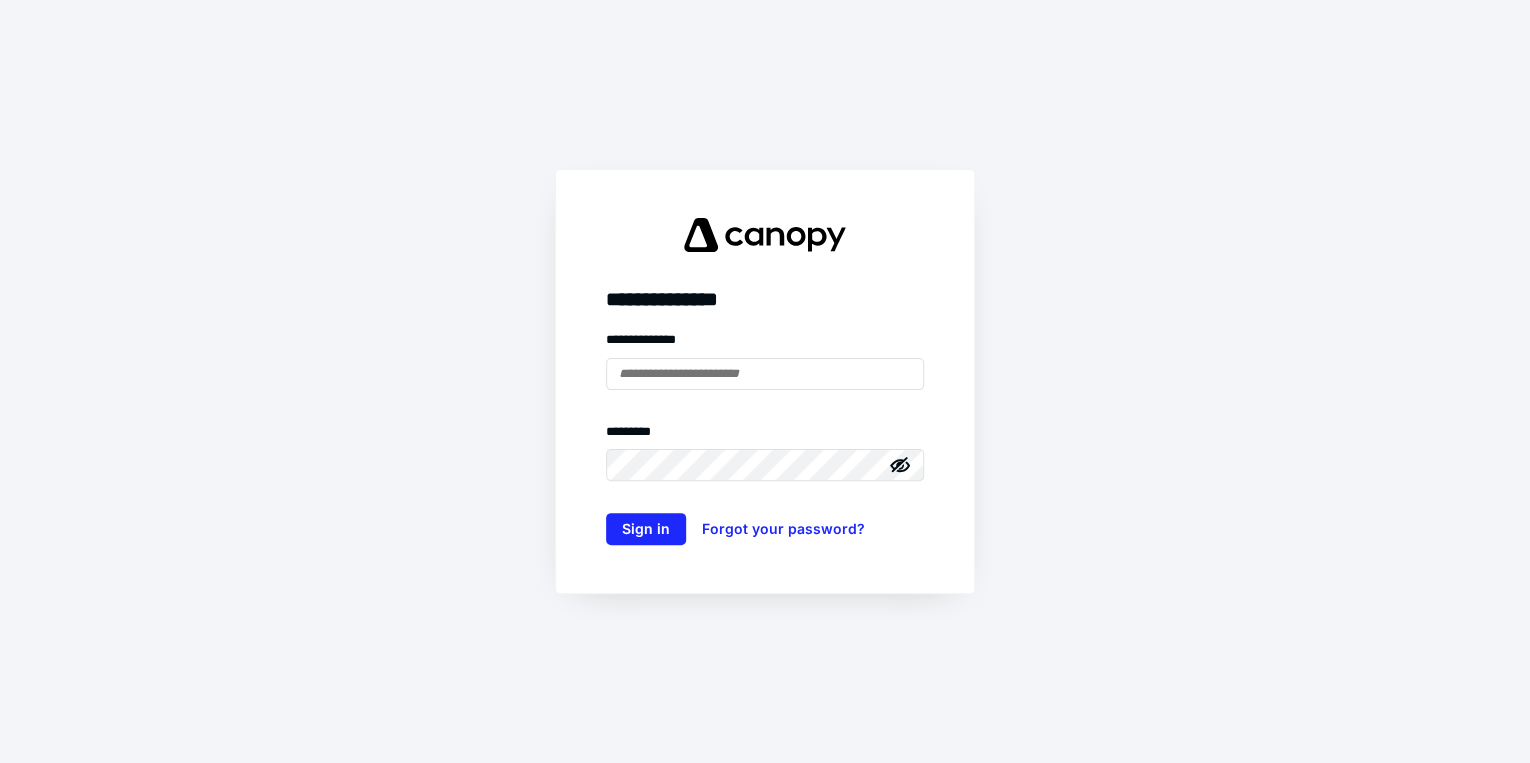 scroll, scrollTop: 0, scrollLeft: 0, axis: both 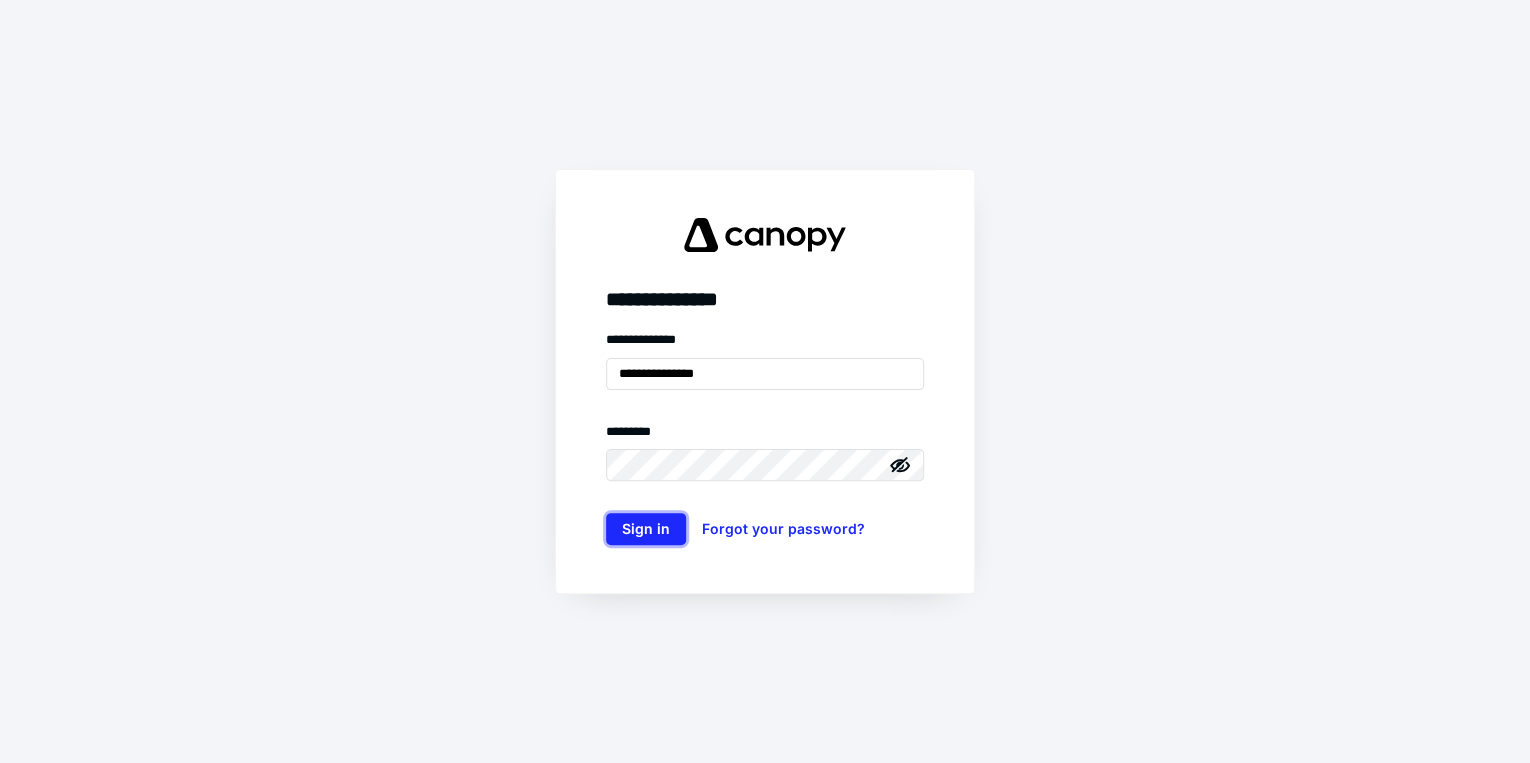 click on "Sign in" at bounding box center [646, 529] 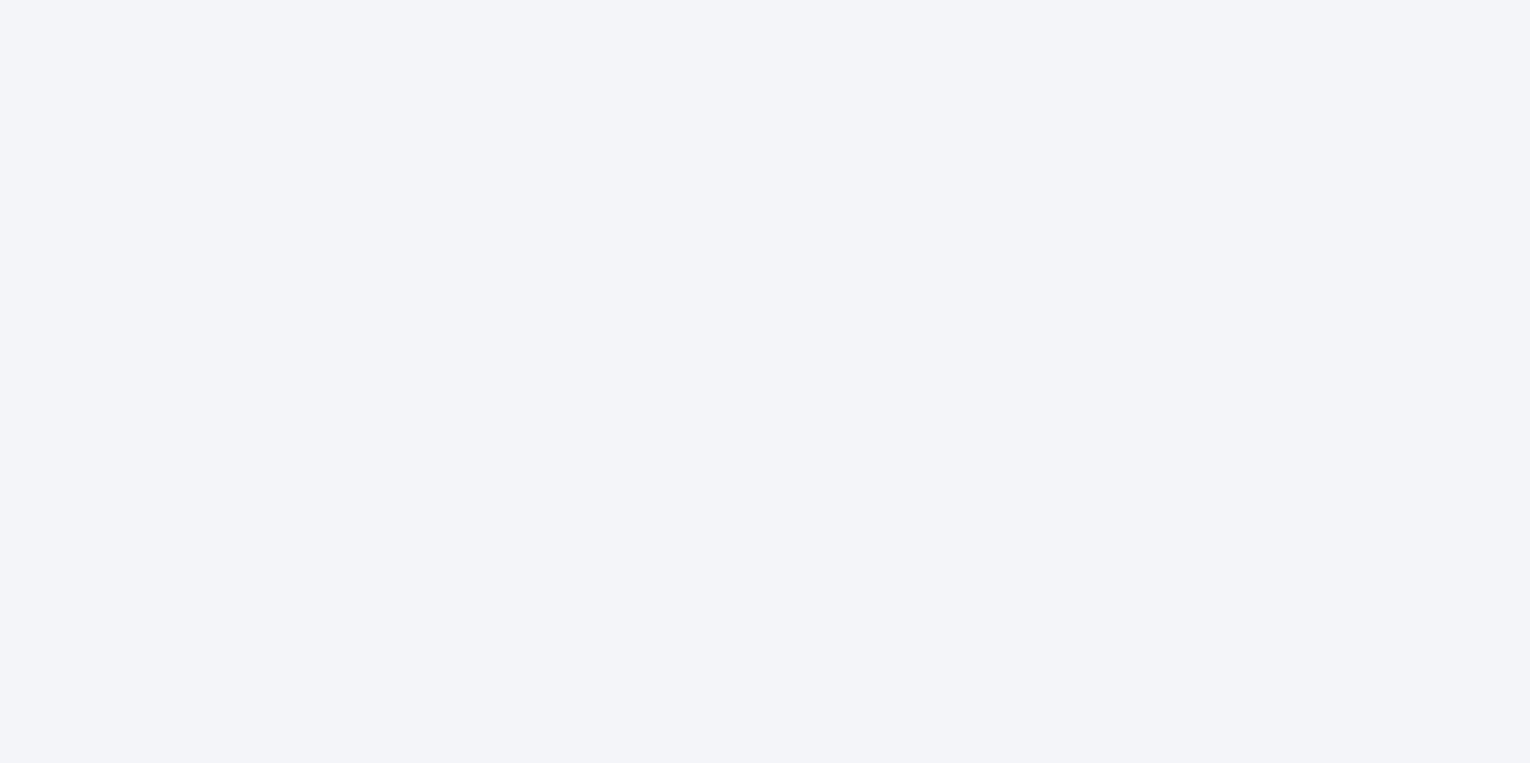 scroll, scrollTop: 0, scrollLeft: 0, axis: both 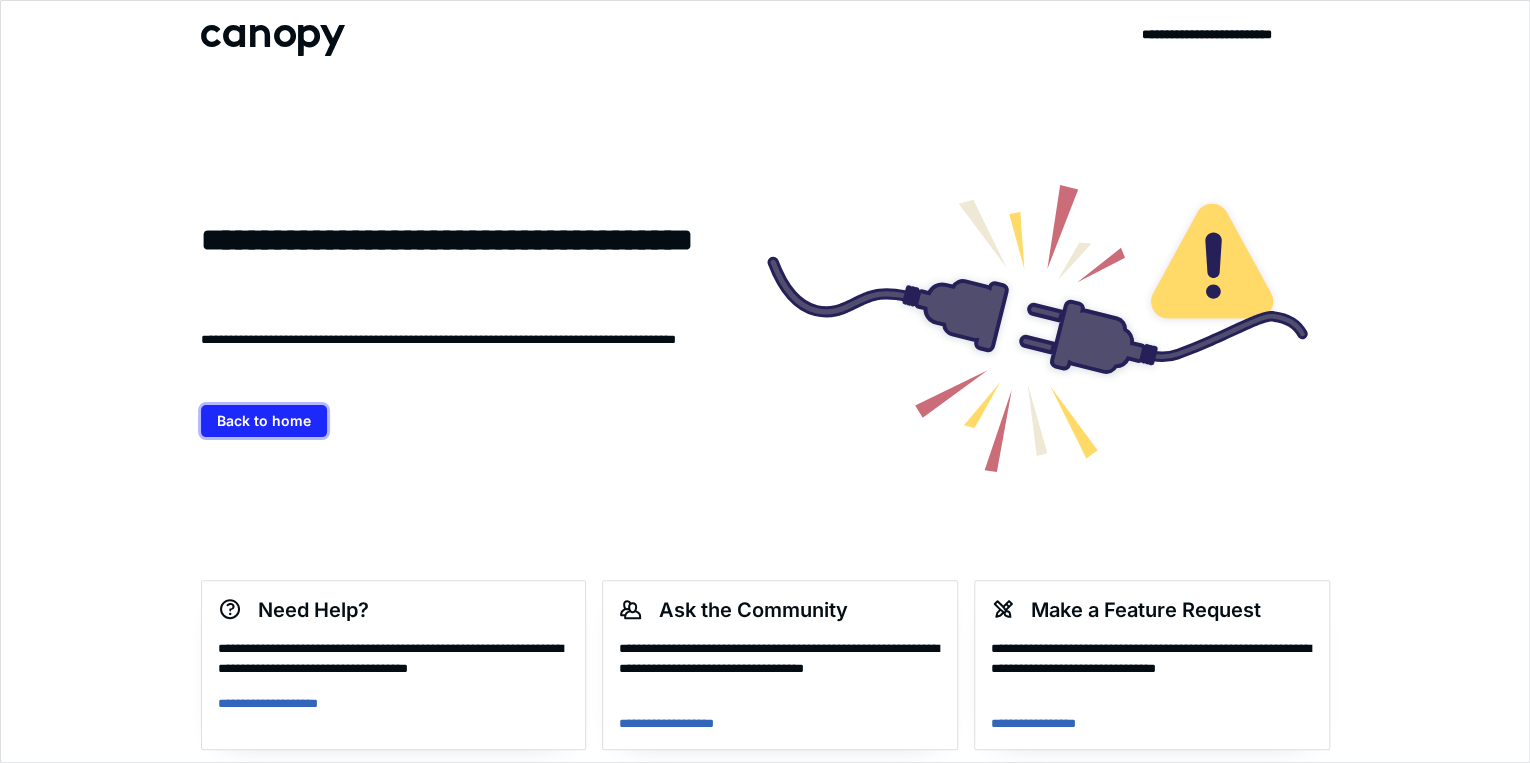 click on "Back to home" at bounding box center (264, 421) 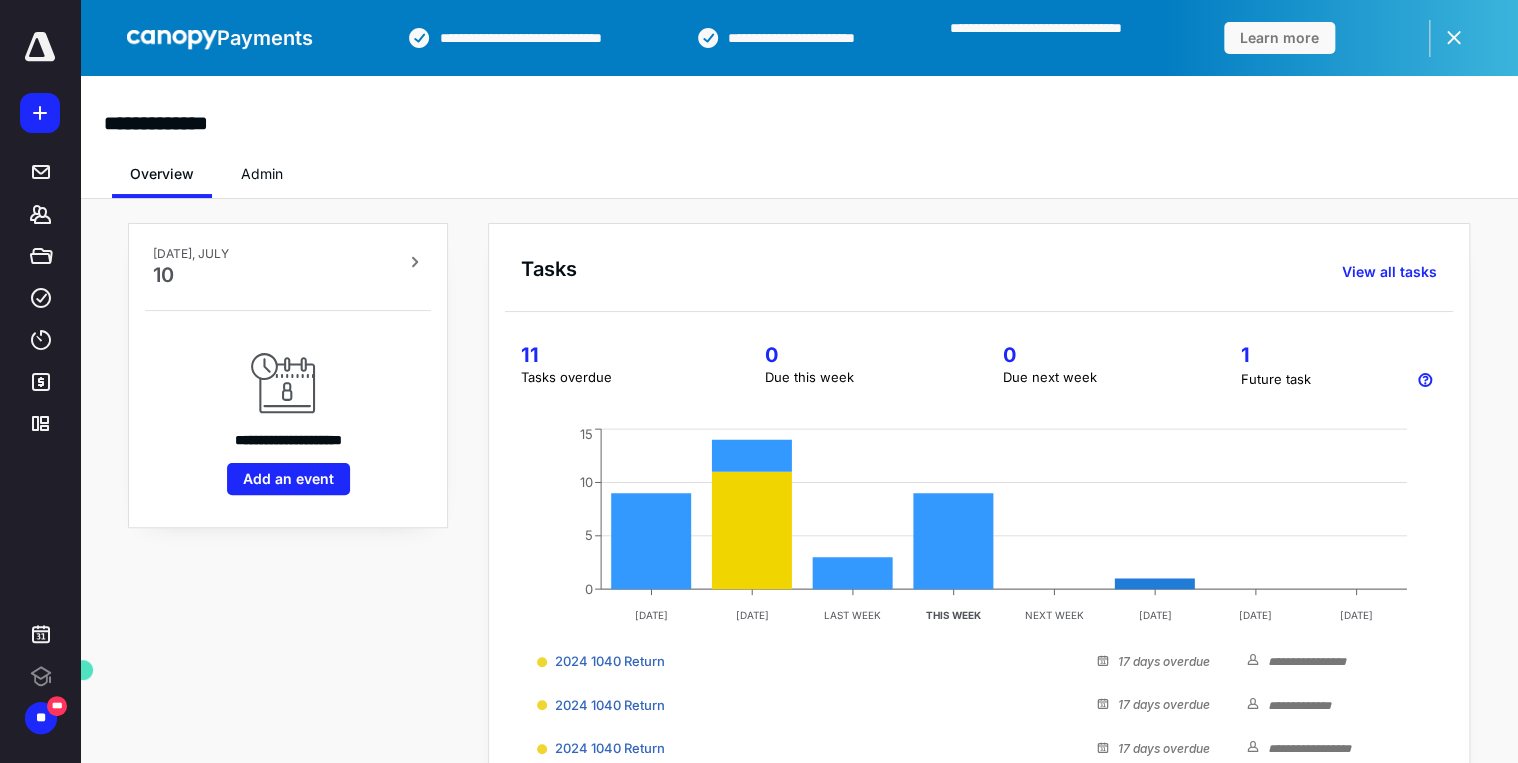 scroll, scrollTop: 0, scrollLeft: 0, axis: both 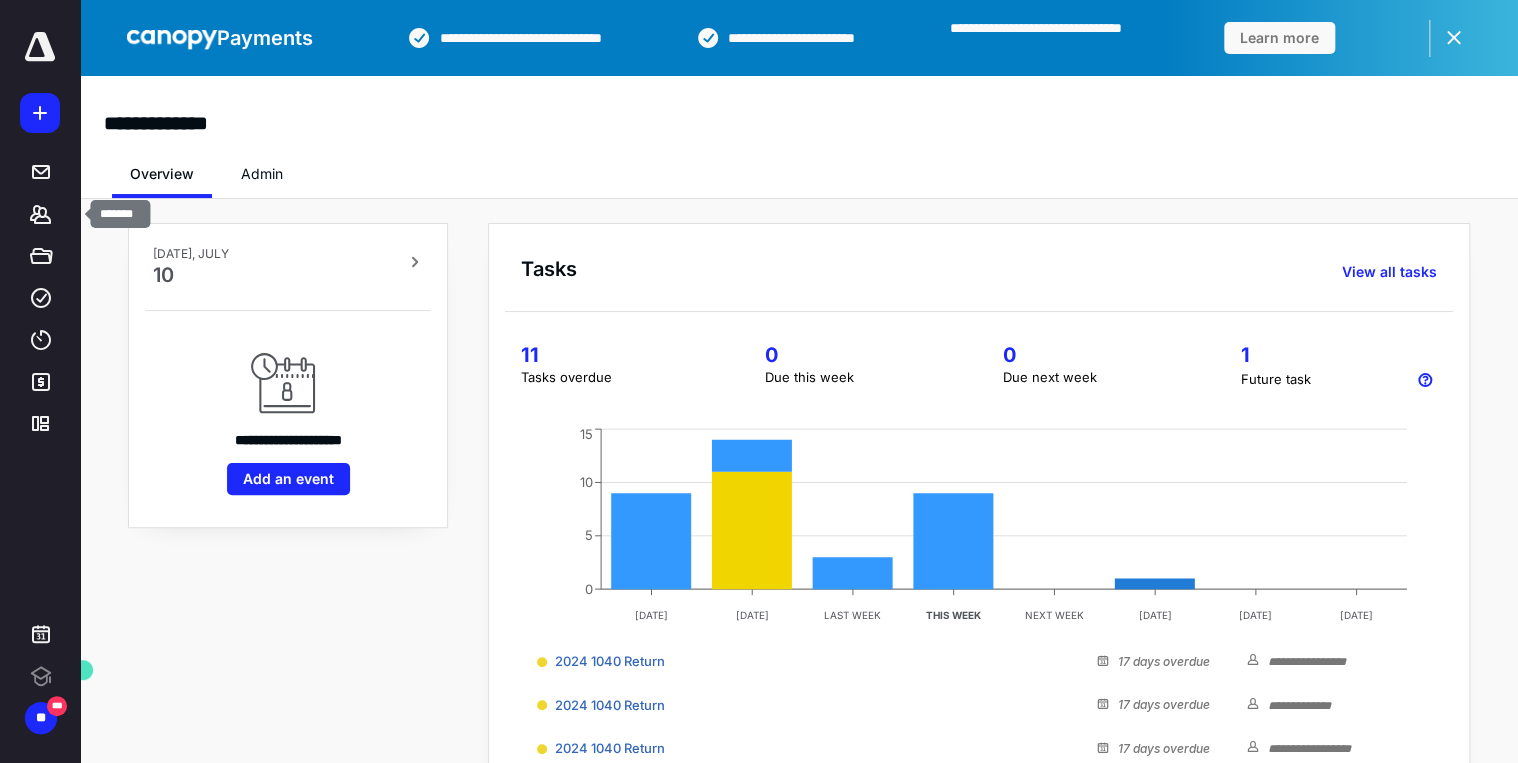 click 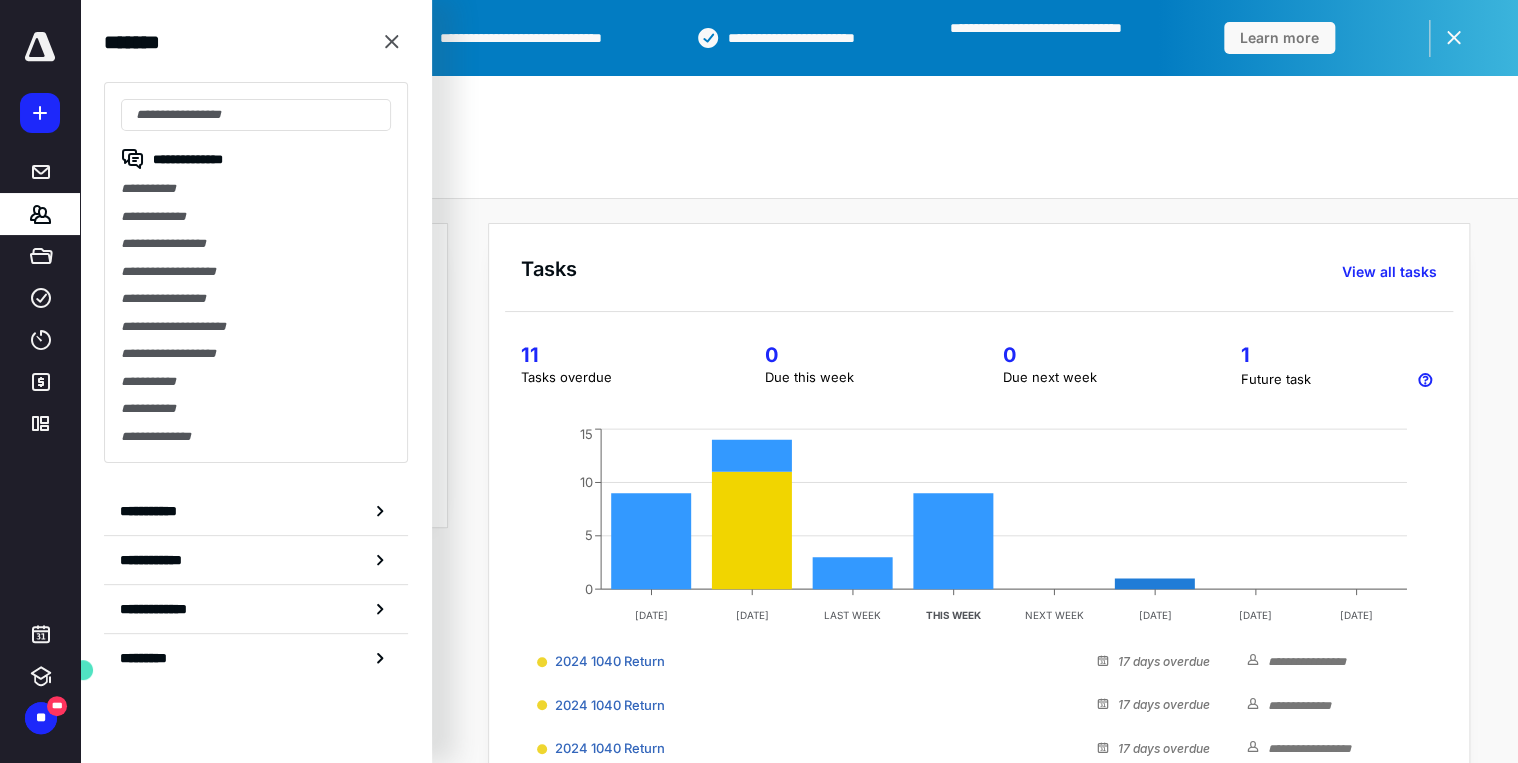 click on "**********" at bounding box center (256, 244) 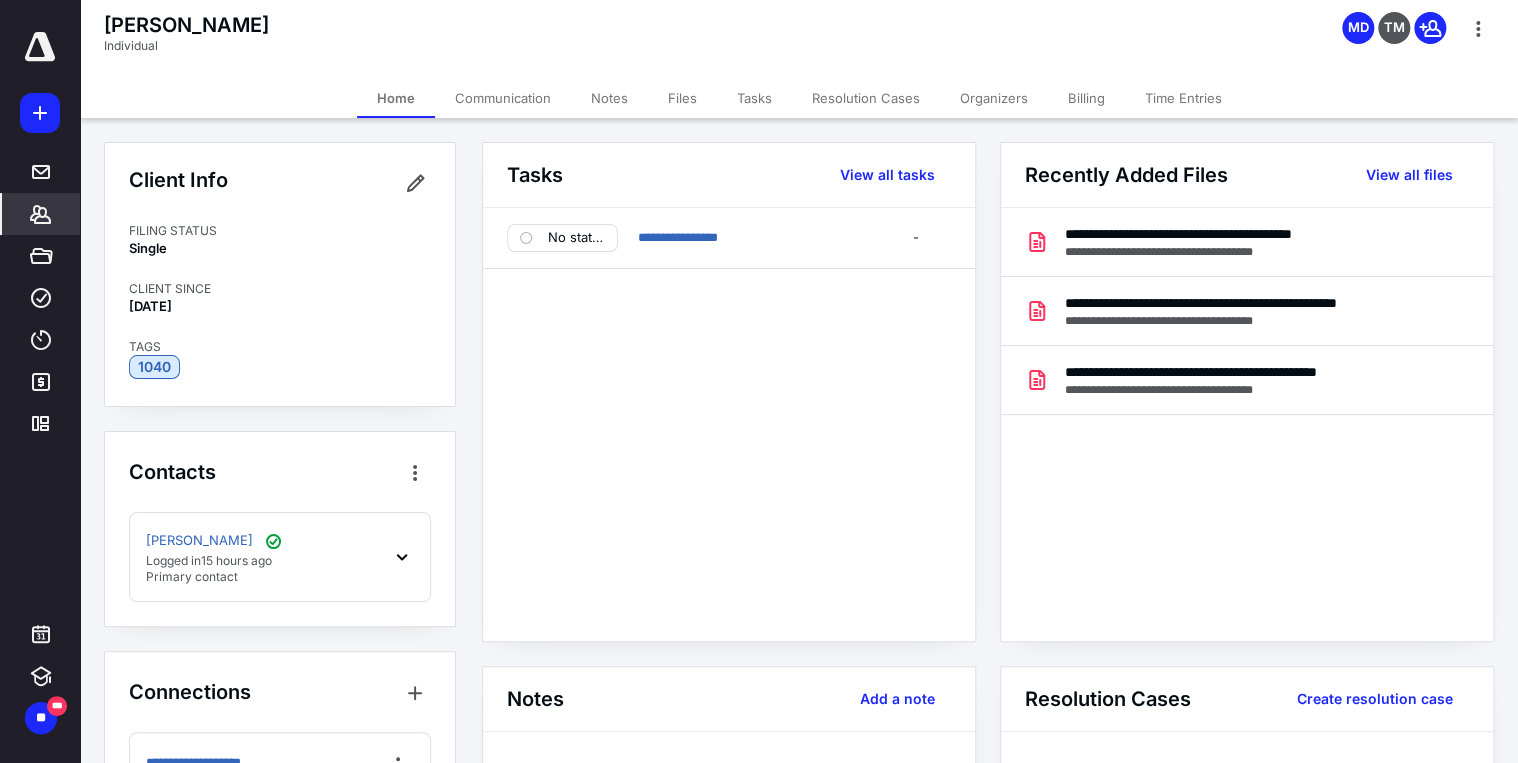 click on "Organizers" at bounding box center (994, 98) 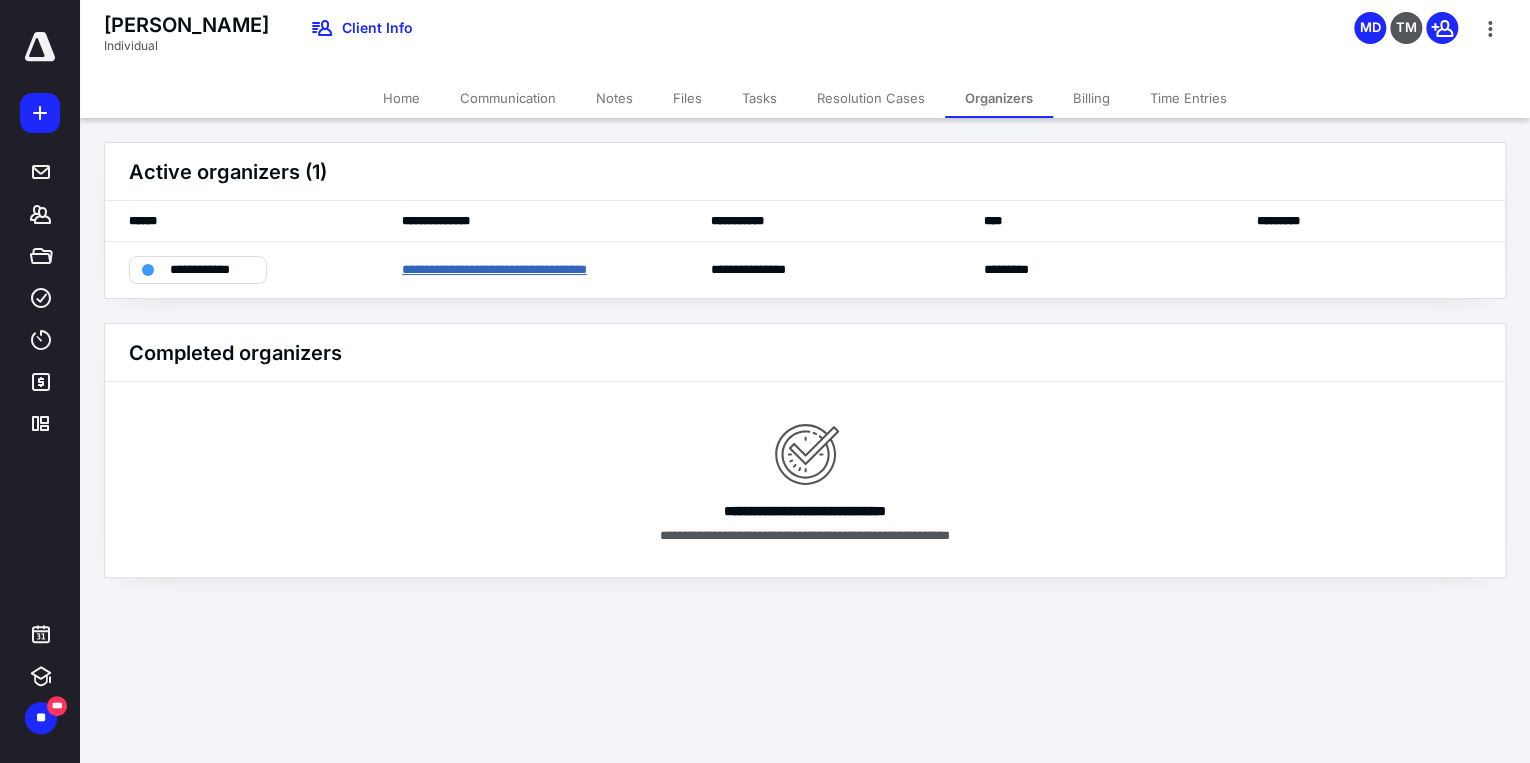 click on "**********" at bounding box center (525, 270) 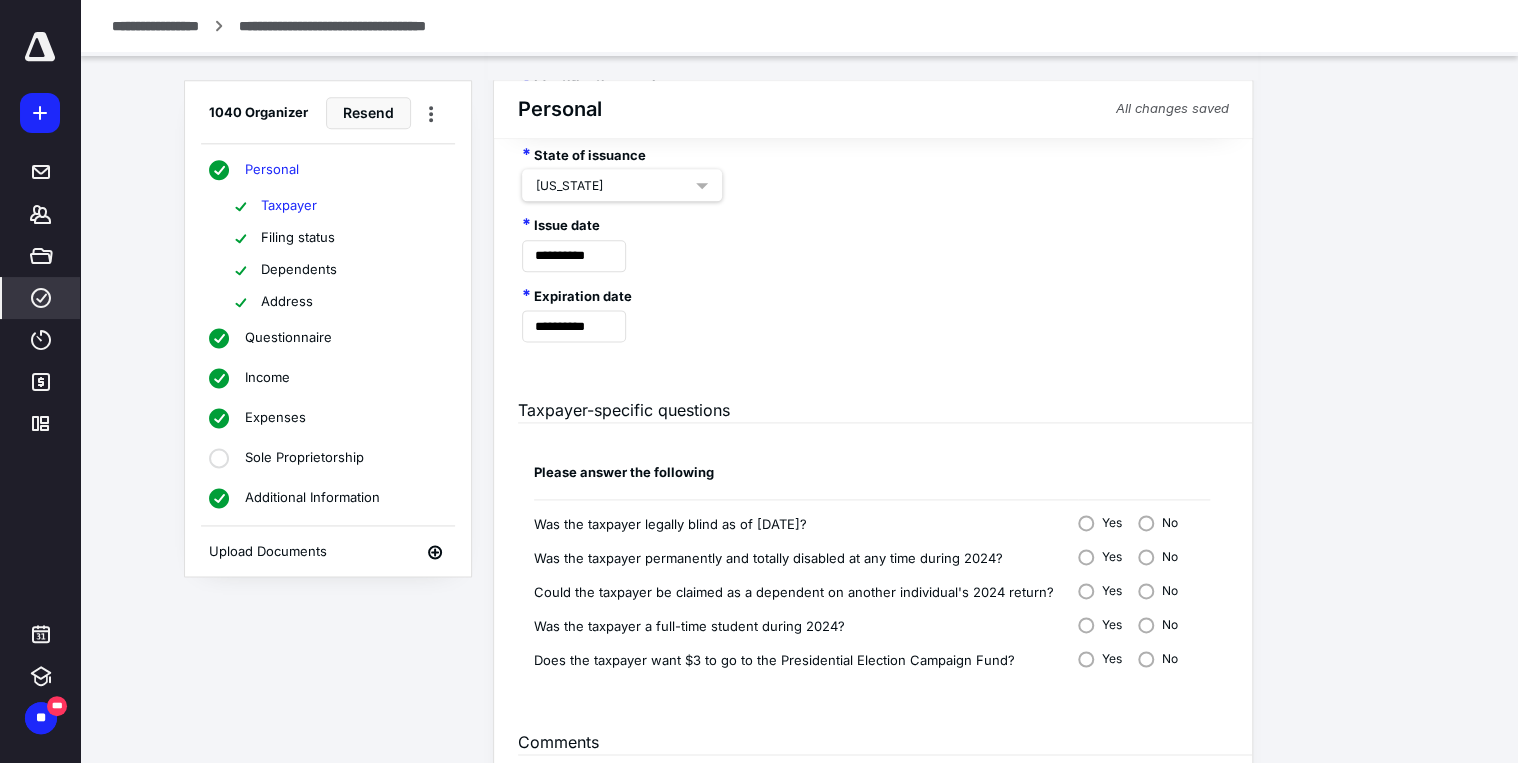 scroll, scrollTop: 1357, scrollLeft: 0, axis: vertical 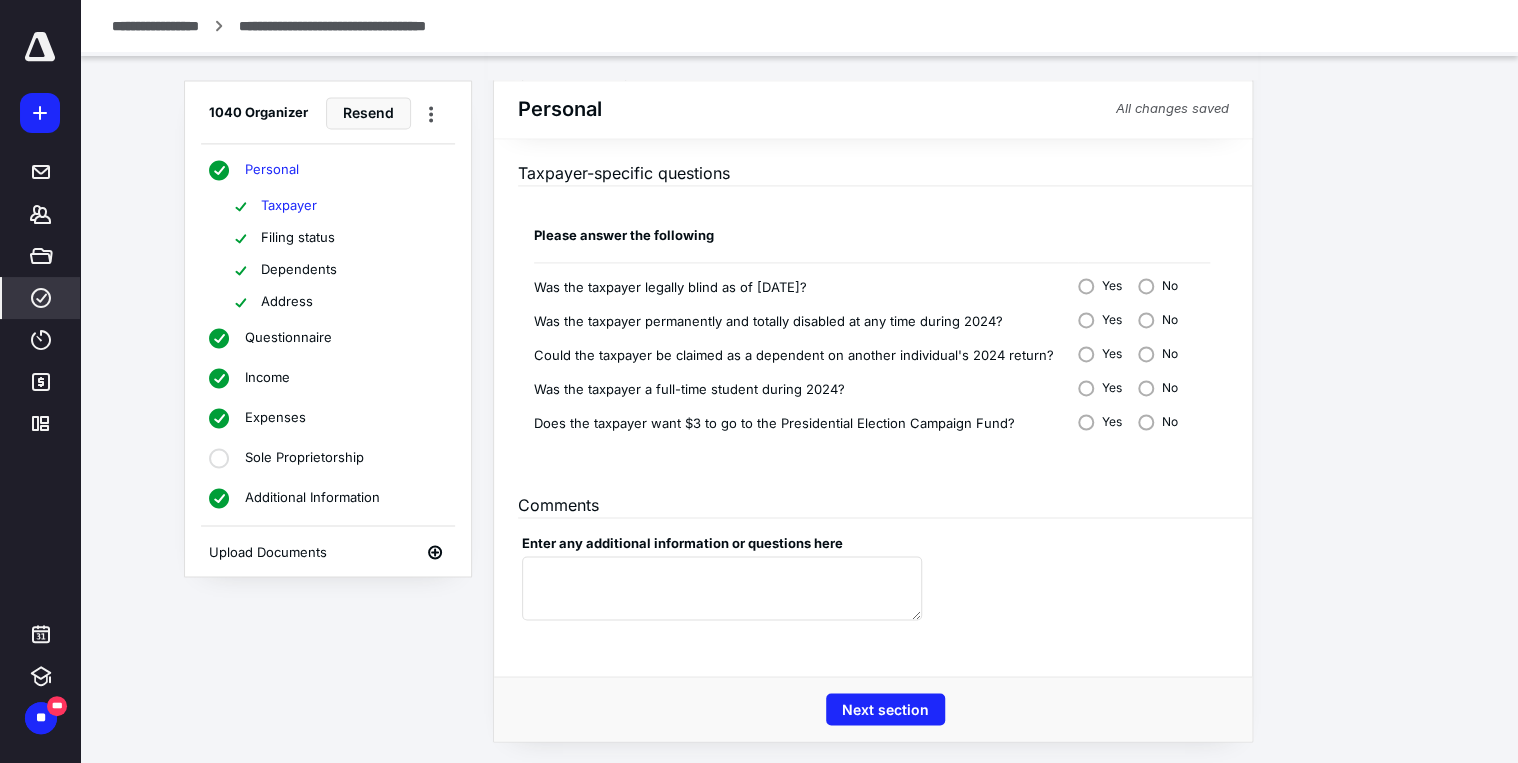 click on "Next section" at bounding box center [885, 709] 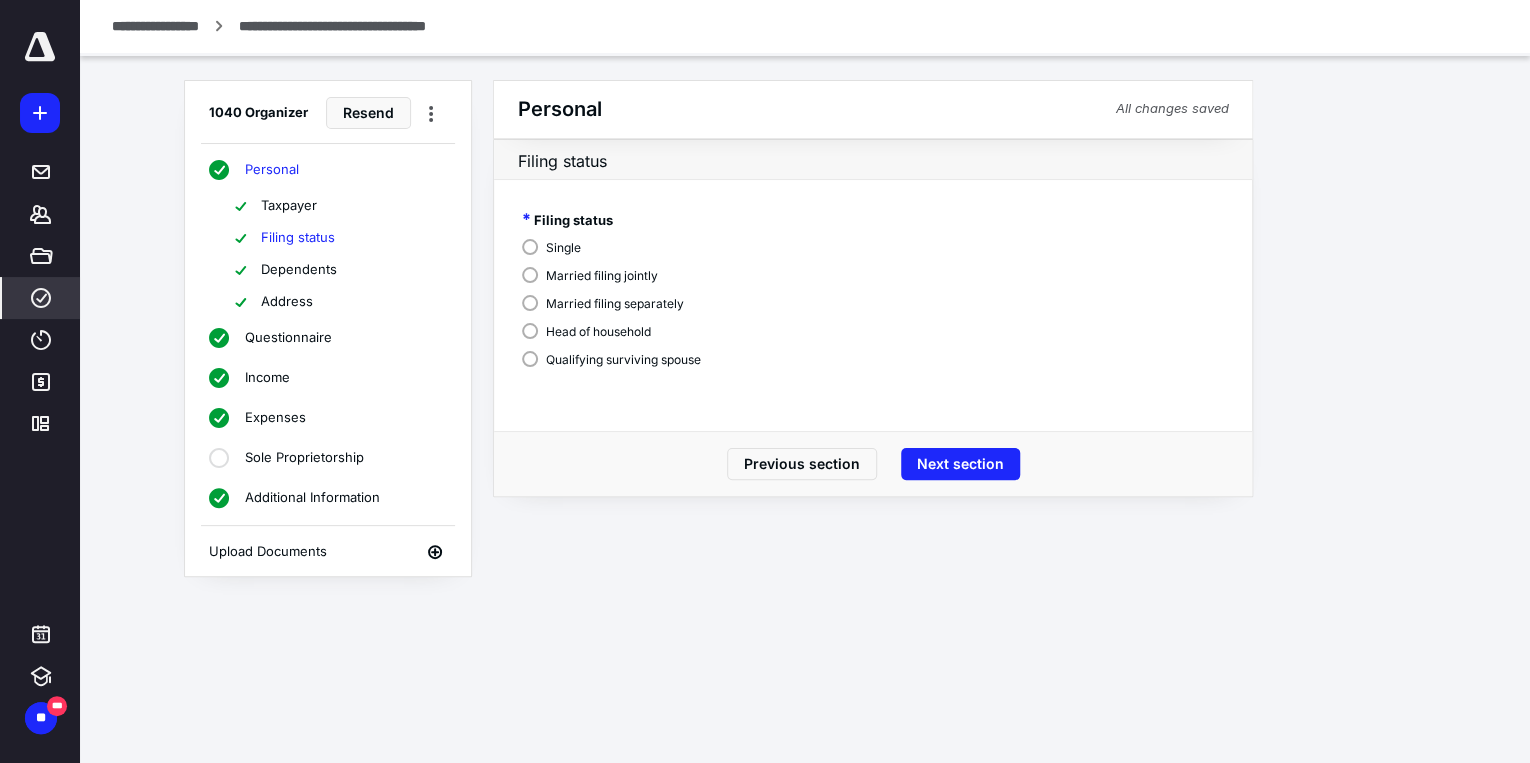 click on "Next section" at bounding box center [960, 464] 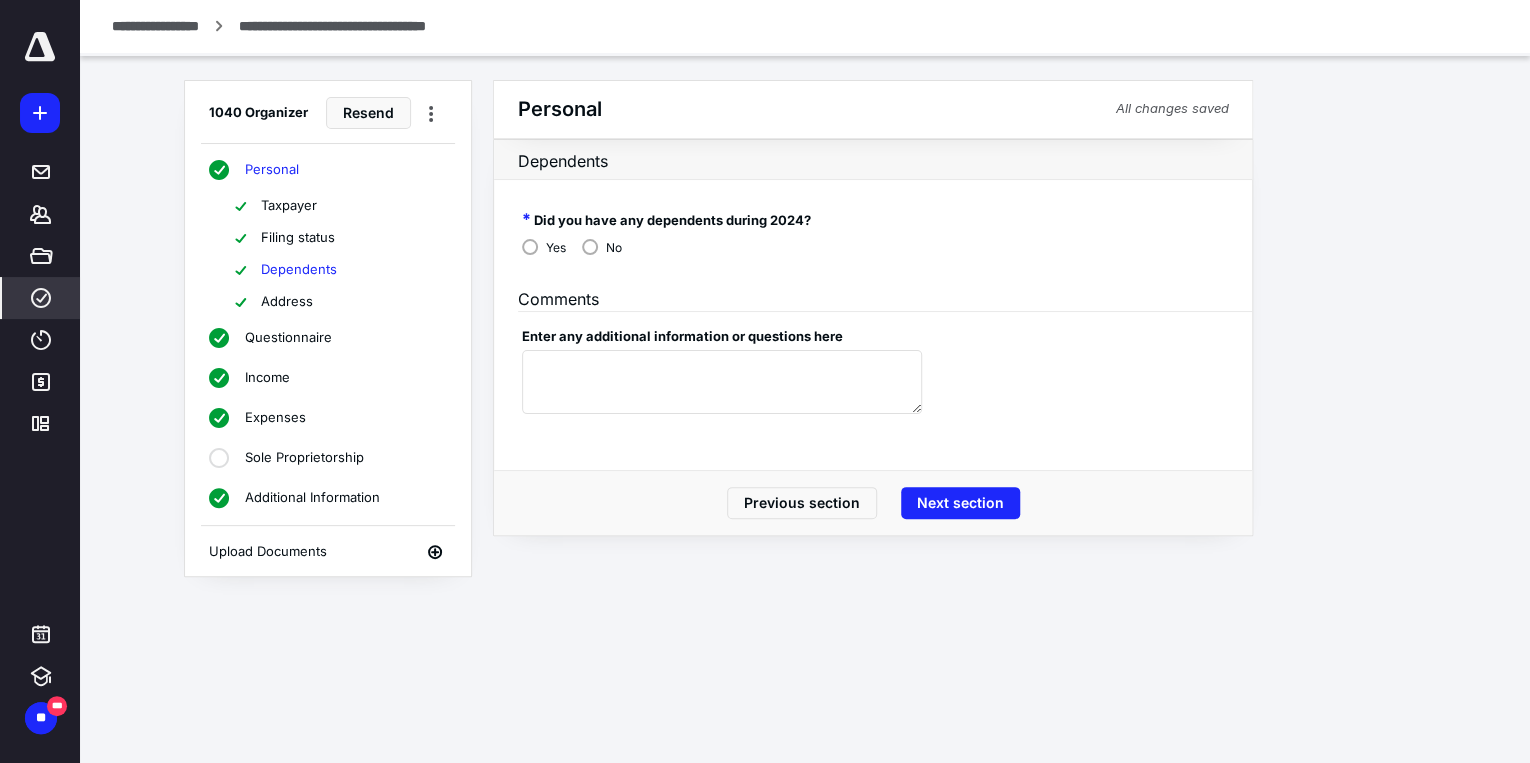 click on "Next section" at bounding box center (960, 503) 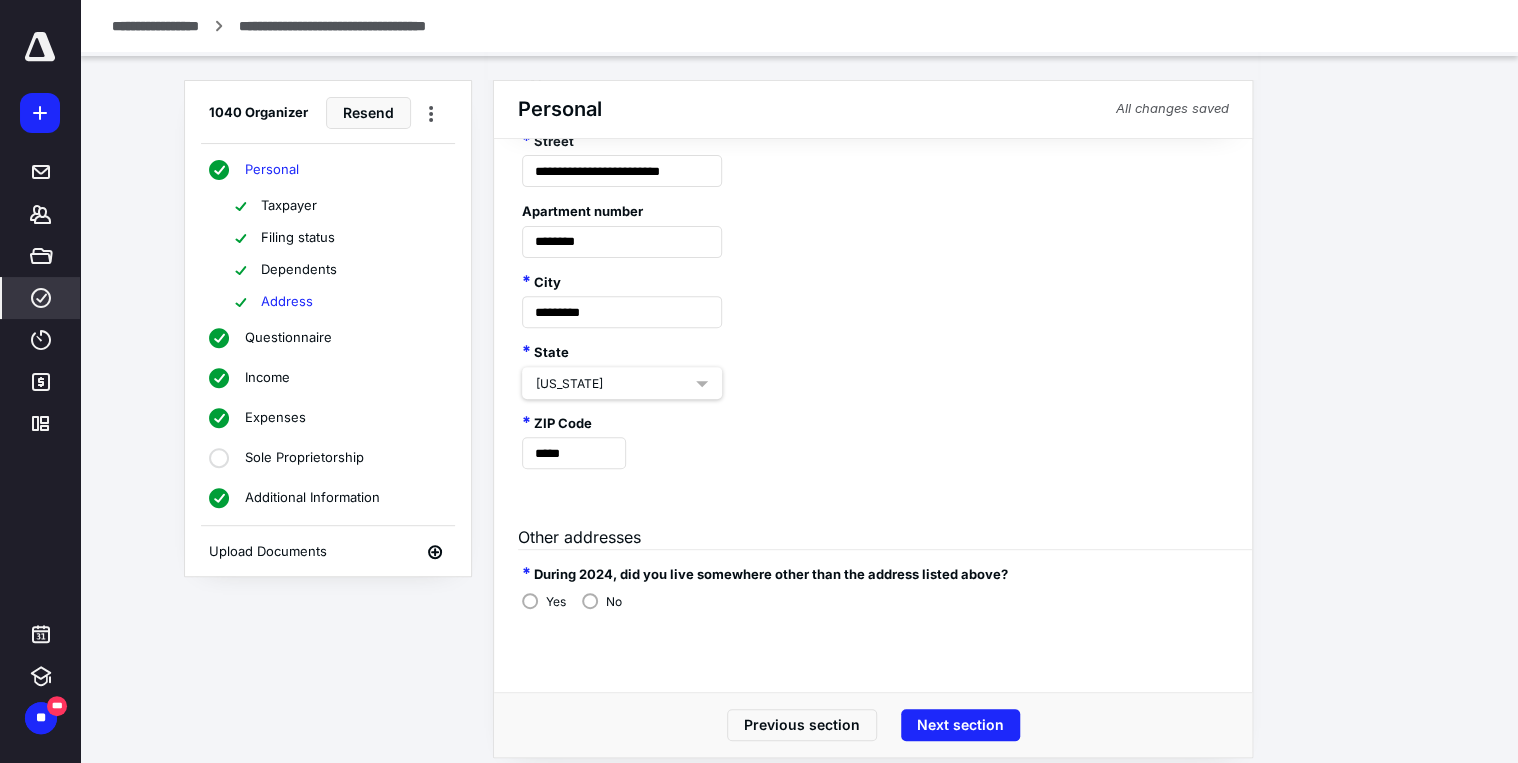 scroll, scrollTop: 196, scrollLeft: 0, axis: vertical 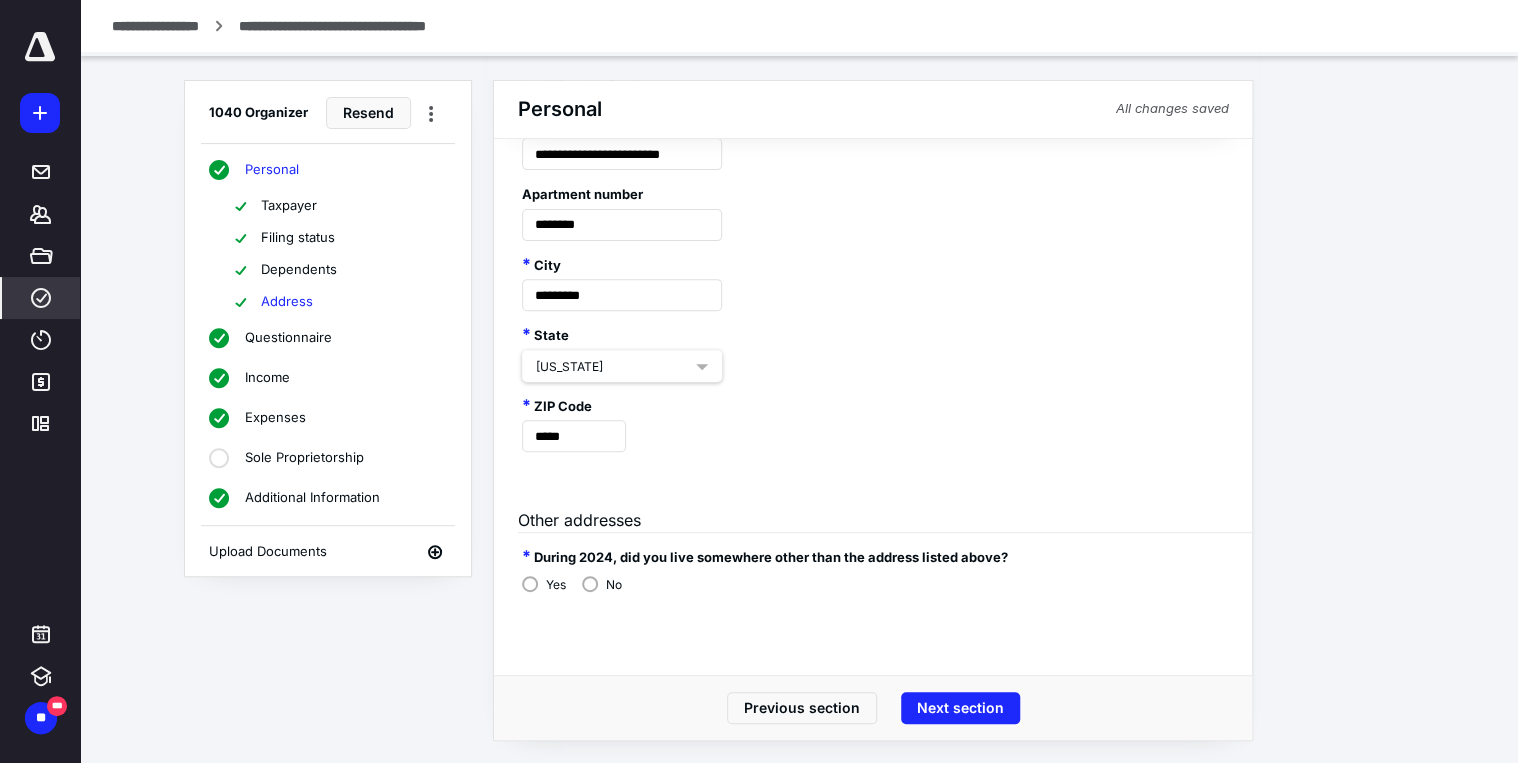 click on "Next section" at bounding box center (960, 708) 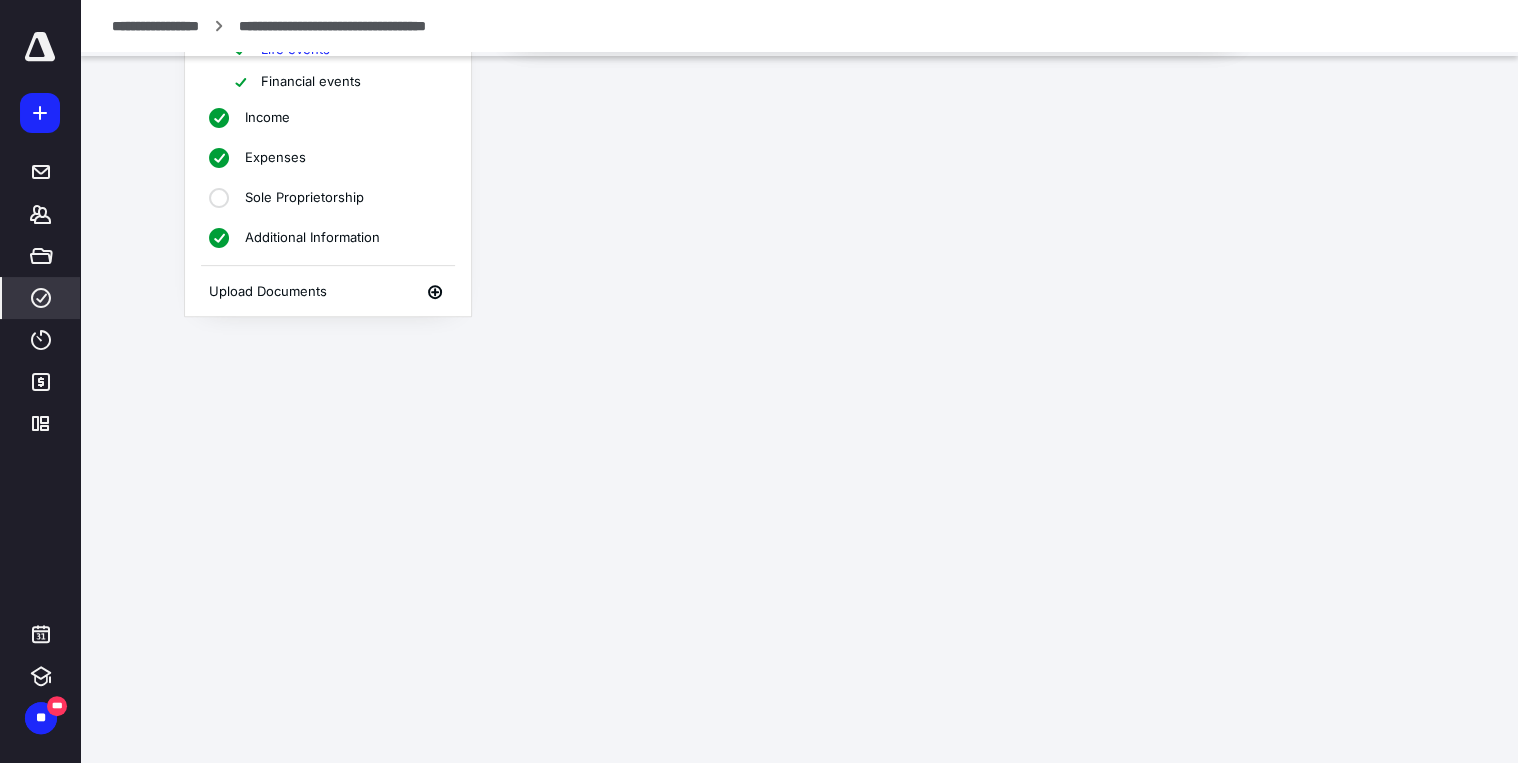 scroll, scrollTop: 0, scrollLeft: 0, axis: both 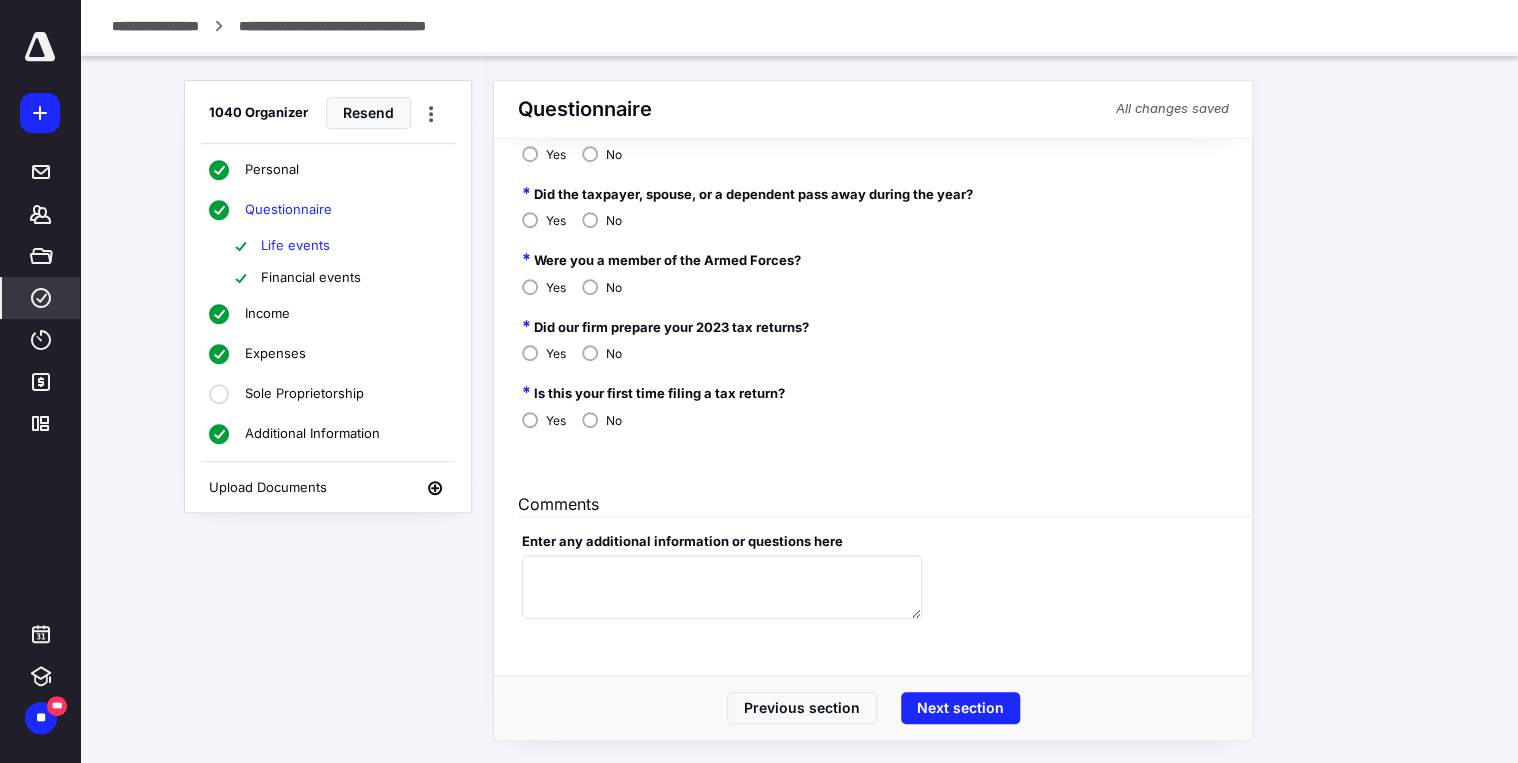 click on "Next section" at bounding box center [960, 708] 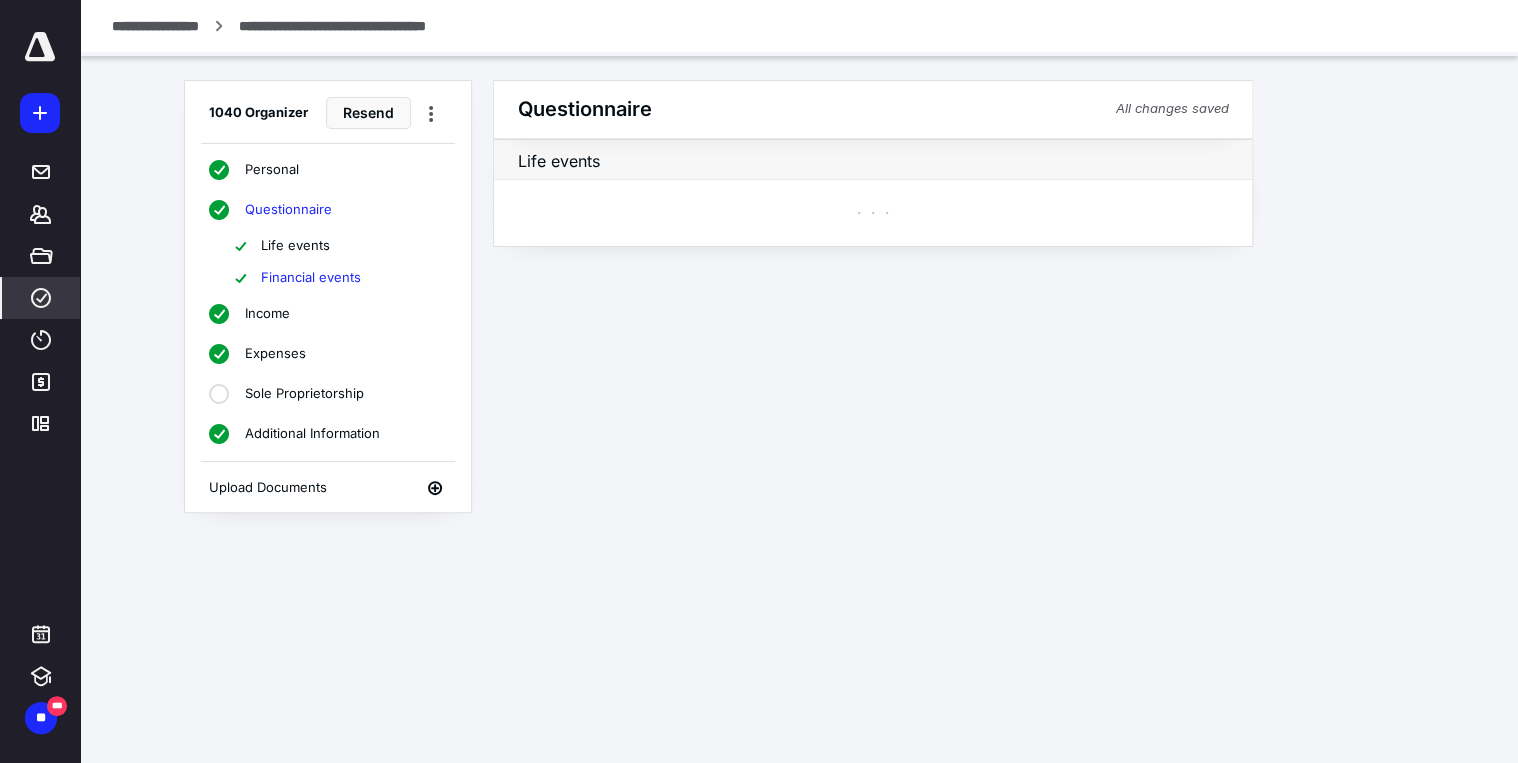 scroll, scrollTop: 0, scrollLeft: 0, axis: both 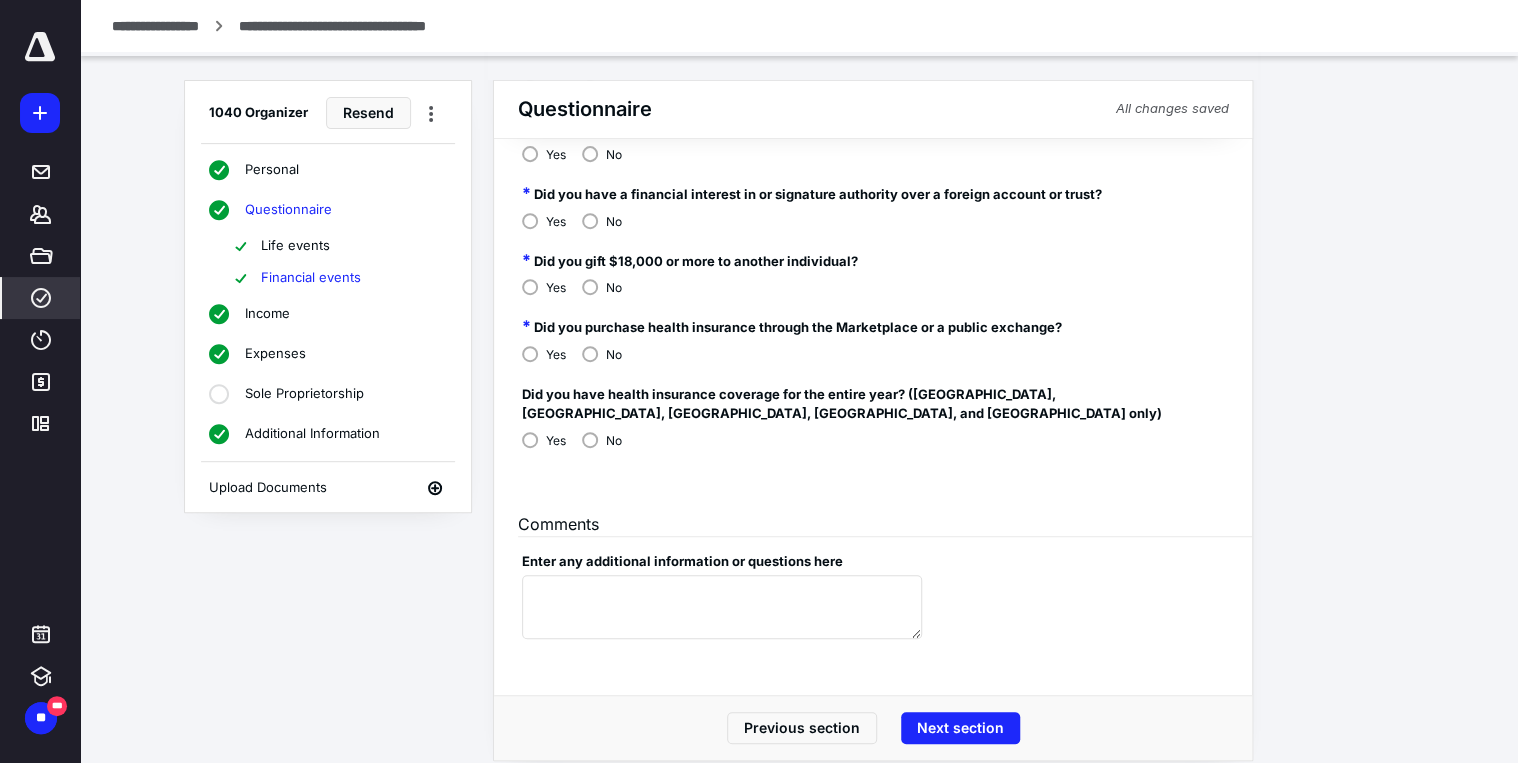 click on "Next section" at bounding box center [960, 728] 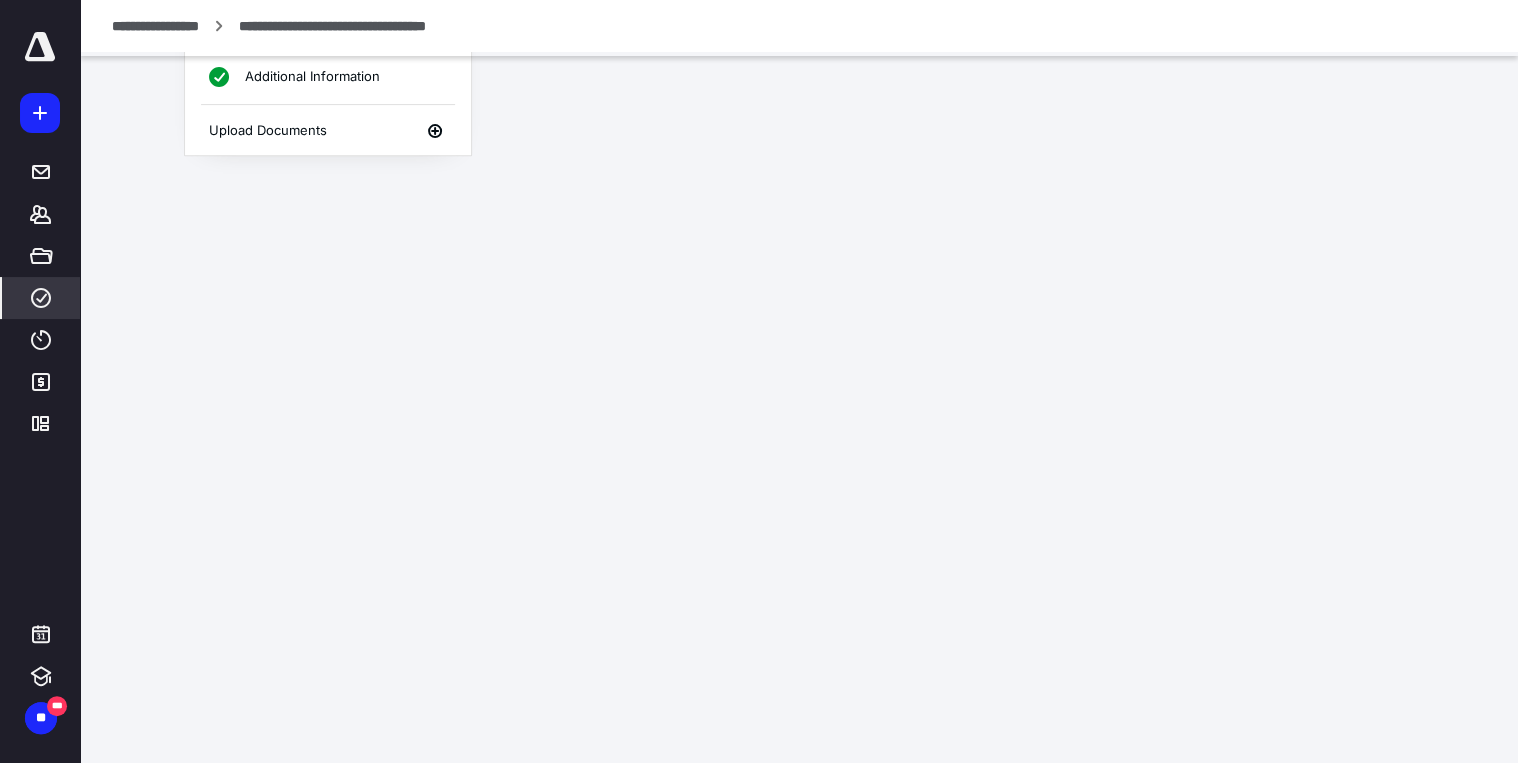 scroll, scrollTop: 0, scrollLeft: 0, axis: both 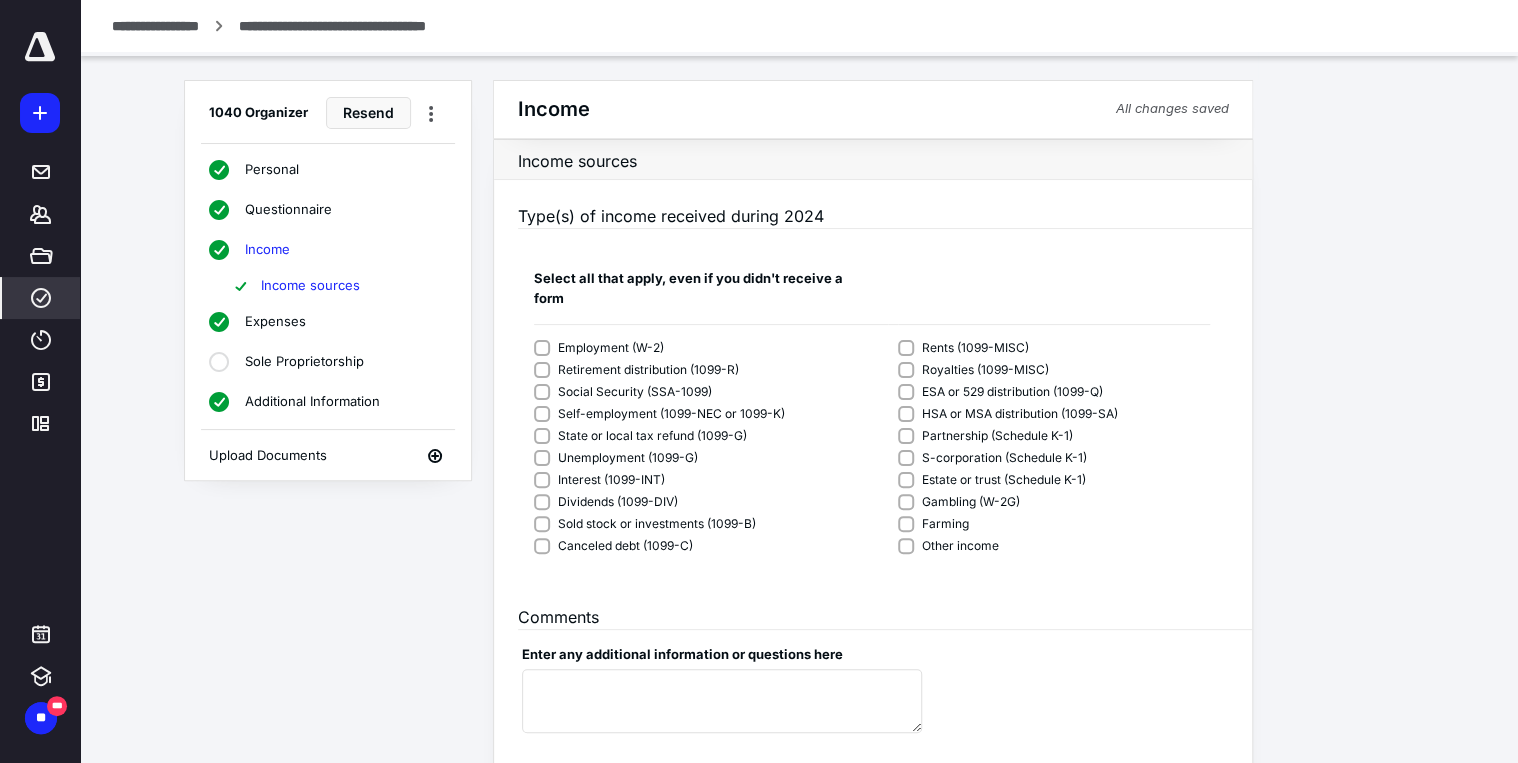 click on "Employment (W-2)" at bounding box center (703, 348) 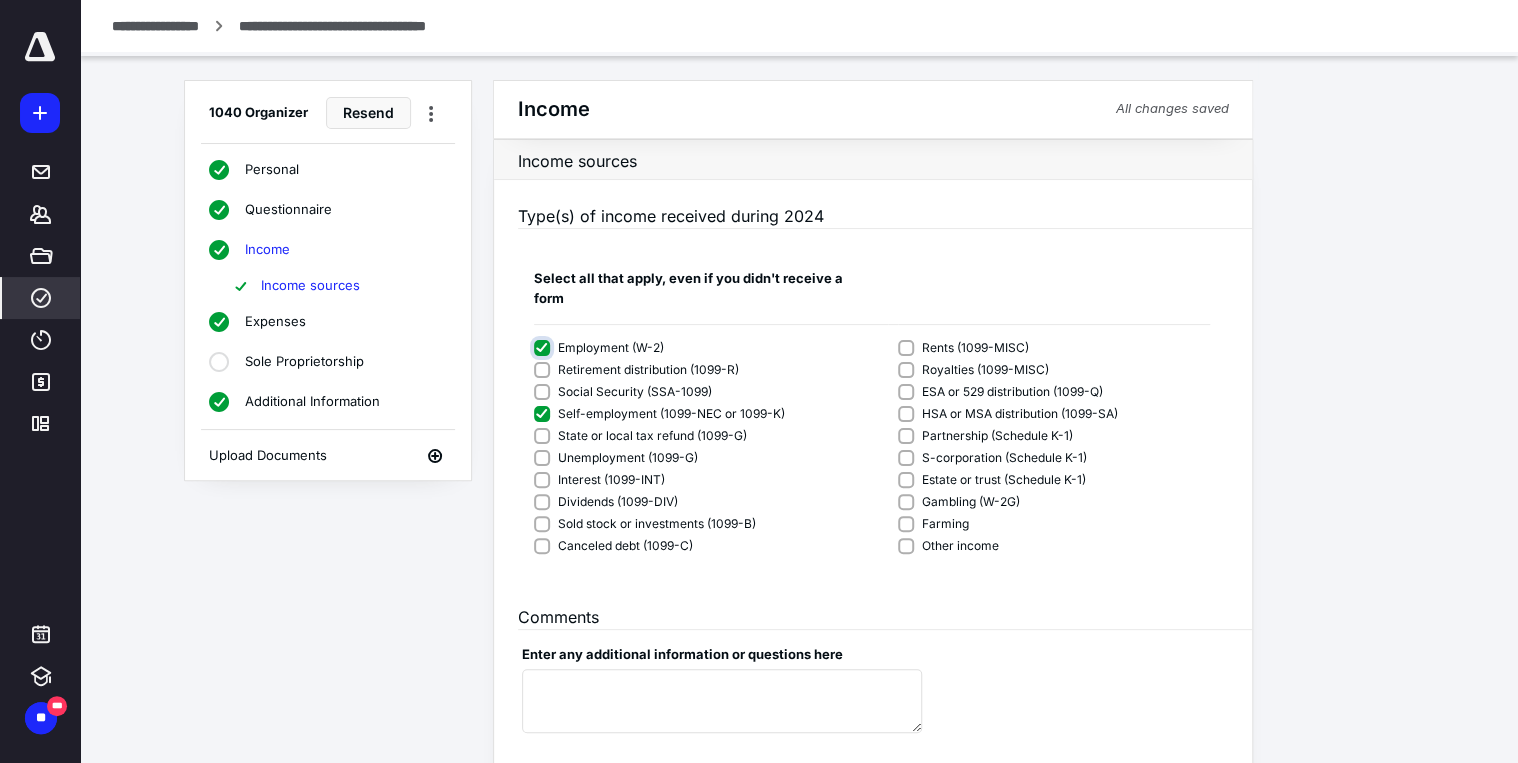 checkbox on "****" 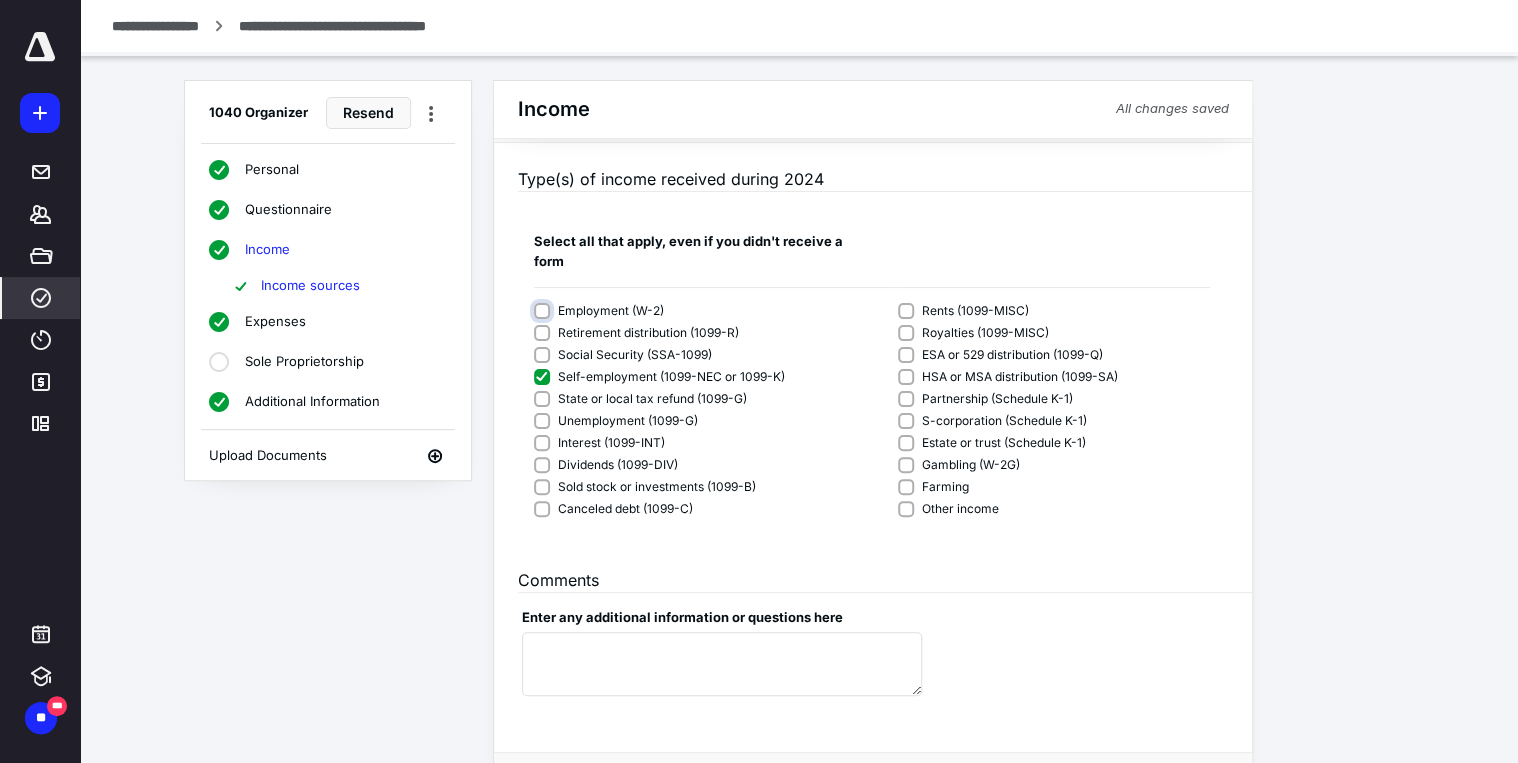 scroll, scrollTop: 94, scrollLeft: 0, axis: vertical 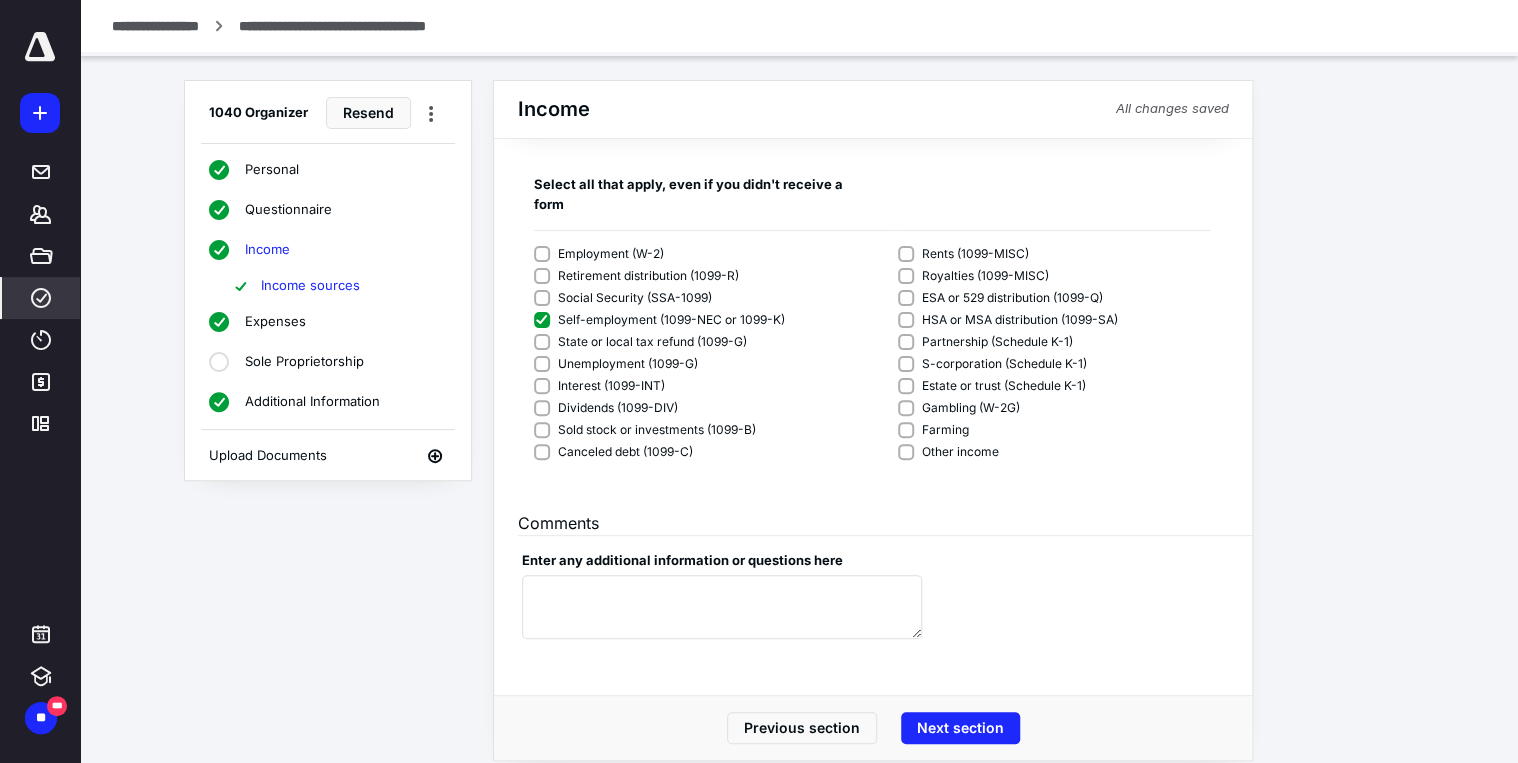 click on "Next section" at bounding box center (960, 728) 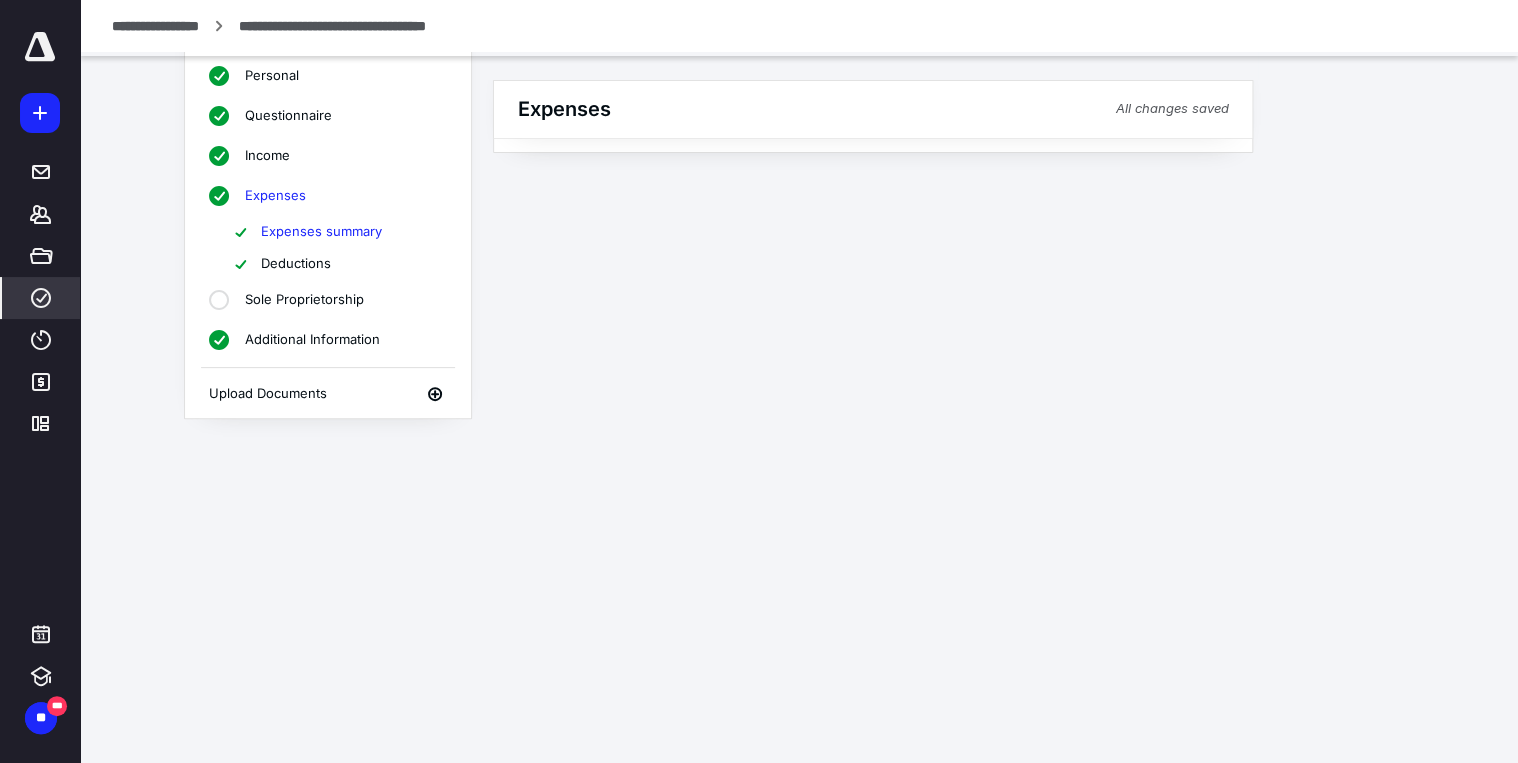 scroll, scrollTop: 0, scrollLeft: 0, axis: both 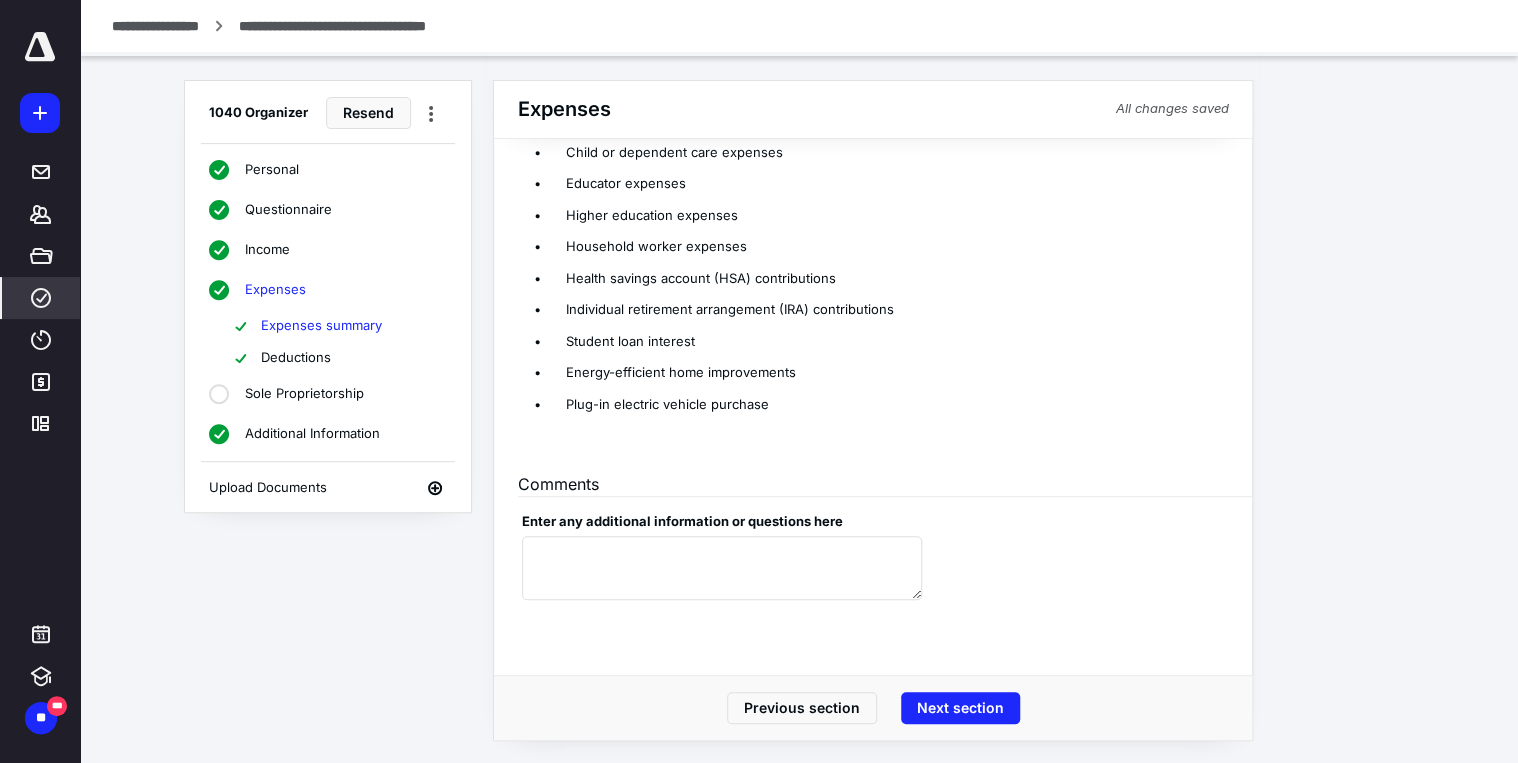 click on "Next section" at bounding box center (960, 708) 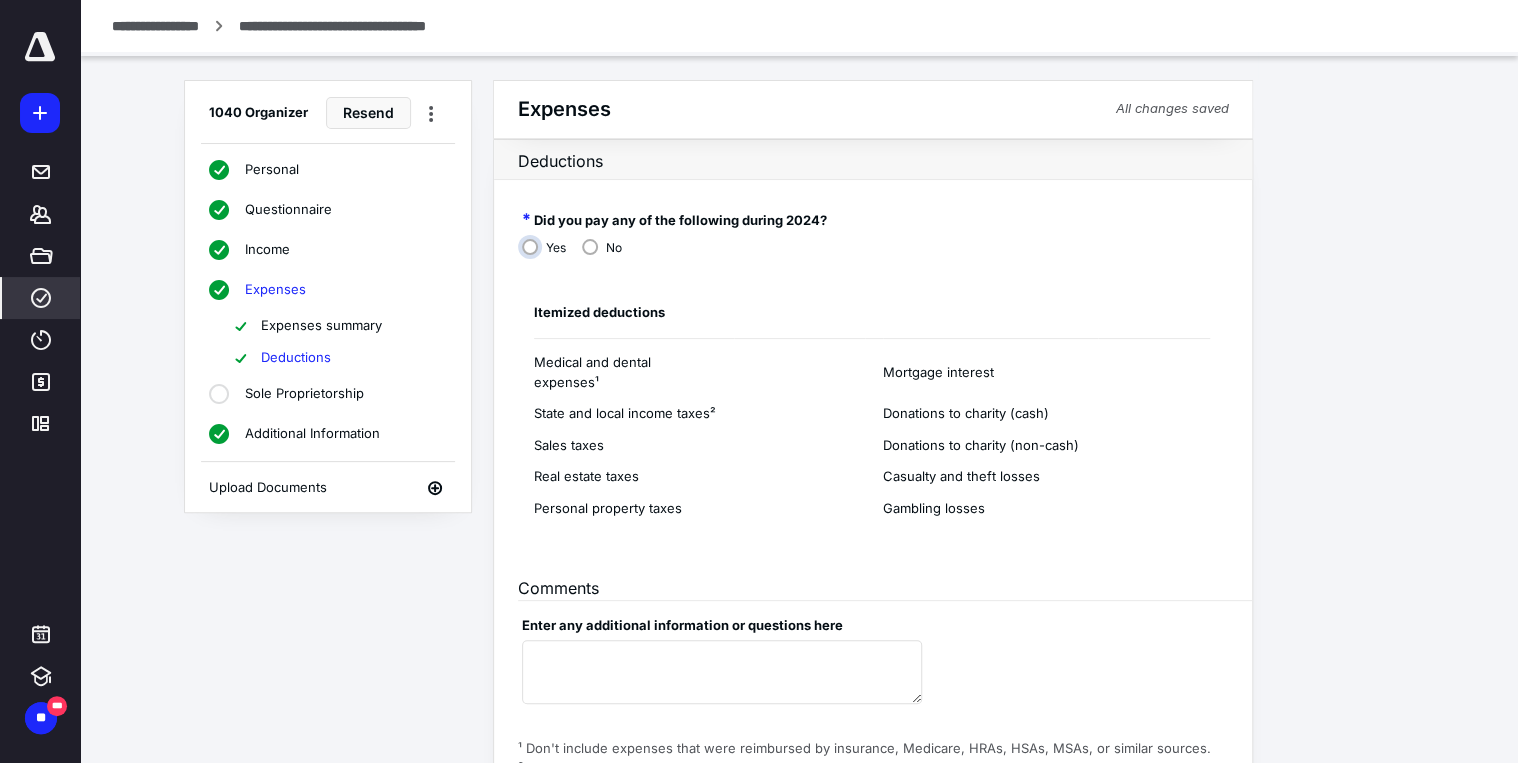 scroll, scrollTop: 124, scrollLeft: 0, axis: vertical 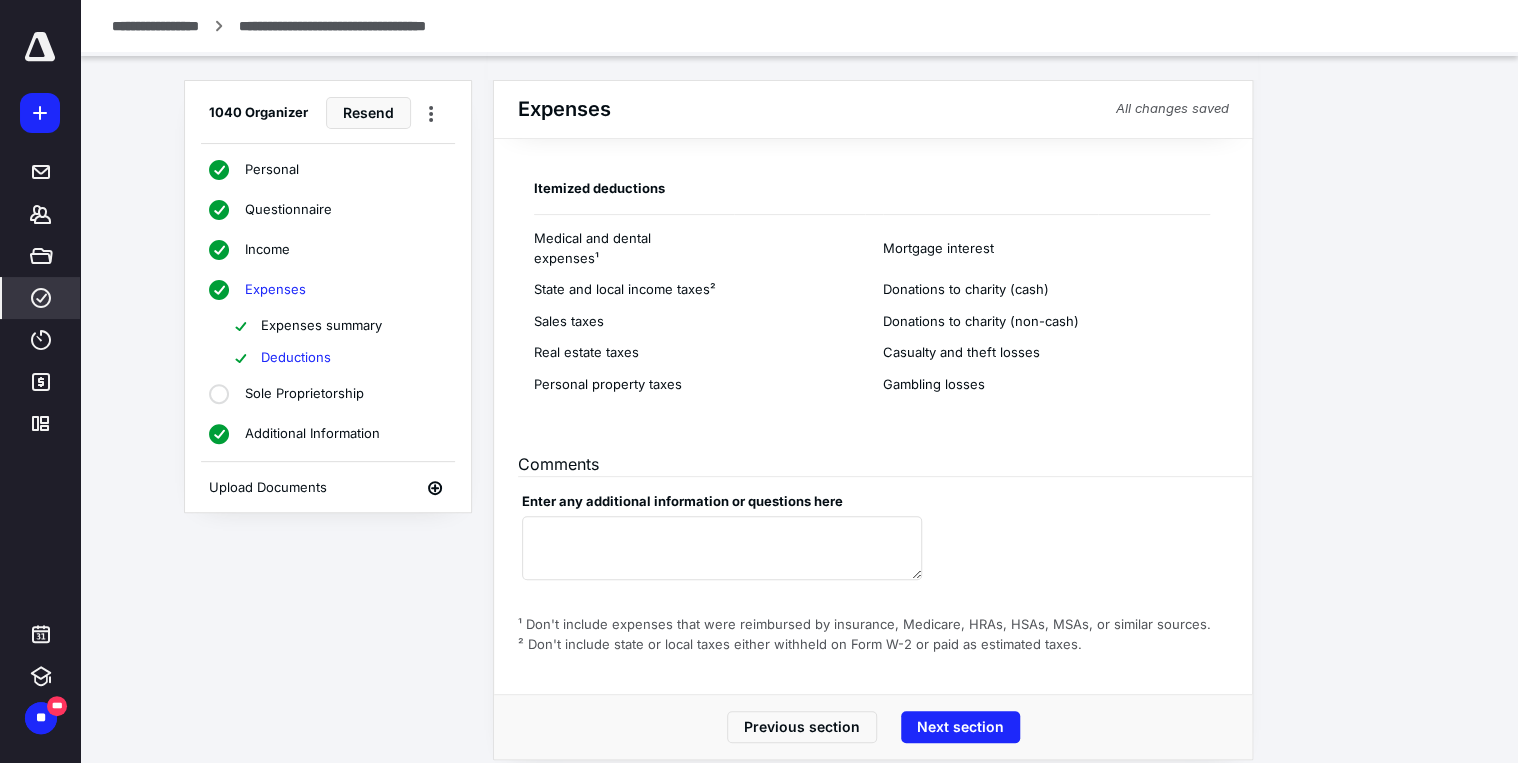 click on "Next section" at bounding box center [960, 727] 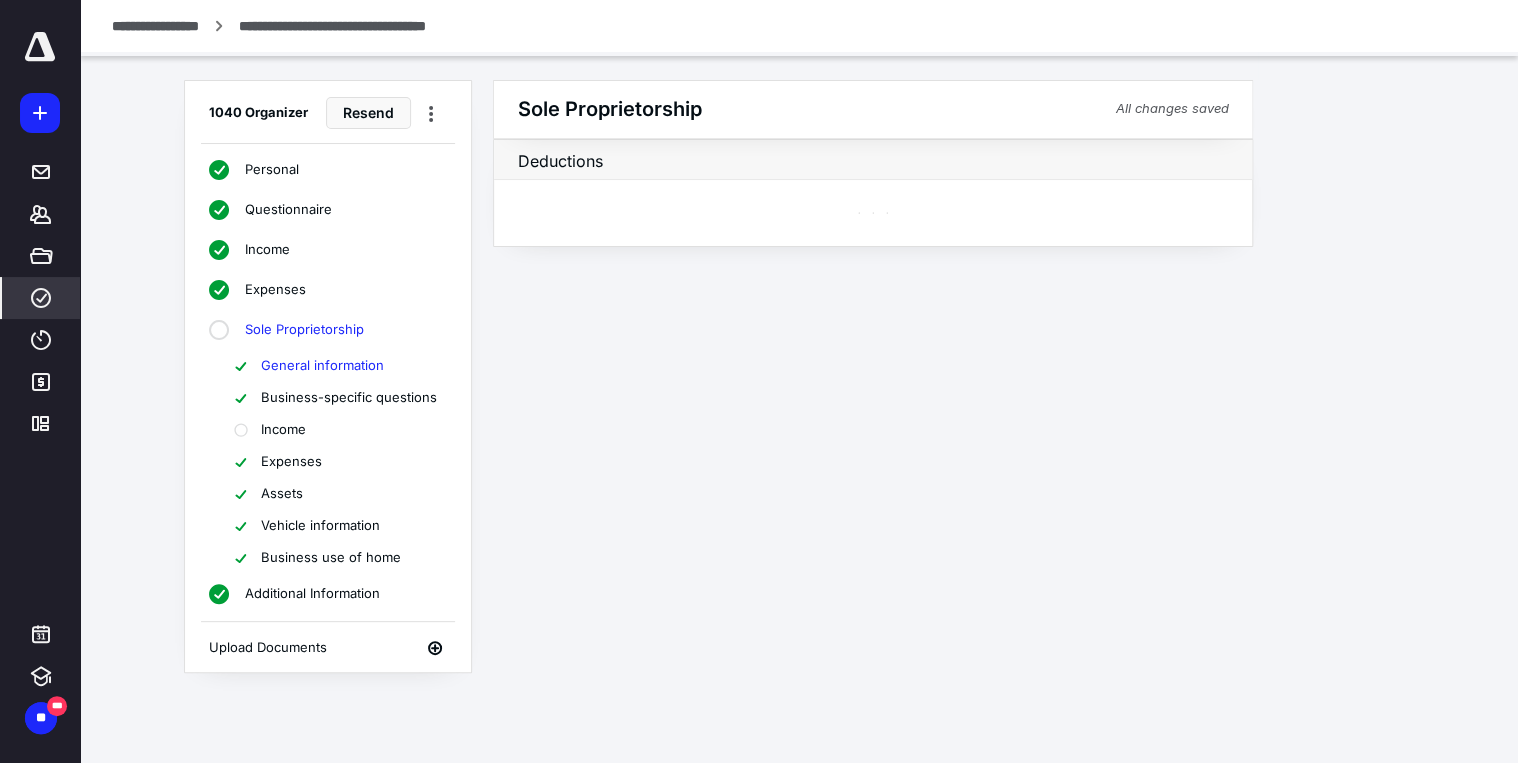 scroll, scrollTop: 0, scrollLeft: 0, axis: both 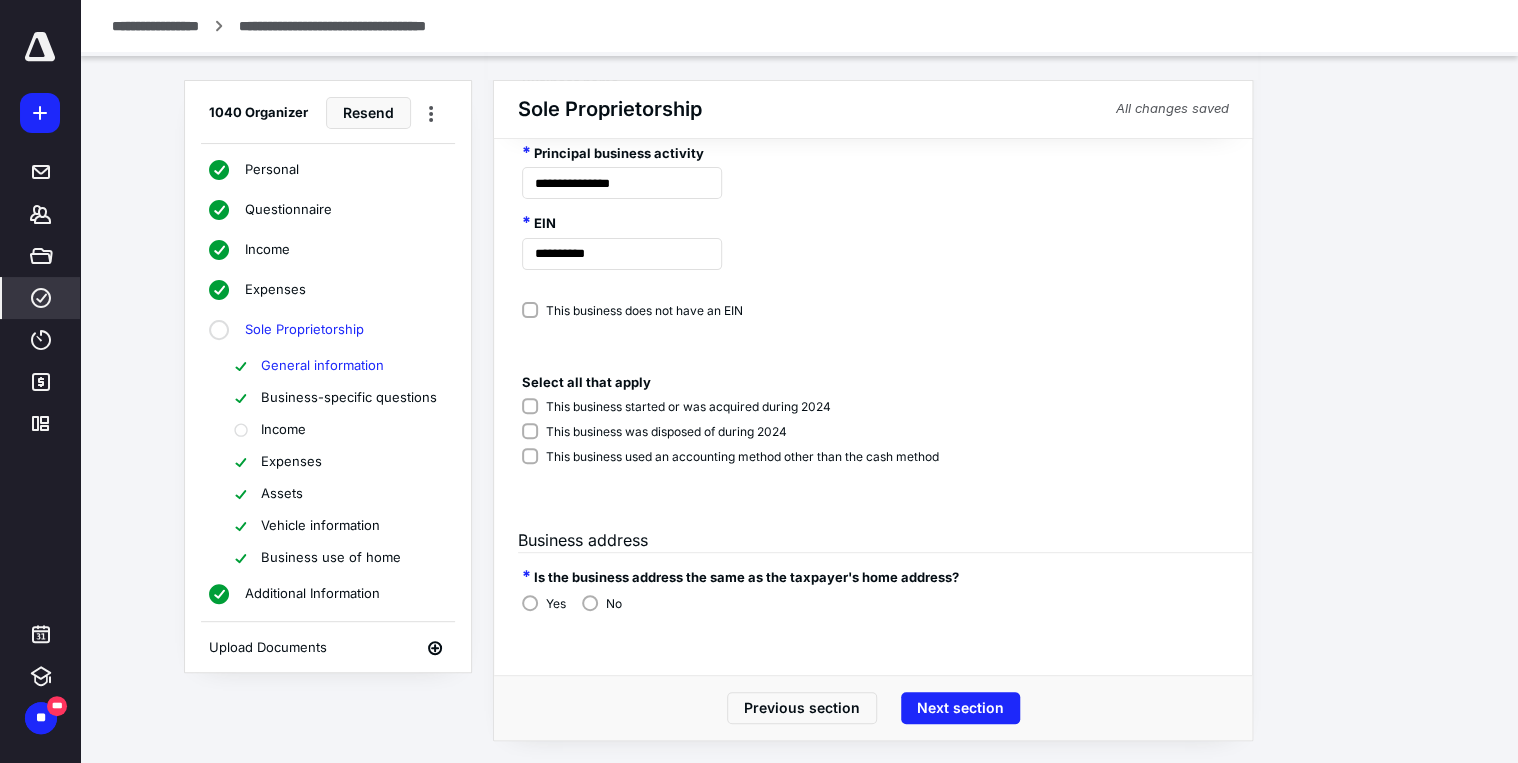 click on "Next section" at bounding box center [960, 708] 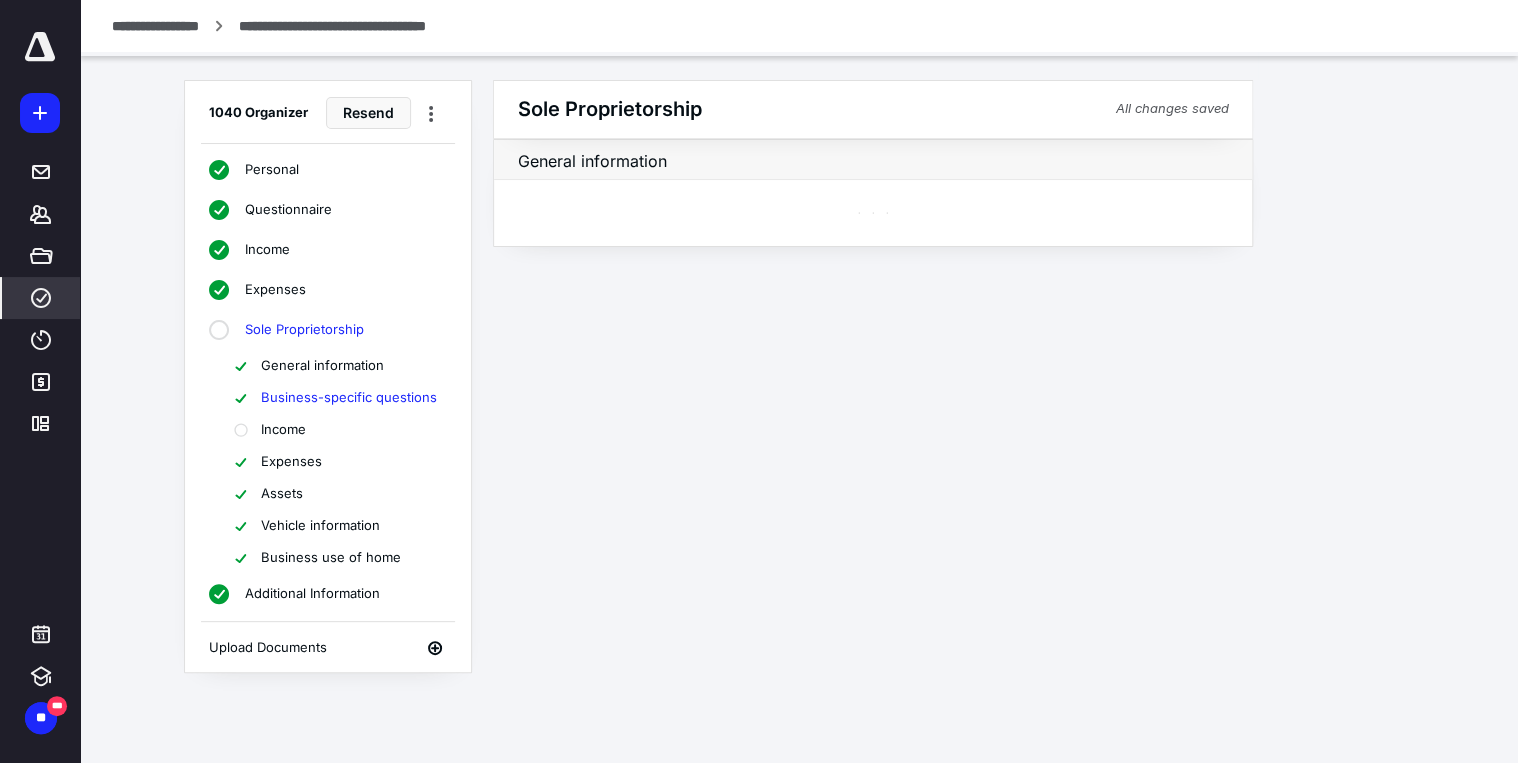 scroll, scrollTop: 0, scrollLeft: 0, axis: both 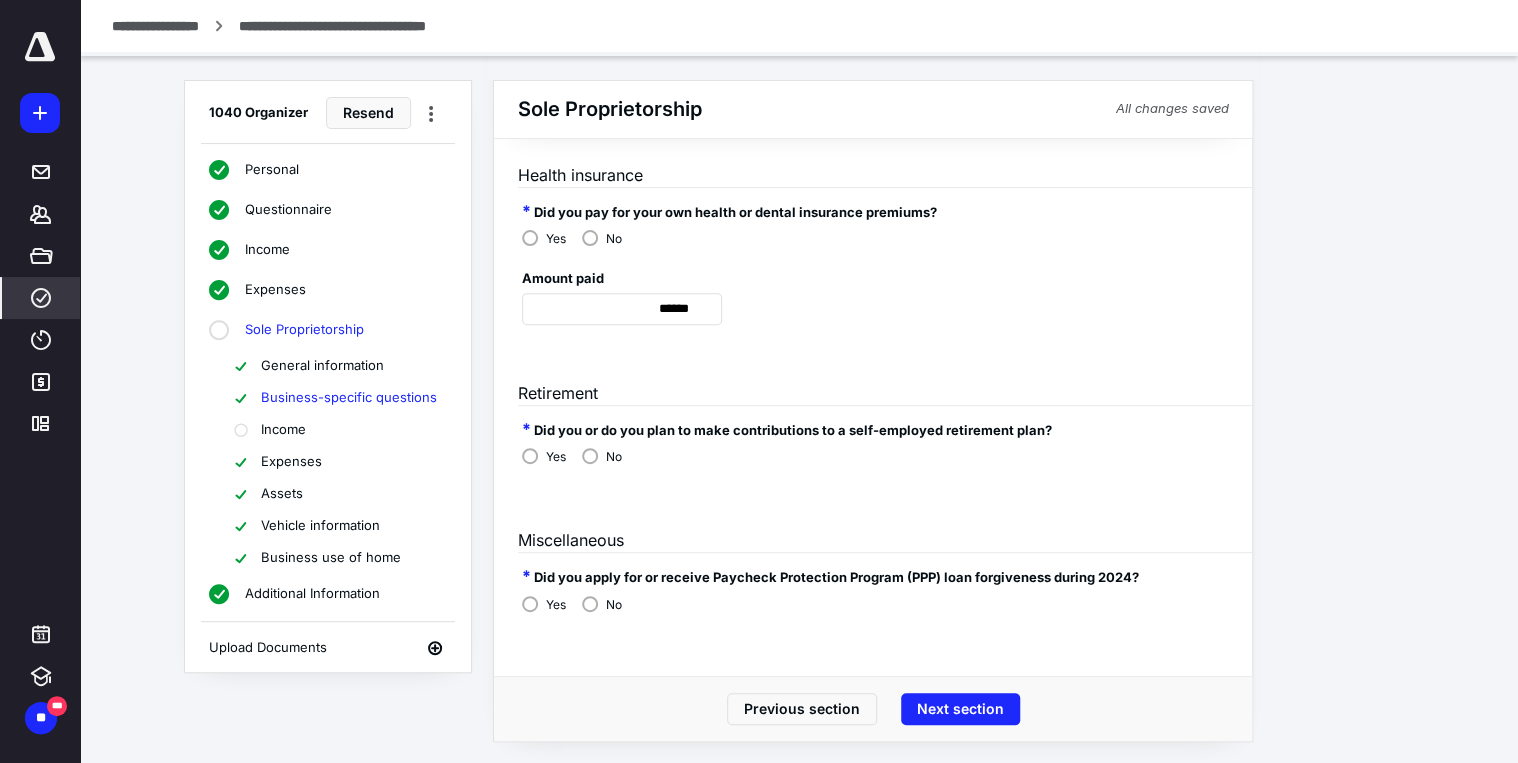 click on "Next section" at bounding box center [960, 709] 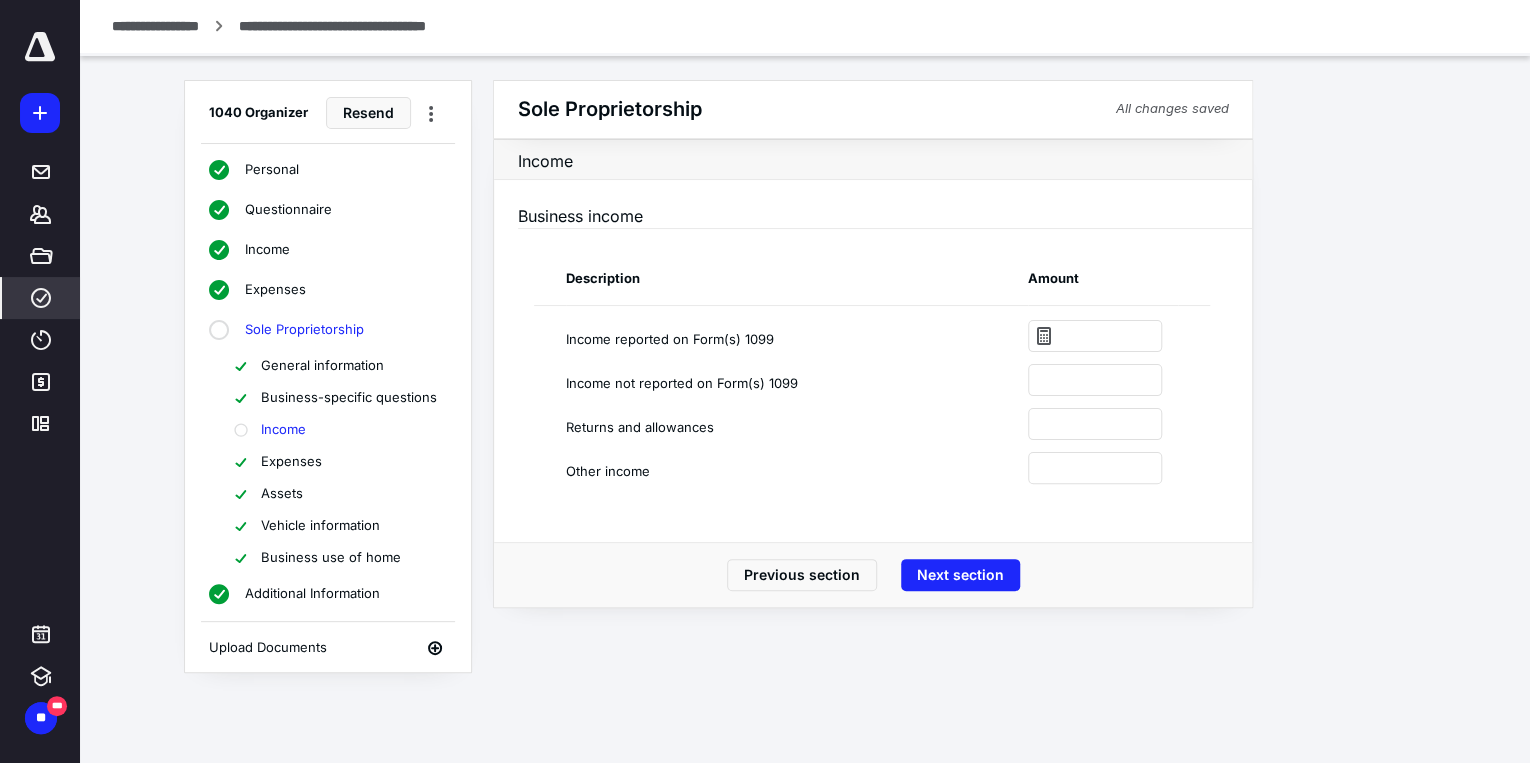 click on "Next section" at bounding box center [960, 575] 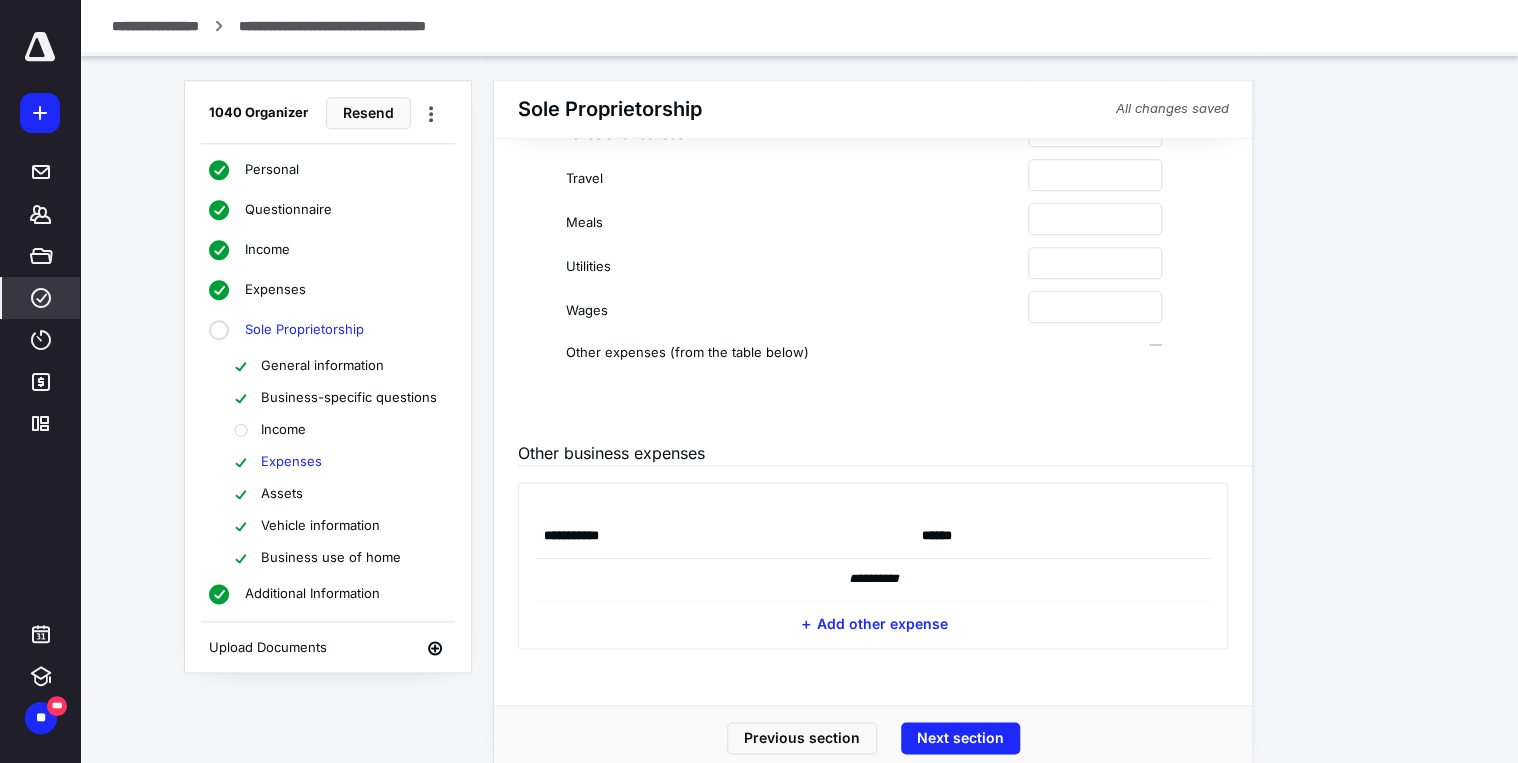 scroll, scrollTop: 996, scrollLeft: 0, axis: vertical 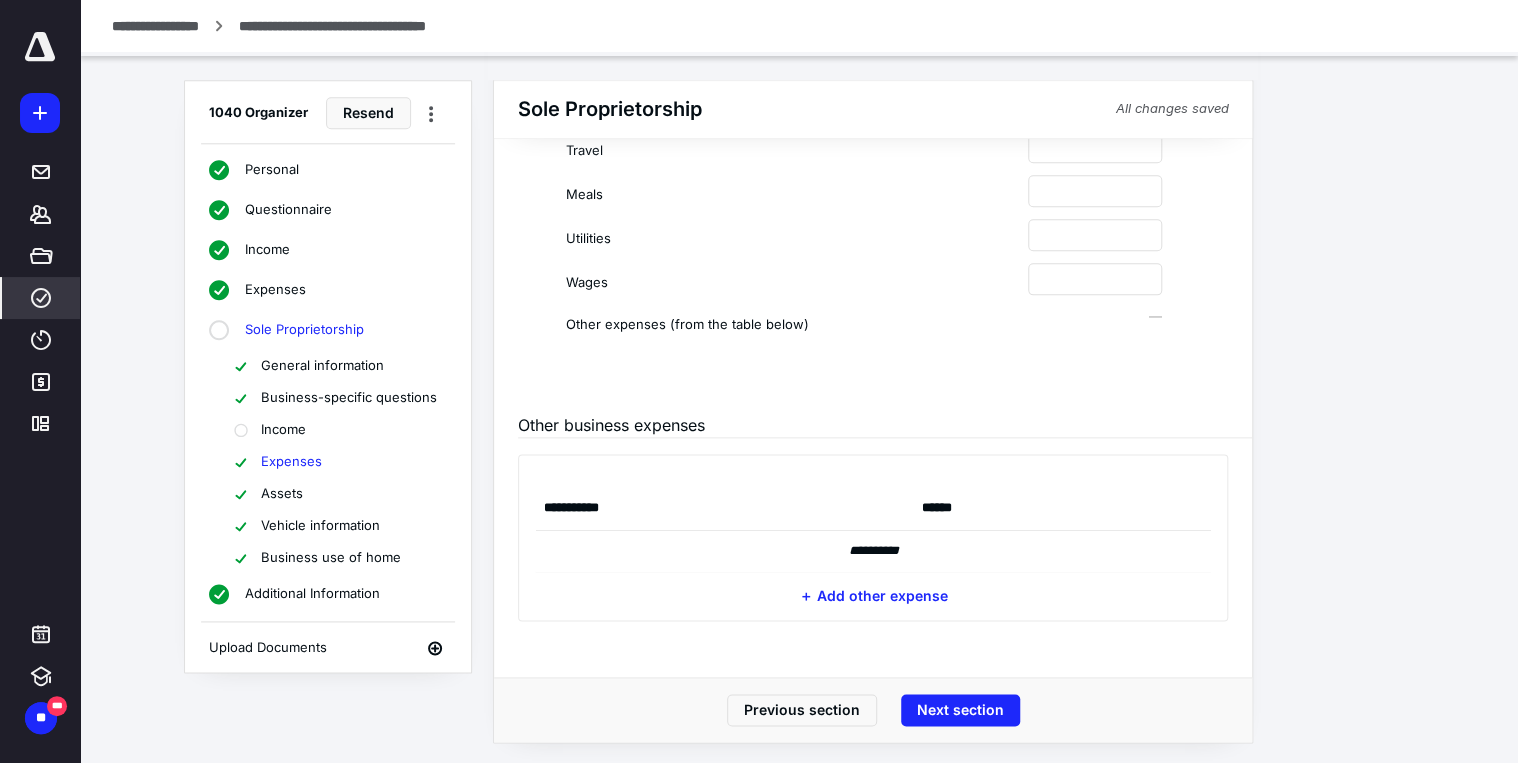 click on "Next section" at bounding box center (960, 710) 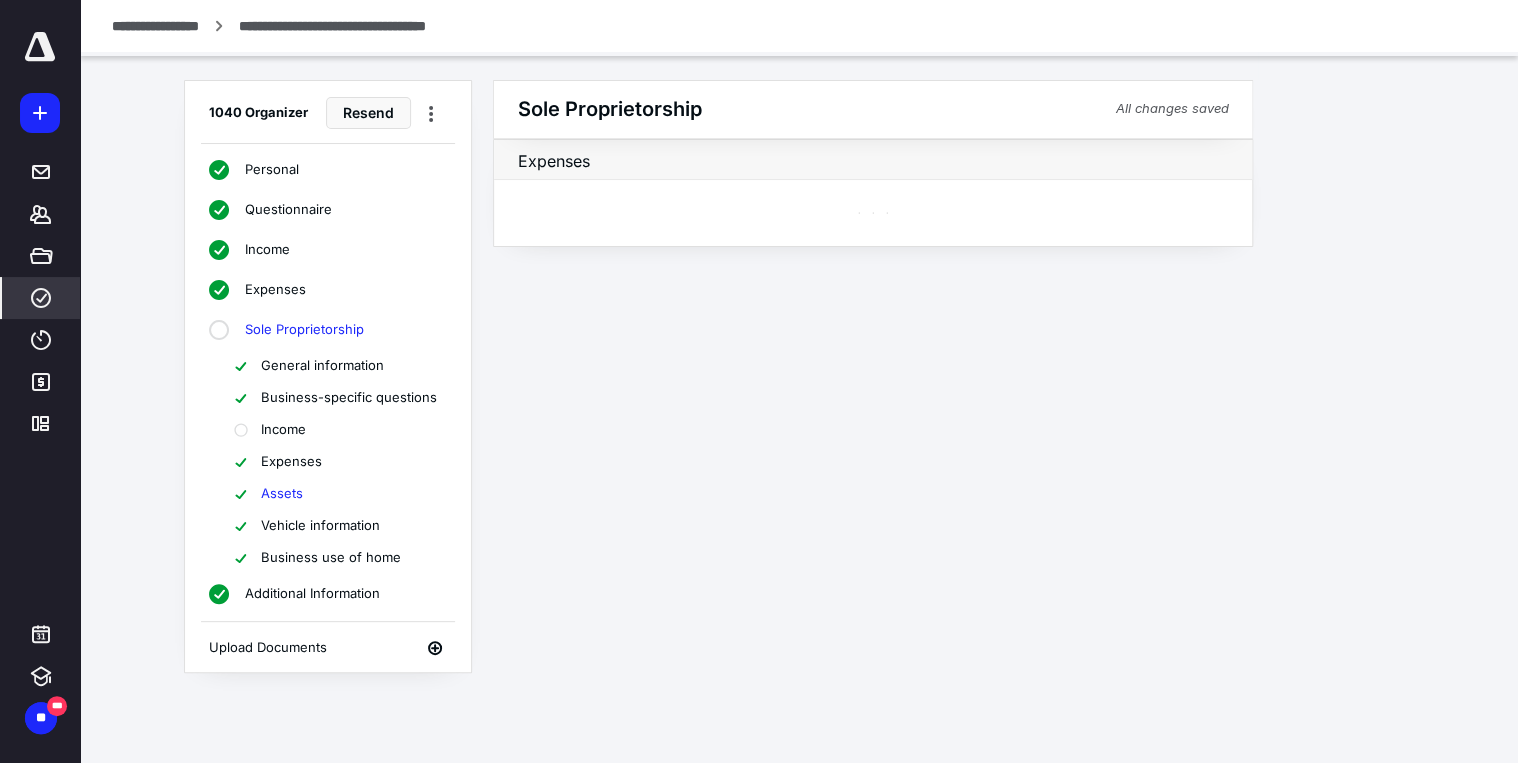 scroll, scrollTop: 0, scrollLeft: 0, axis: both 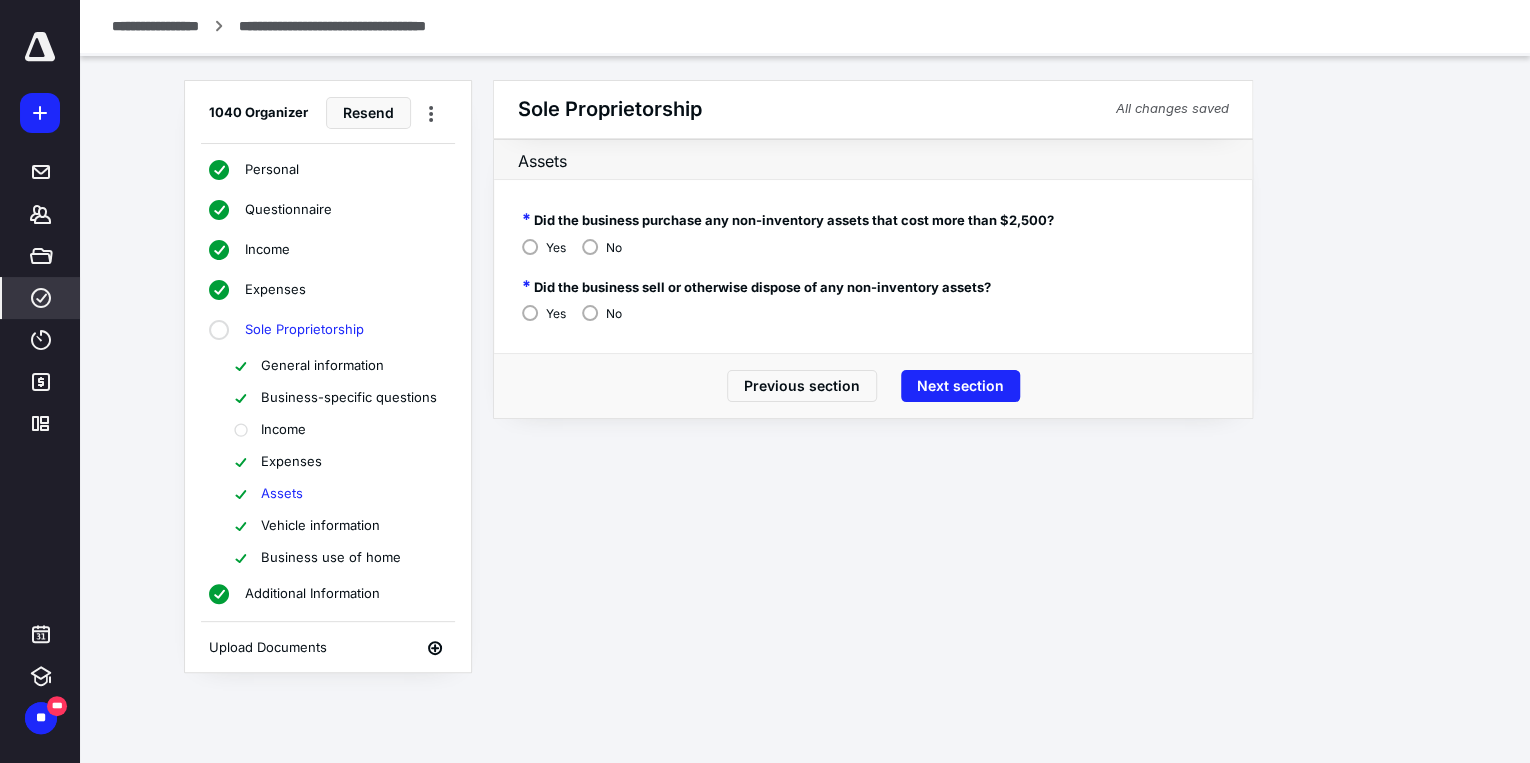 click on "Next section" at bounding box center (960, 386) 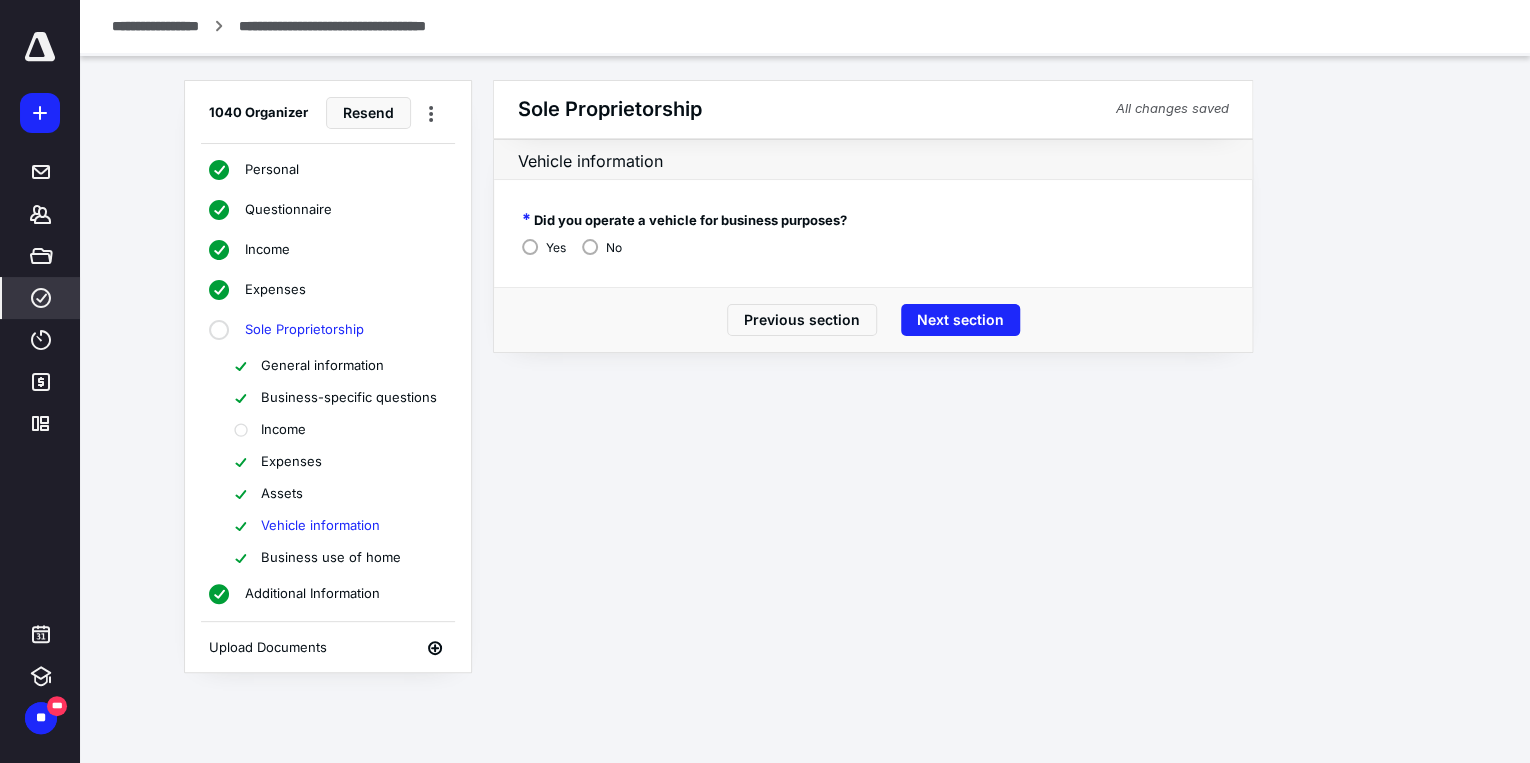 click on "Next section" at bounding box center [960, 320] 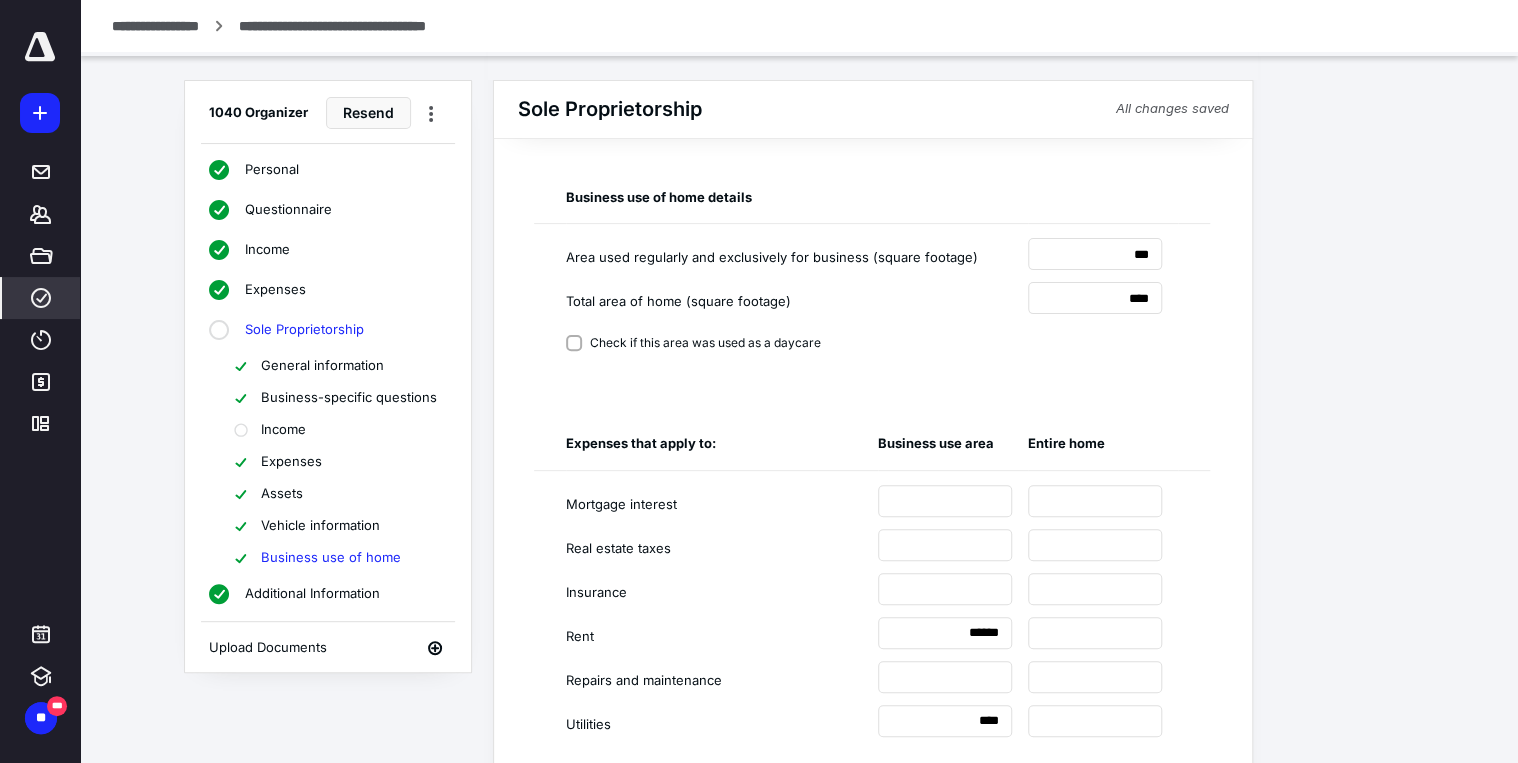 scroll, scrollTop: 251, scrollLeft: 0, axis: vertical 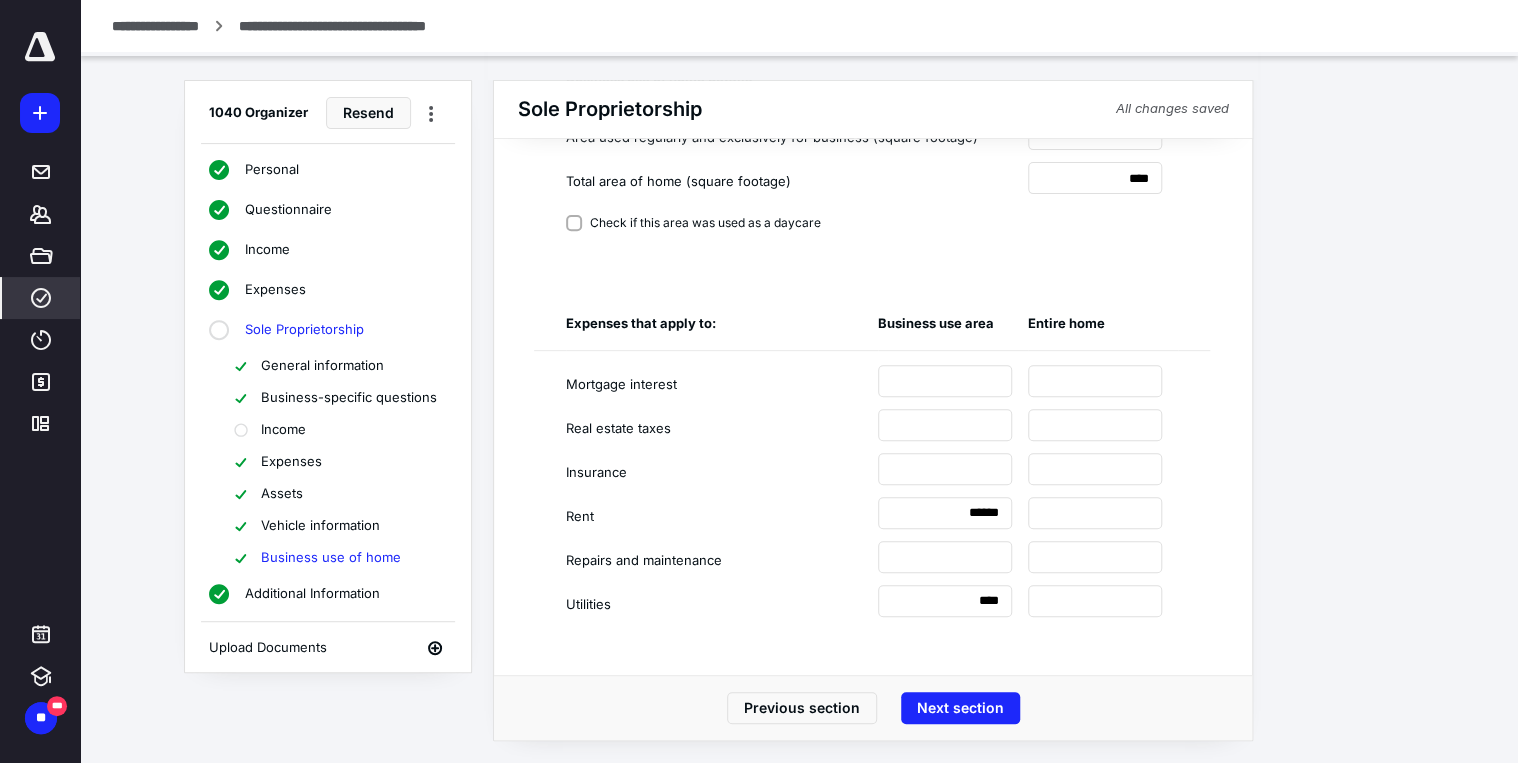click on "Next section" at bounding box center (960, 708) 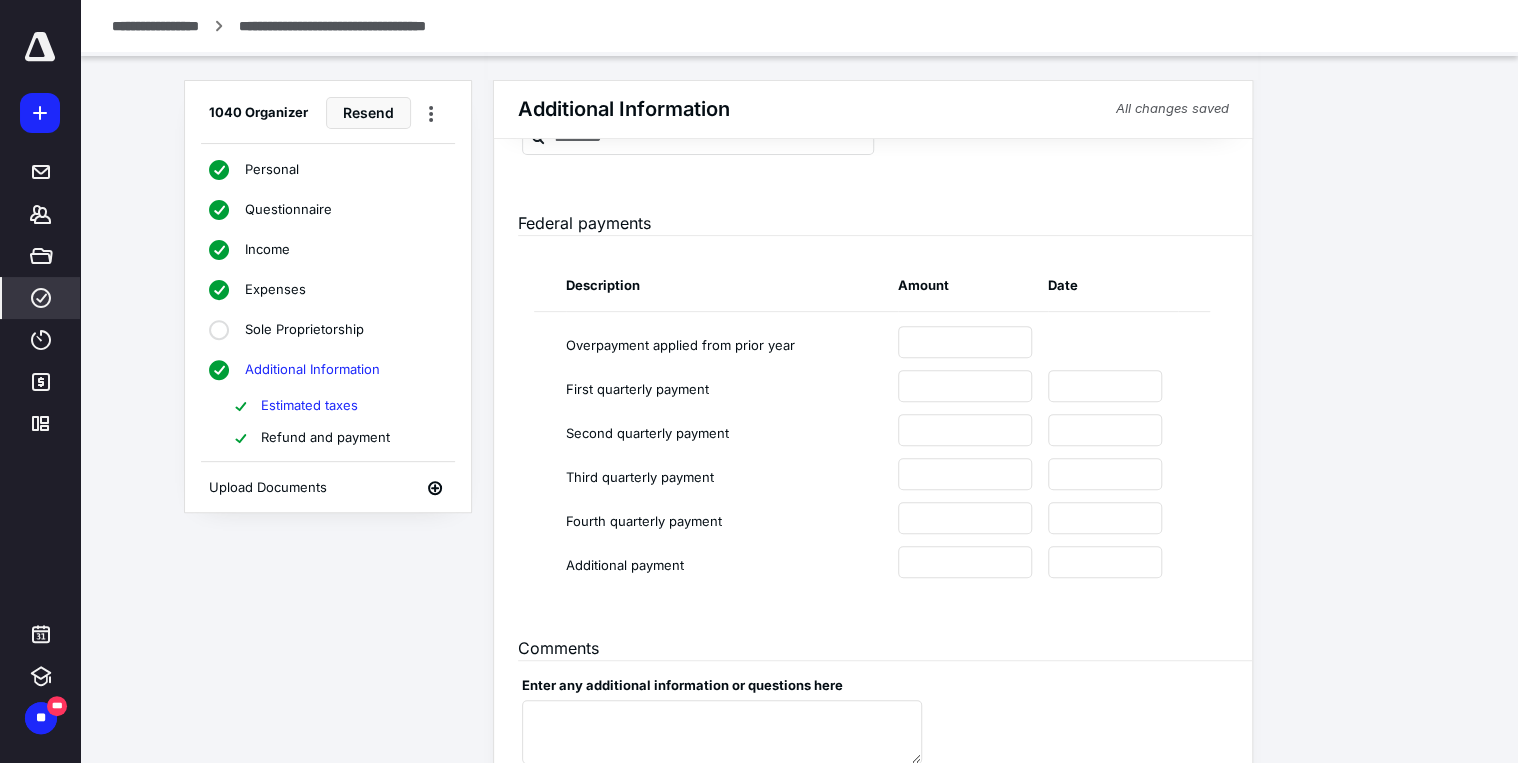 scroll, scrollTop: 325, scrollLeft: 0, axis: vertical 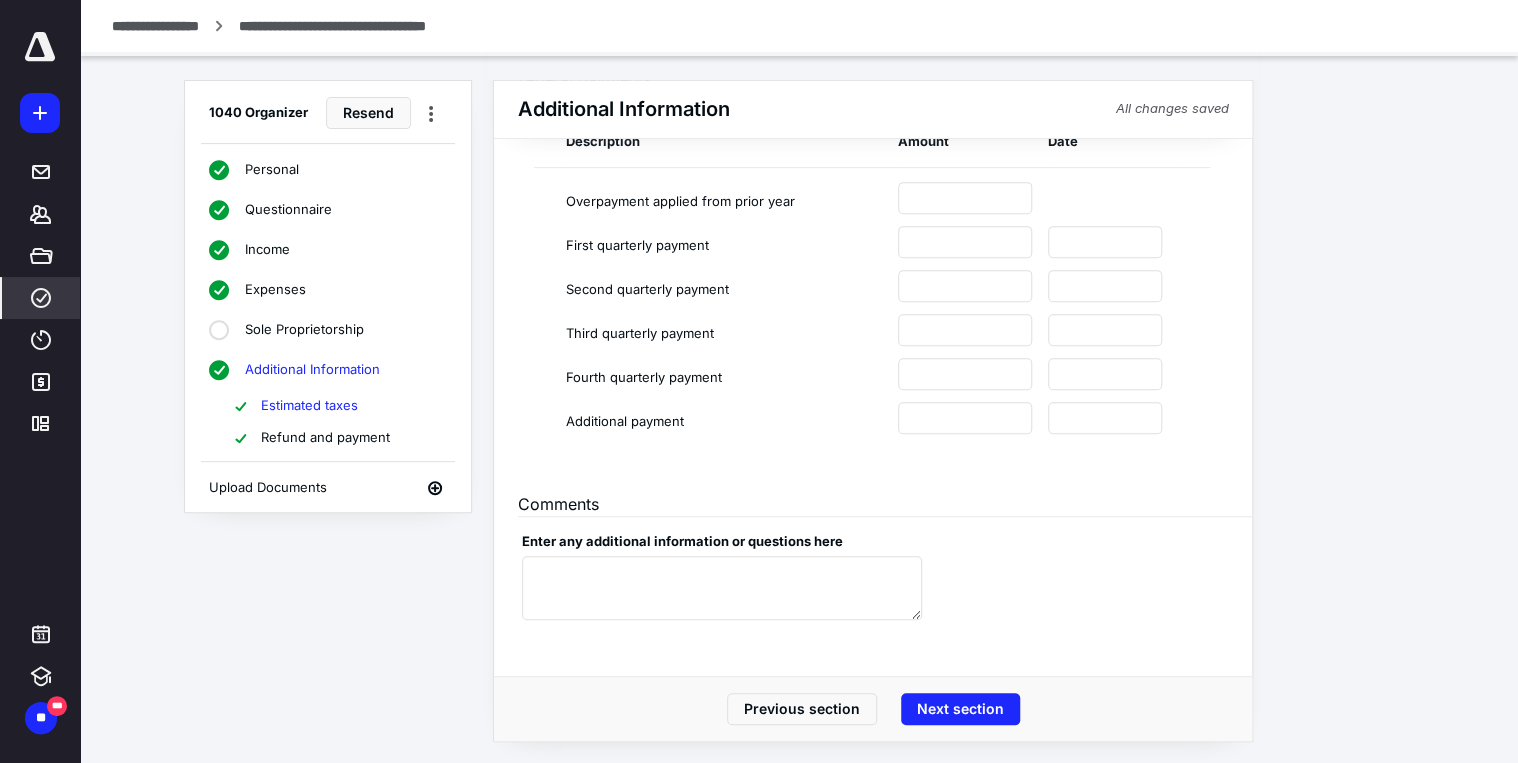 click on "Next section" at bounding box center (960, 709) 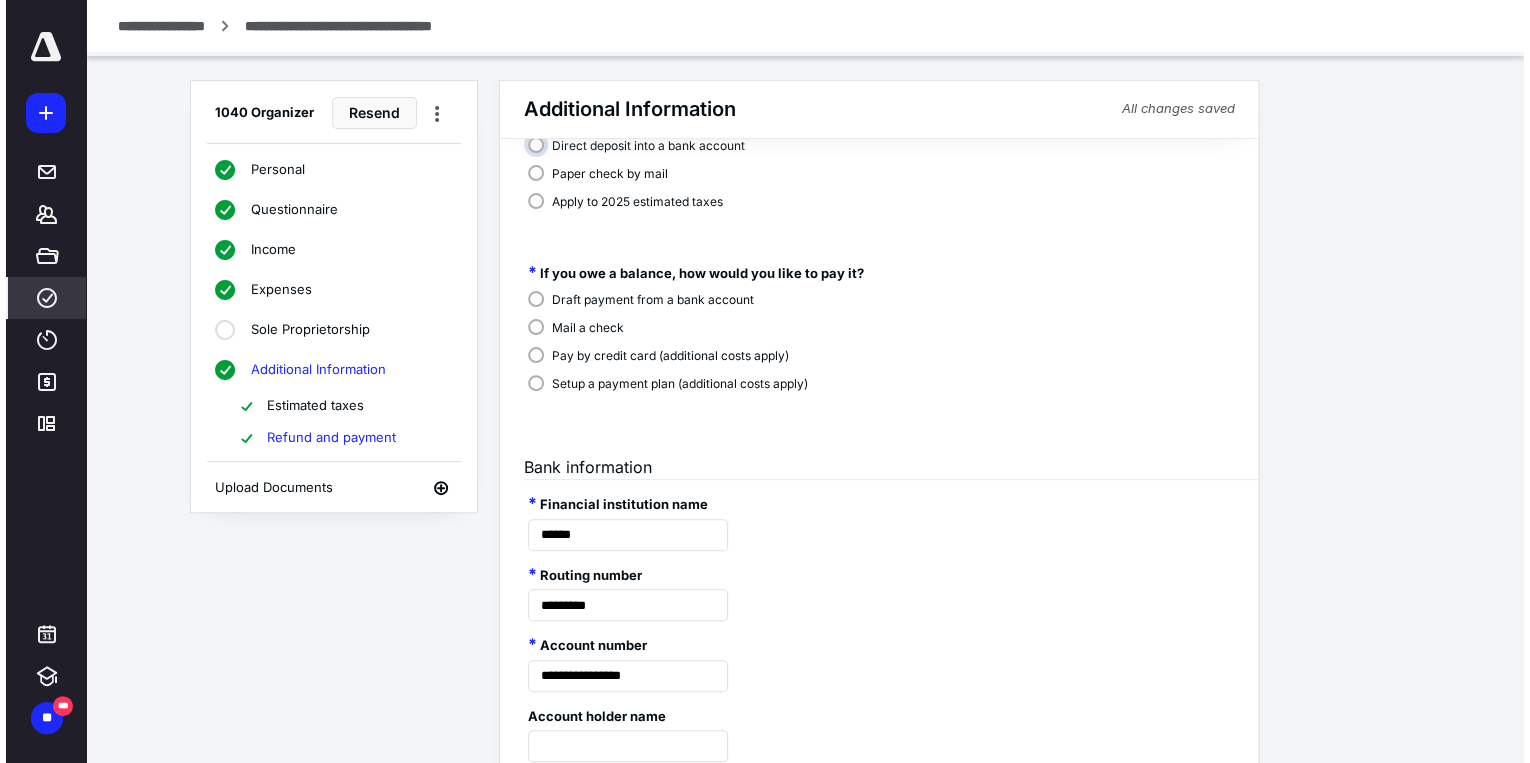 scroll, scrollTop: 0, scrollLeft: 0, axis: both 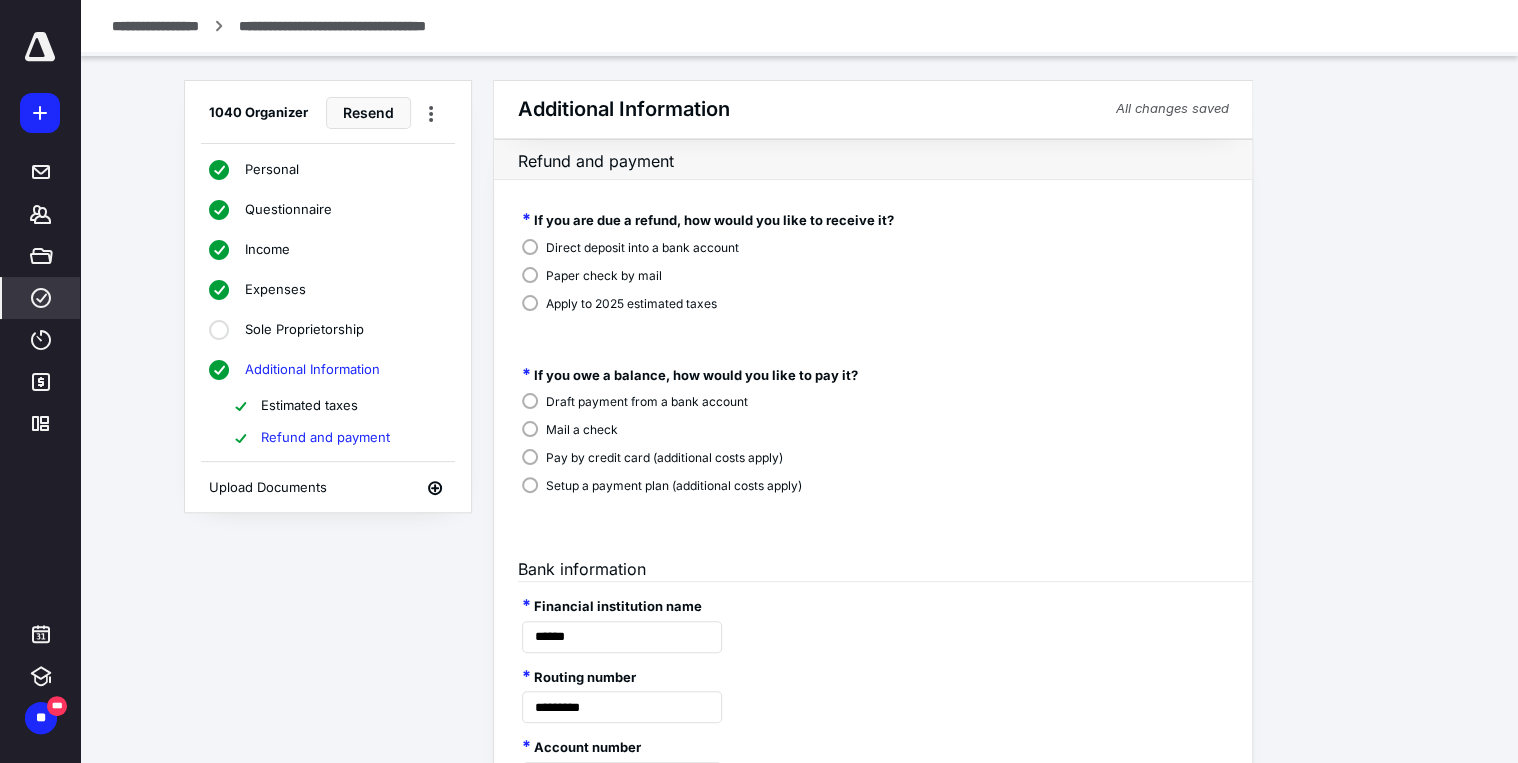 click on "**********" at bounding box center [155, 26] 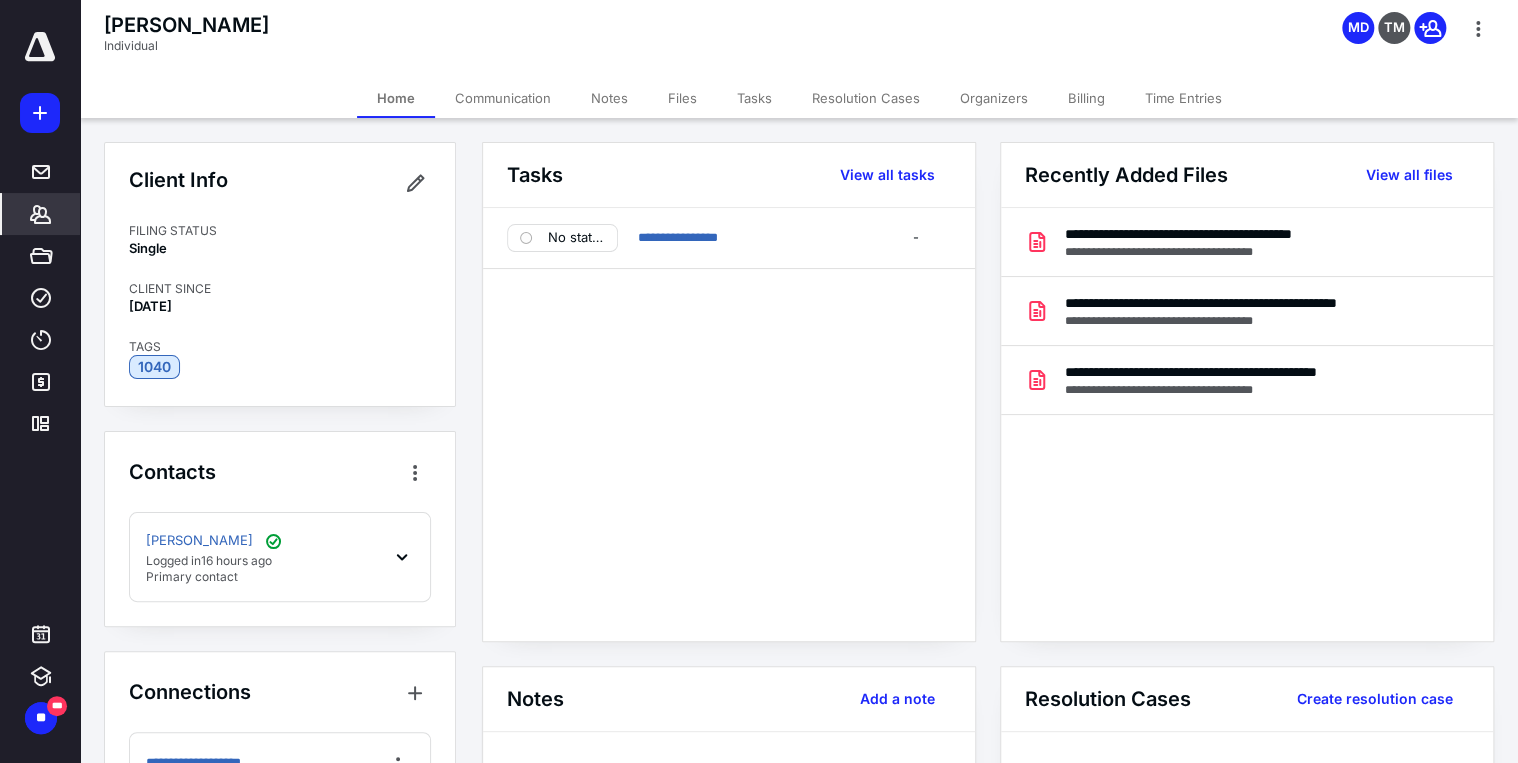 click on "**********" at bounding box center (1239, 234) 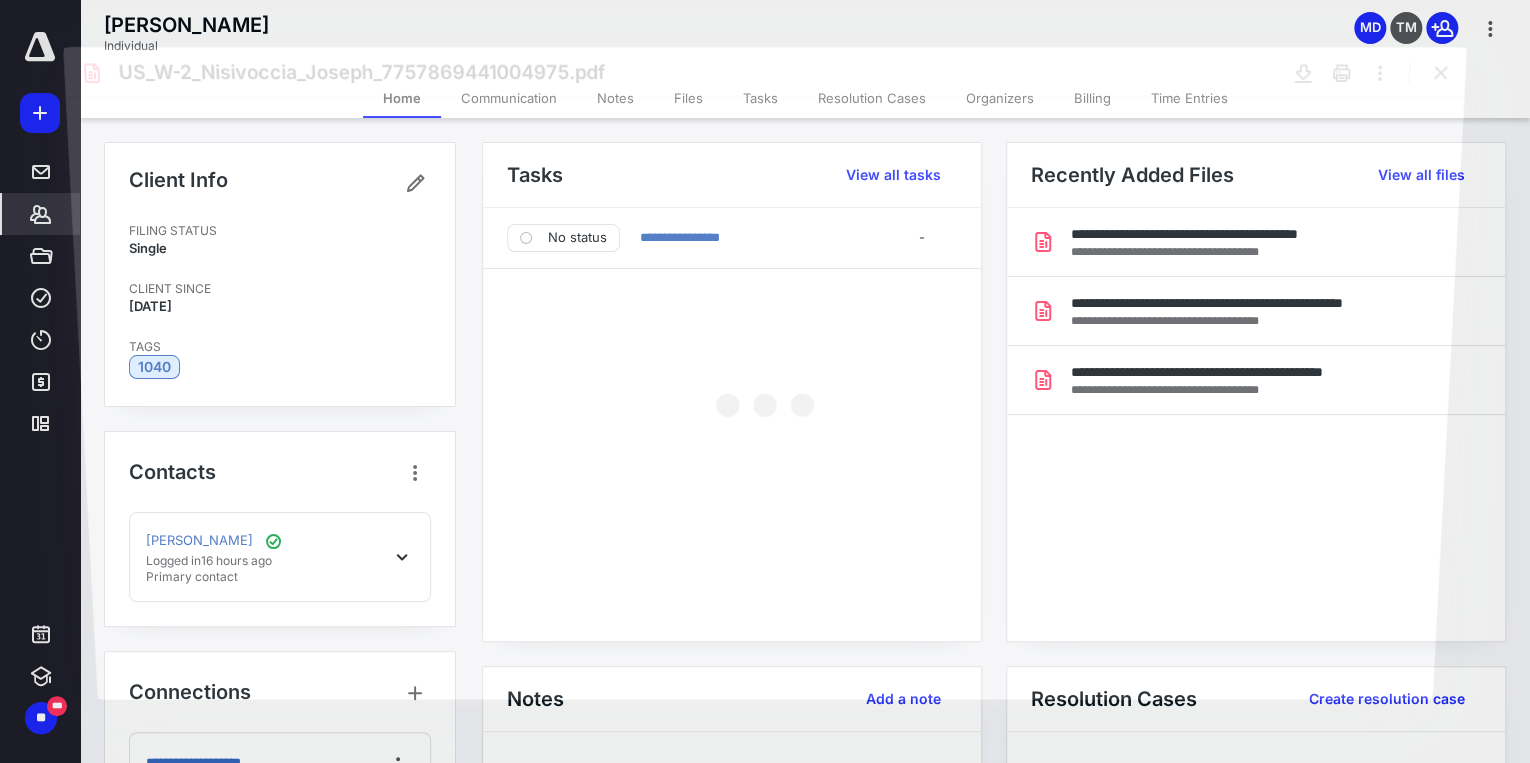 click at bounding box center (764, 398) 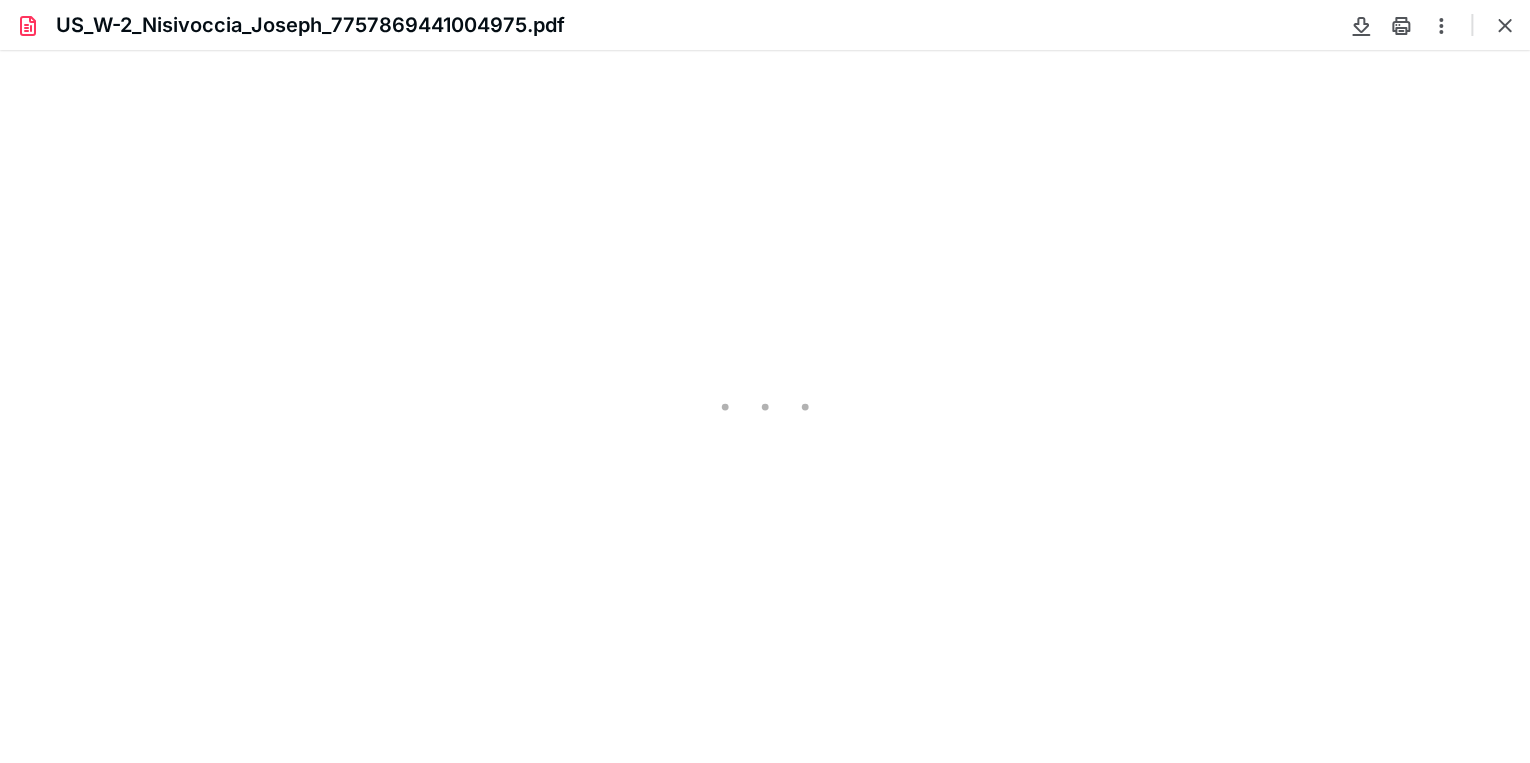 scroll, scrollTop: 0, scrollLeft: 0, axis: both 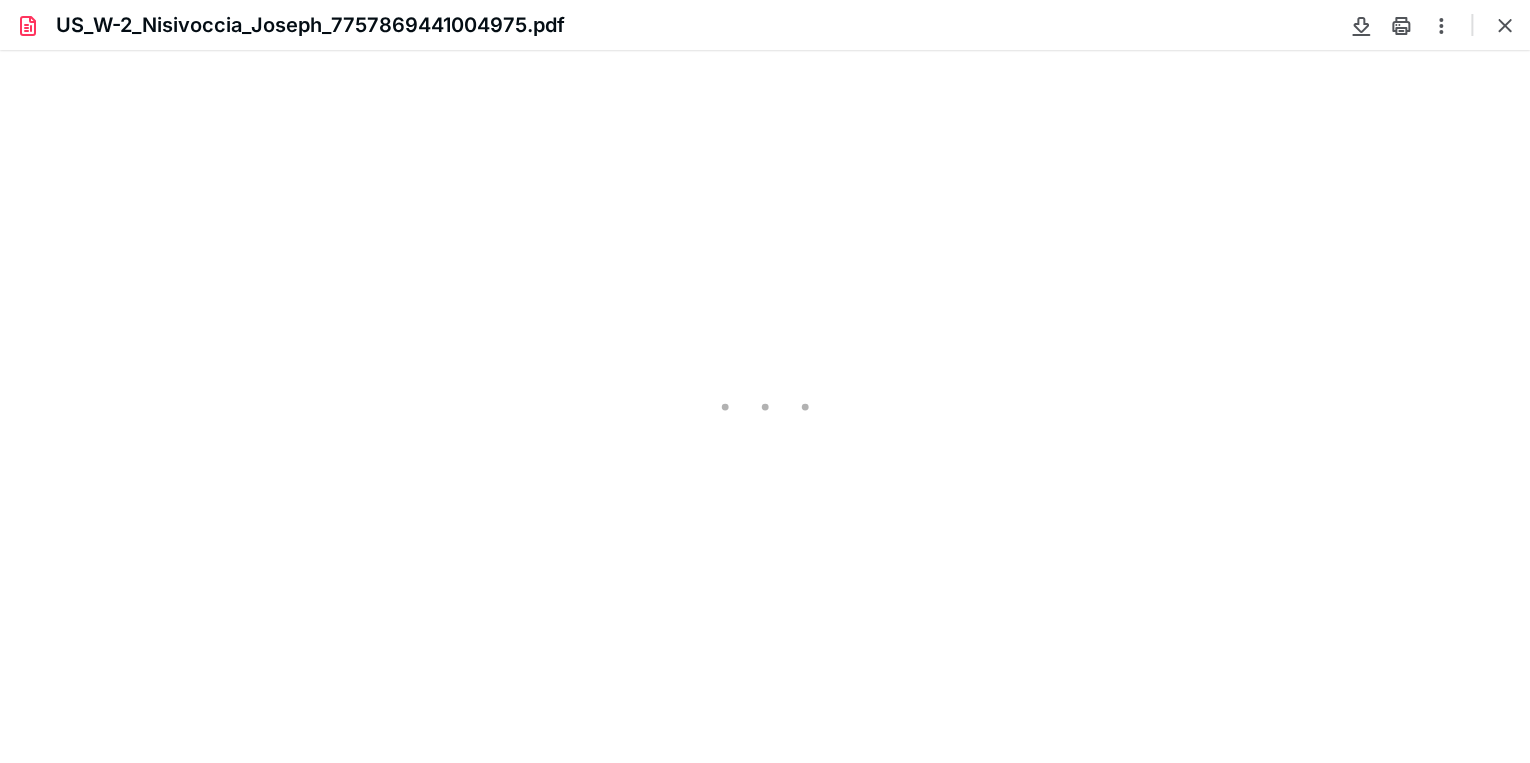 type on "85" 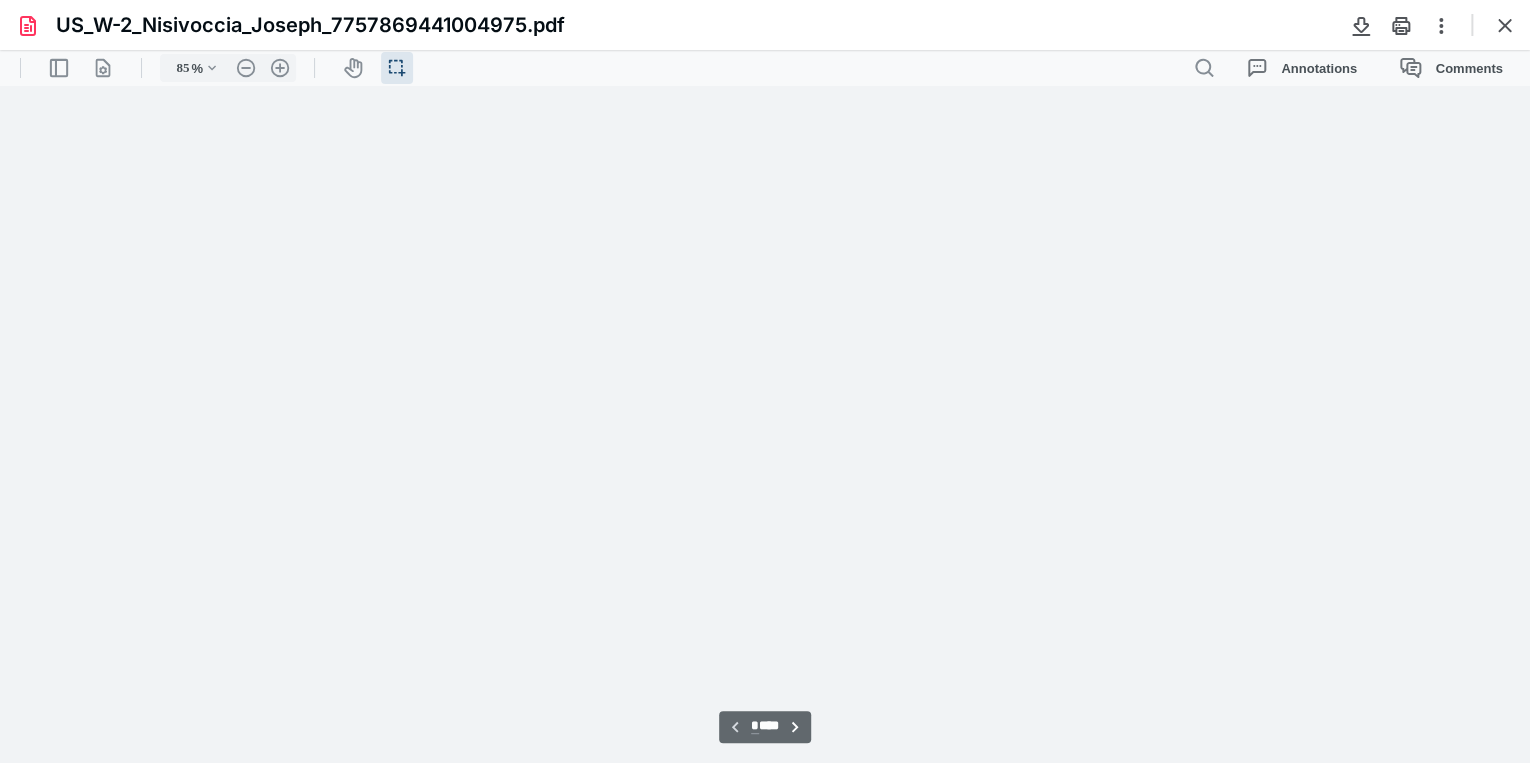 scroll, scrollTop: 39, scrollLeft: 0, axis: vertical 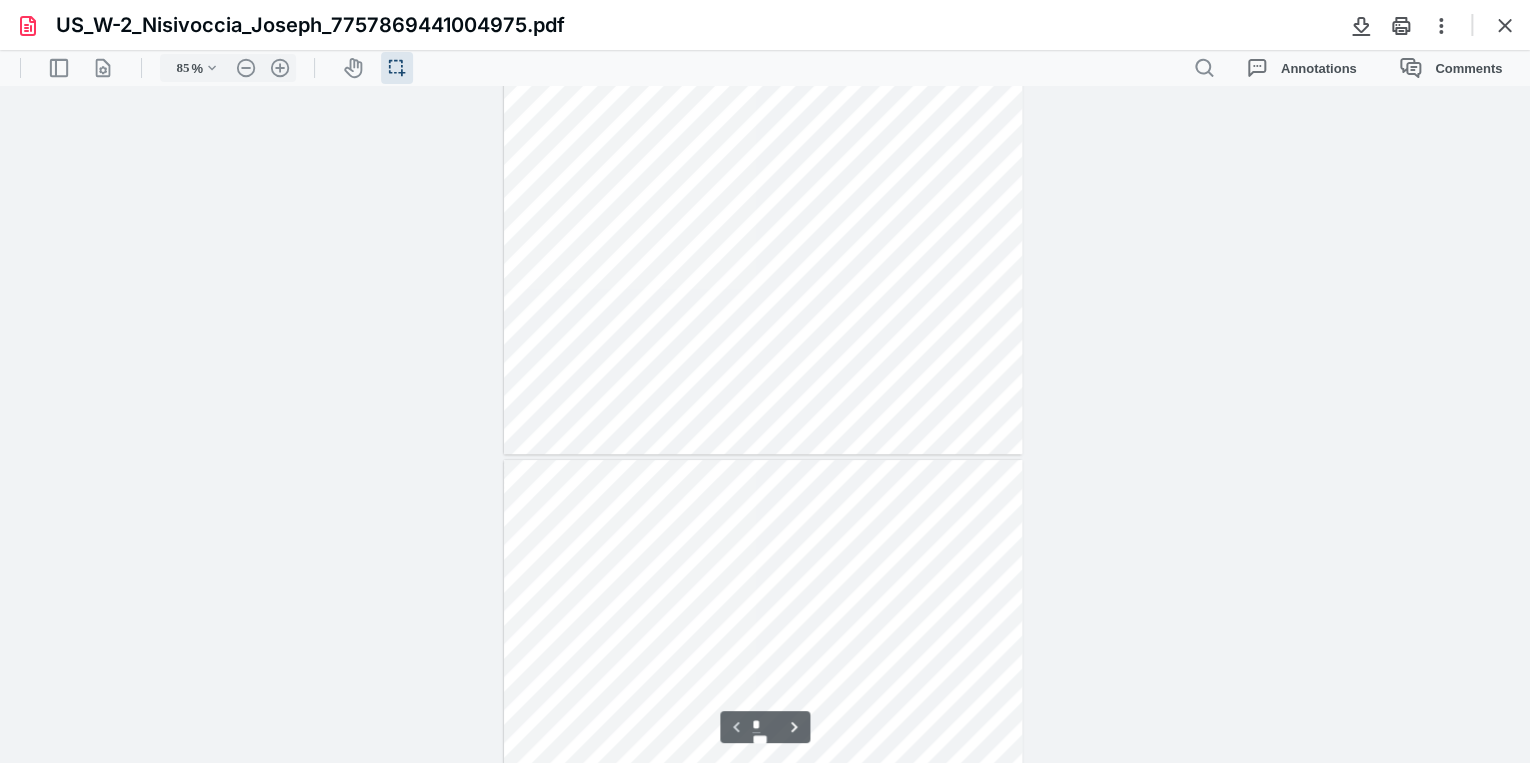 type on "*" 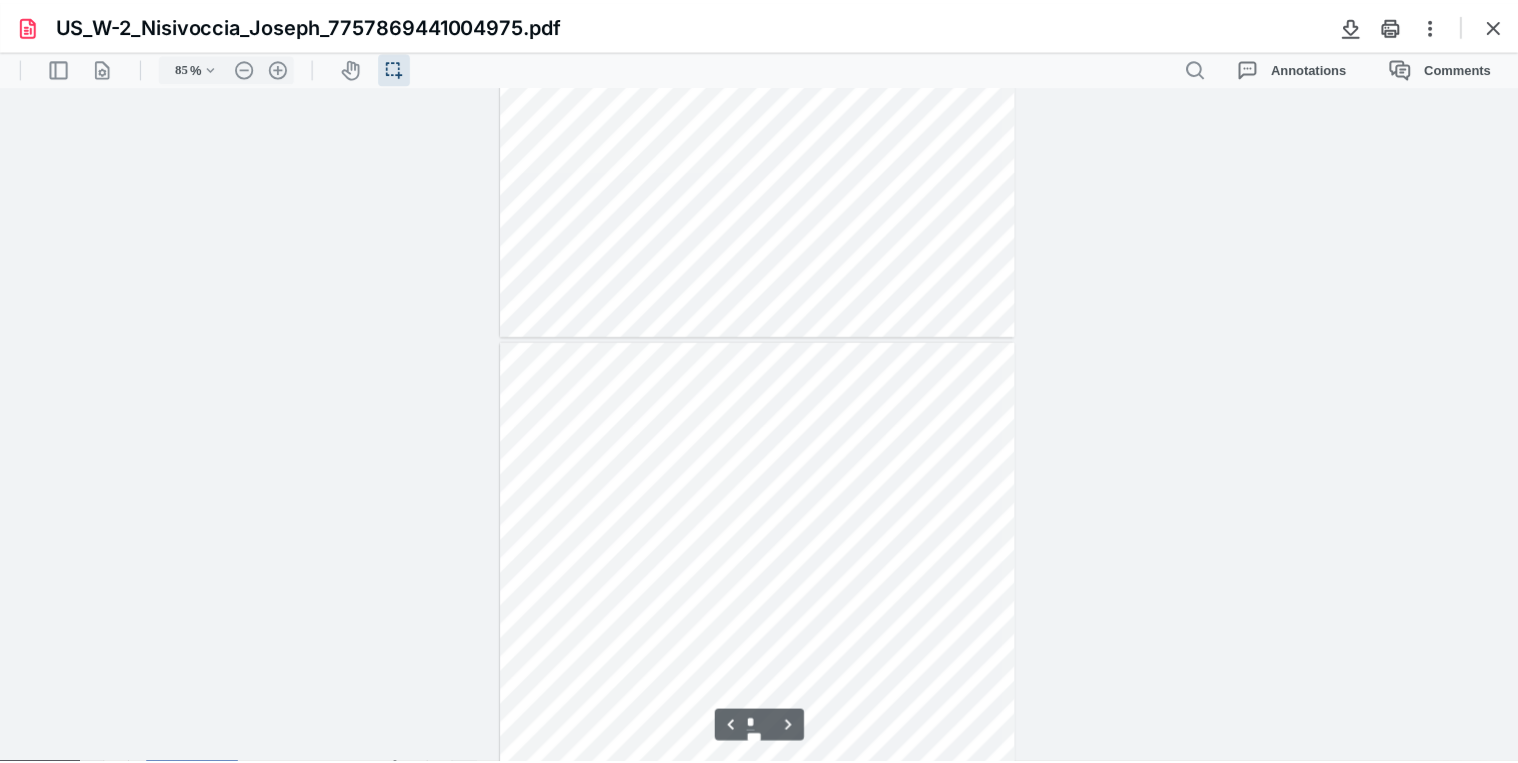 scroll, scrollTop: 519, scrollLeft: 0, axis: vertical 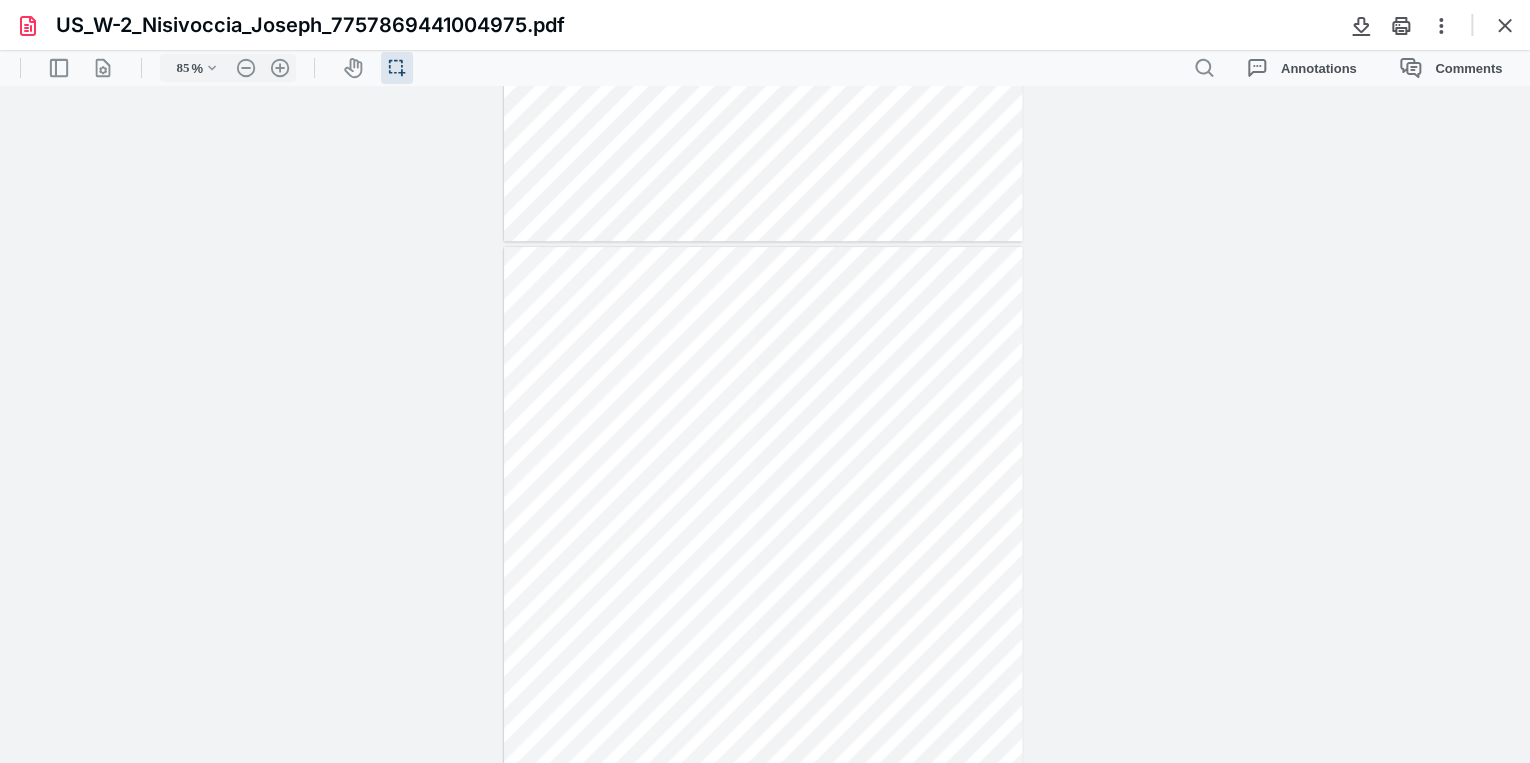 click at bounding box center (1505, 25) 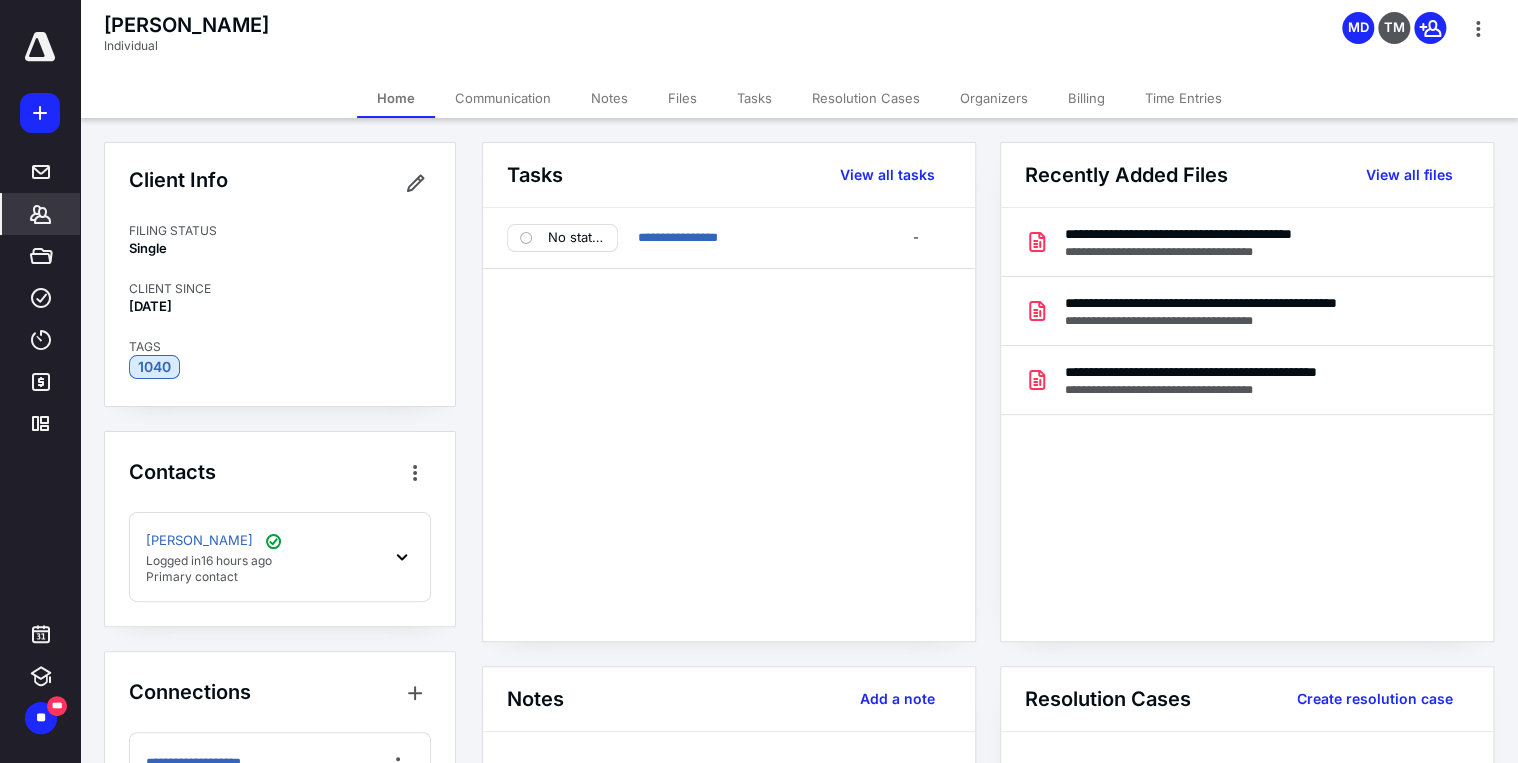 click on "Organizers" at bounding box center [994, 98] 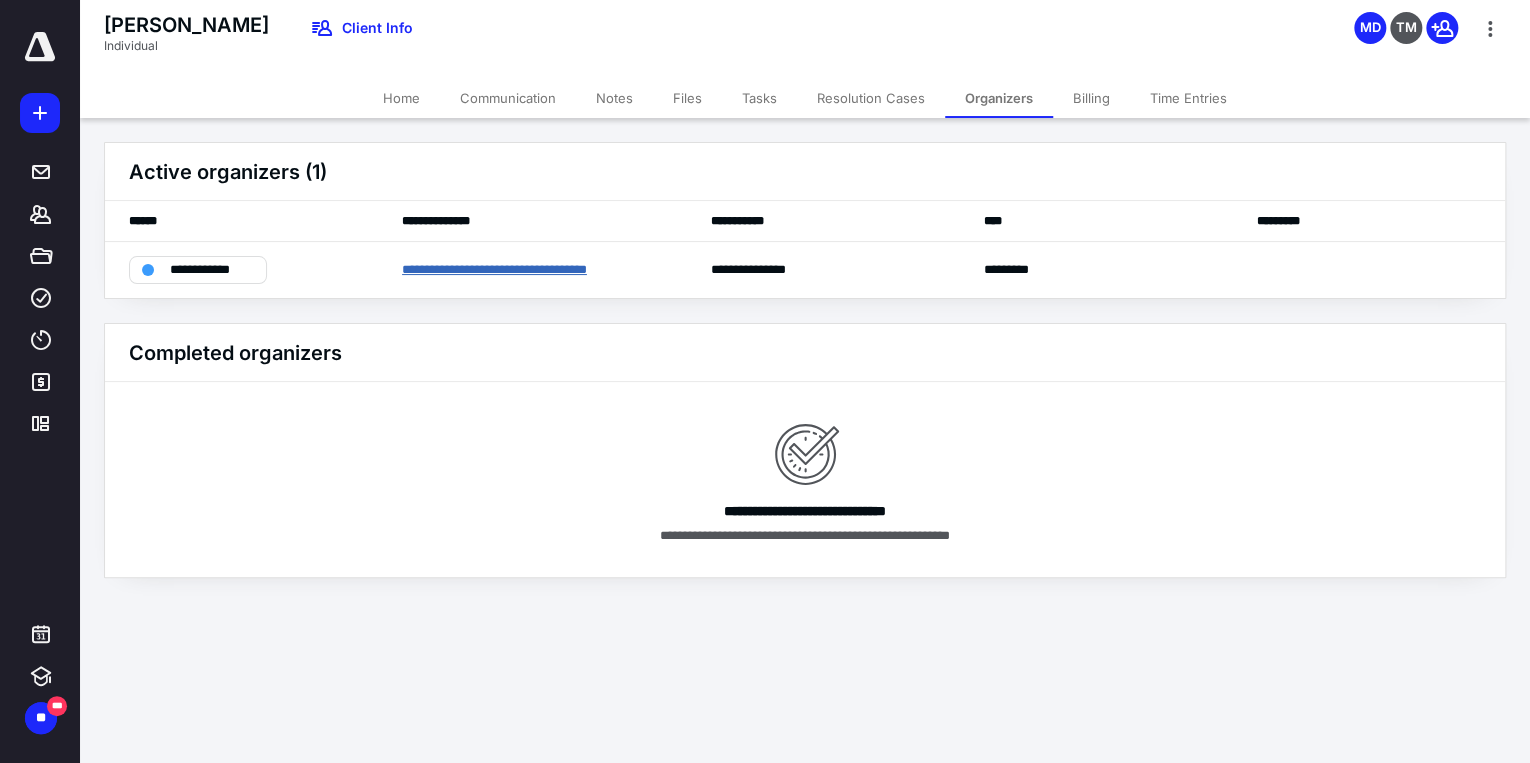 click on "**********" at bounding box center [525, 270] 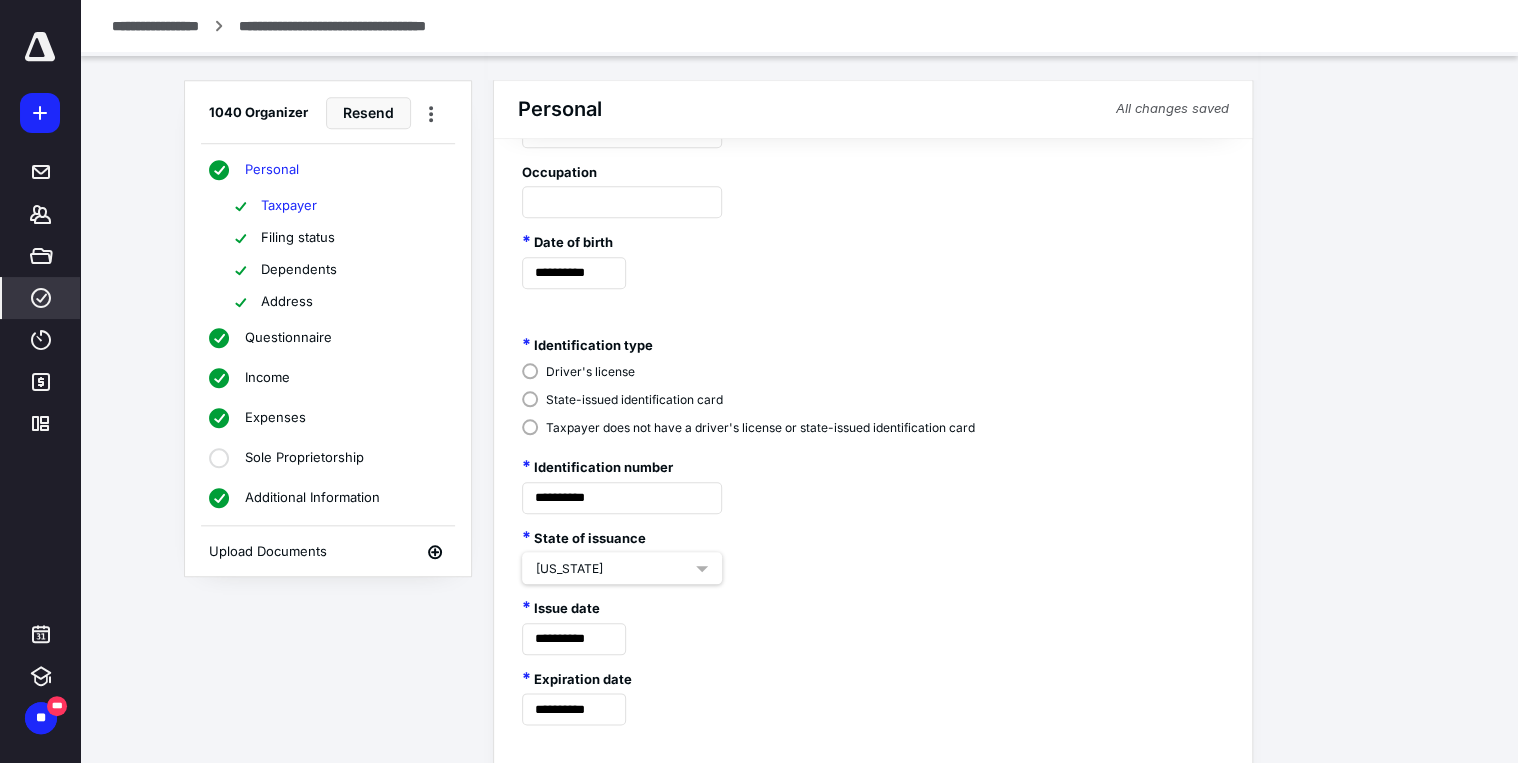 scroll, scrollTop: 880, scrollLeft: 0, axis: vertical 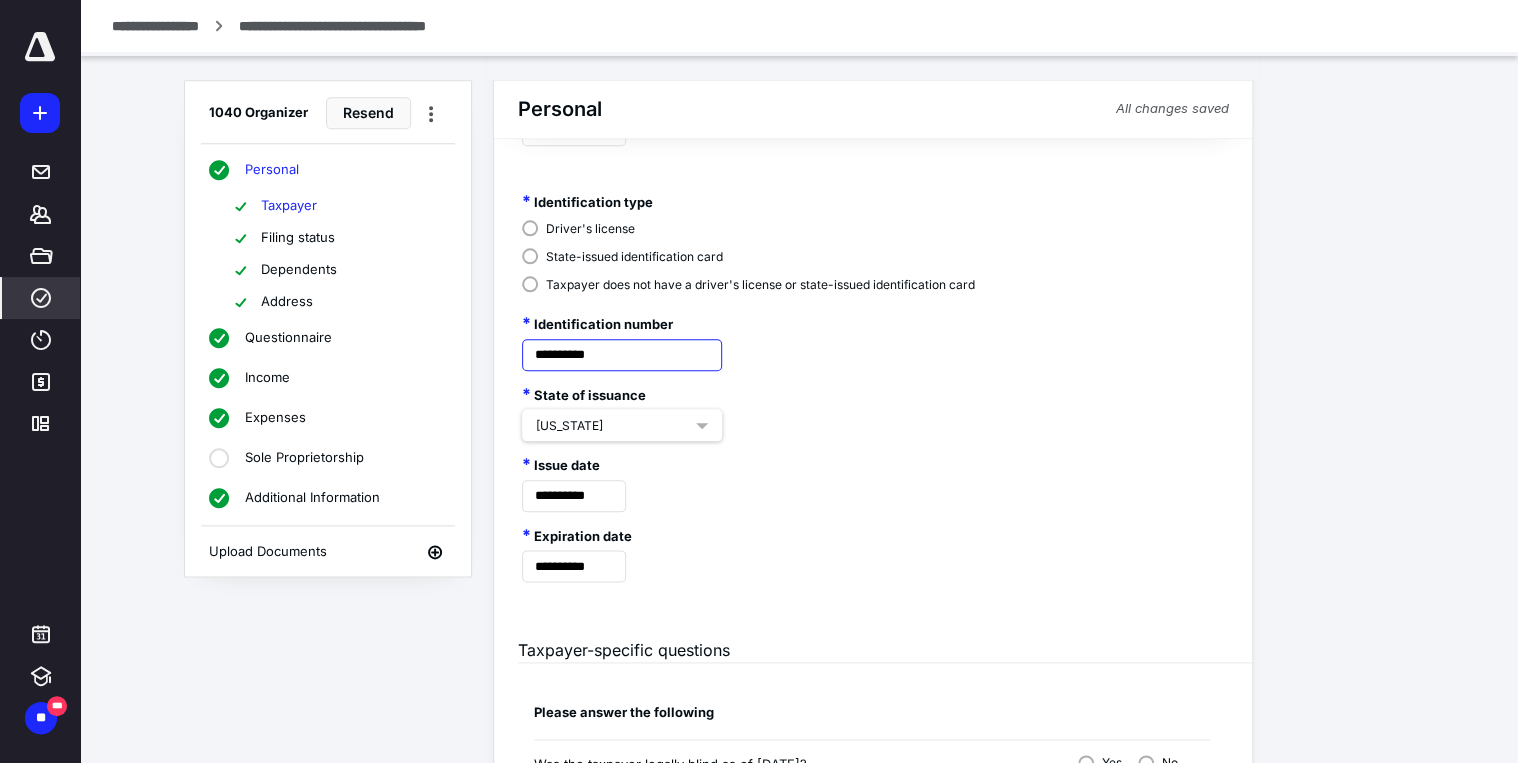 drag, startPoint x: 635, startPoint y: 357, endPoint x: 500, endPoint y: 364, distance: 135.18137 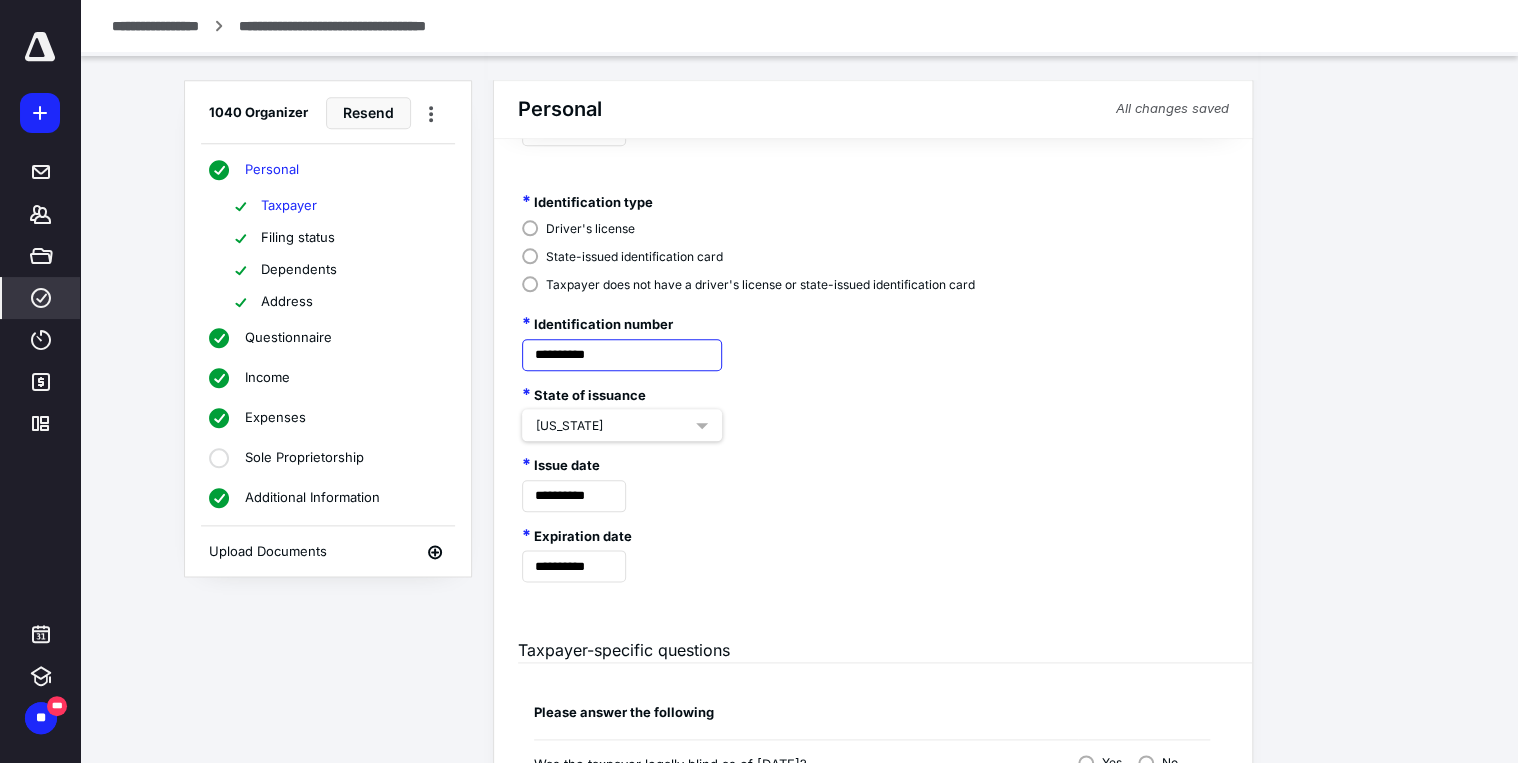 click on "**********" at bounding box center (861, 335) 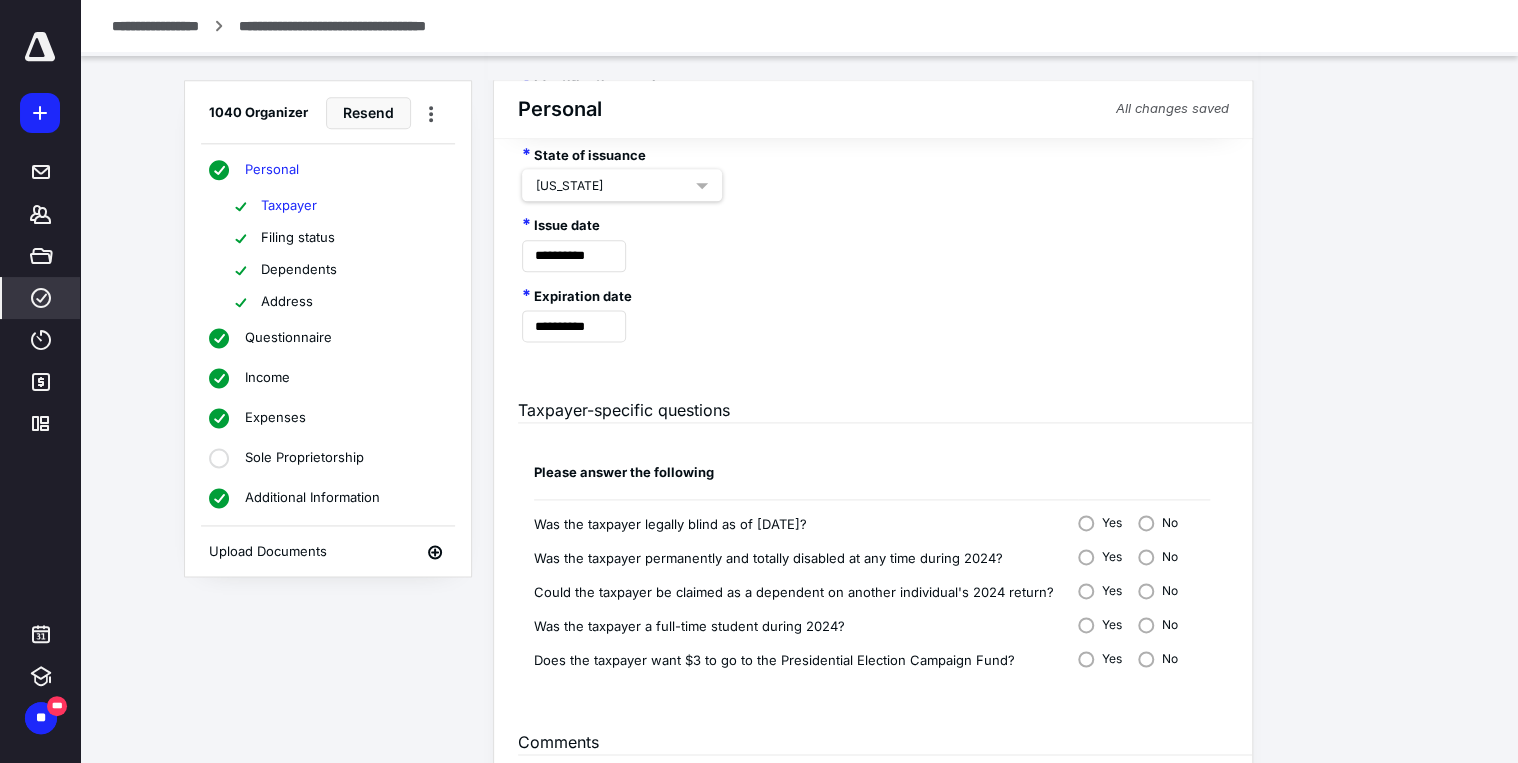 scroll, scrollTop: 957, scrollLeft: 0, axis: vertical 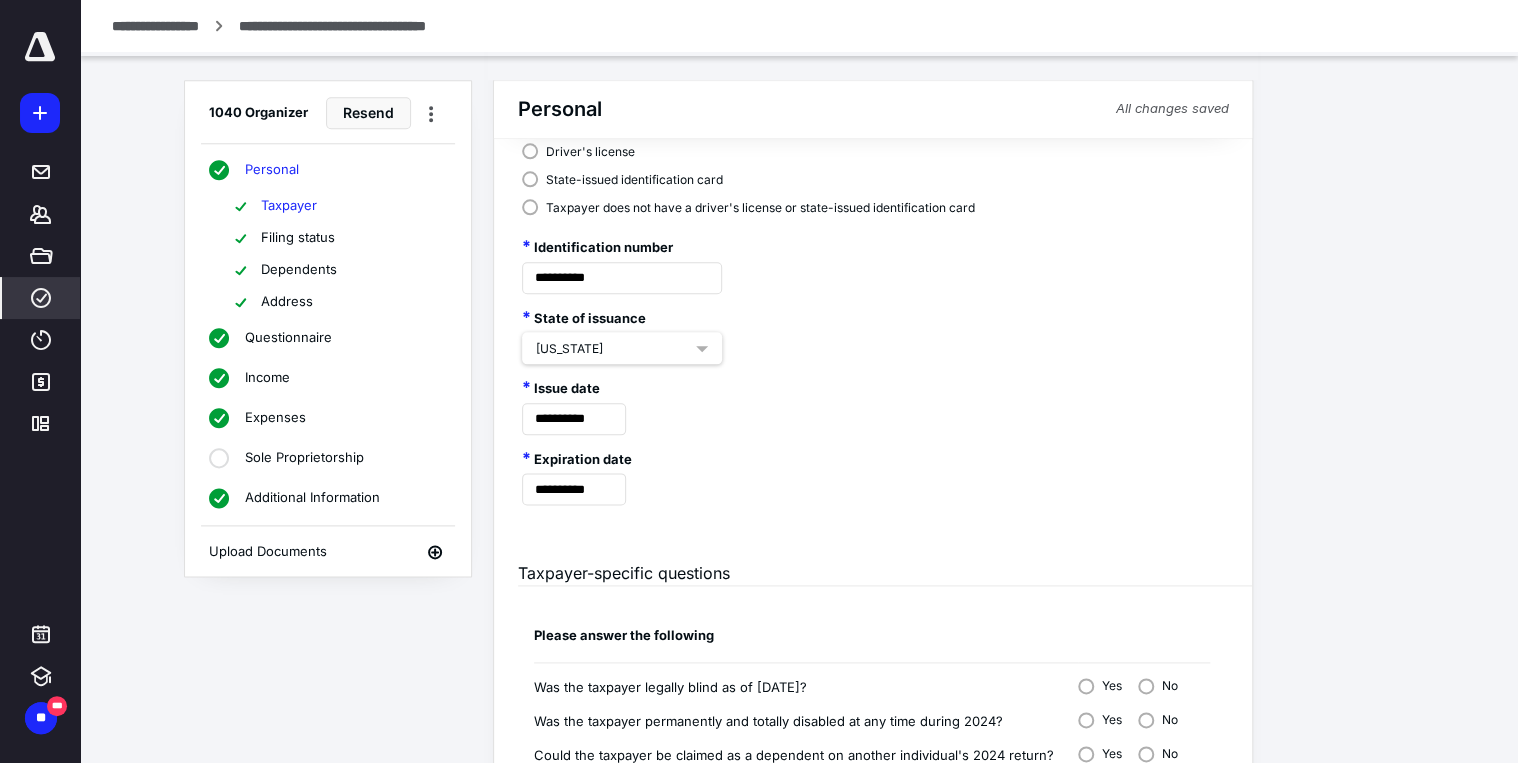 click on "**********" at bounding box center [155, 26] 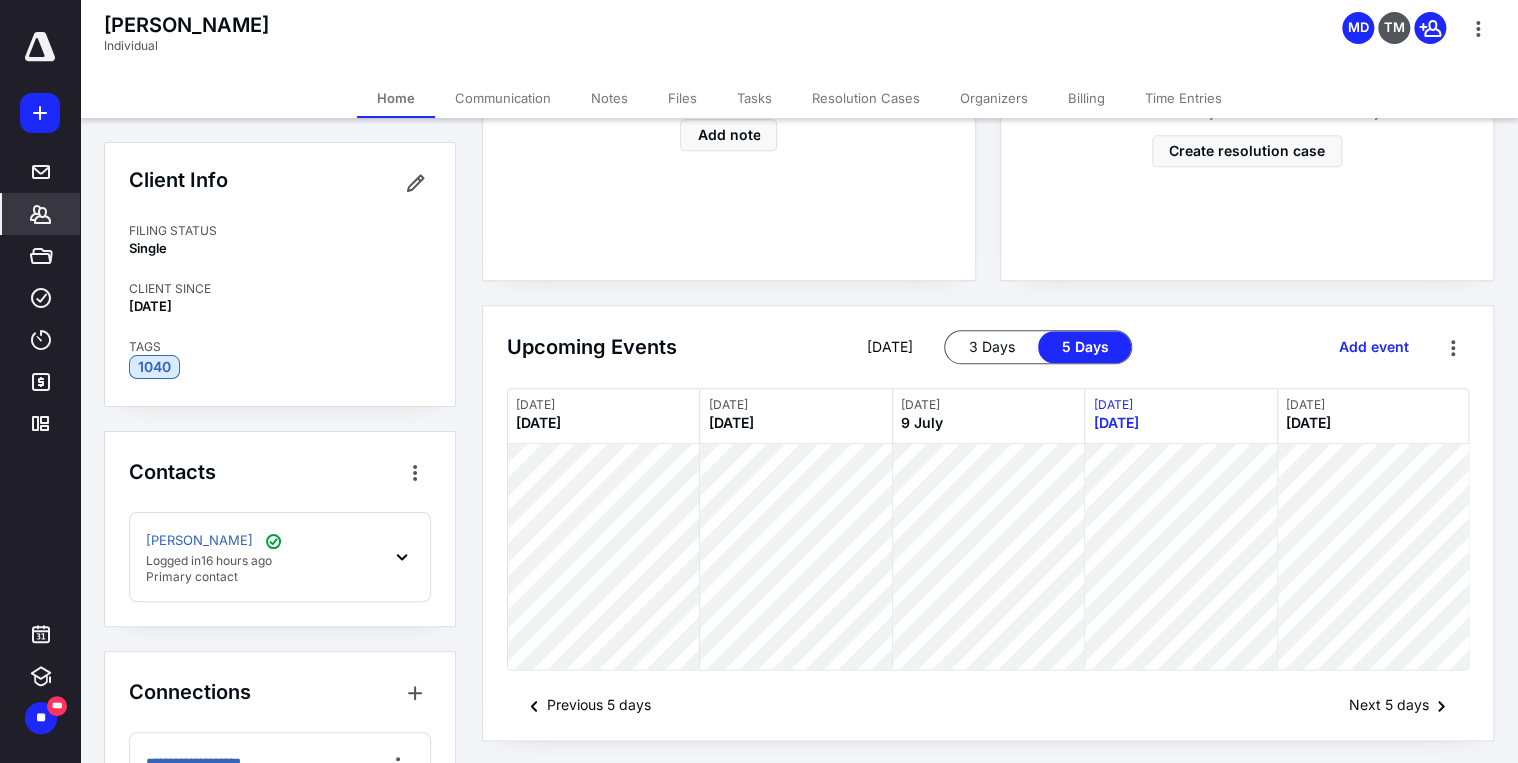 click on "Files" at bounding box center (682, 98) 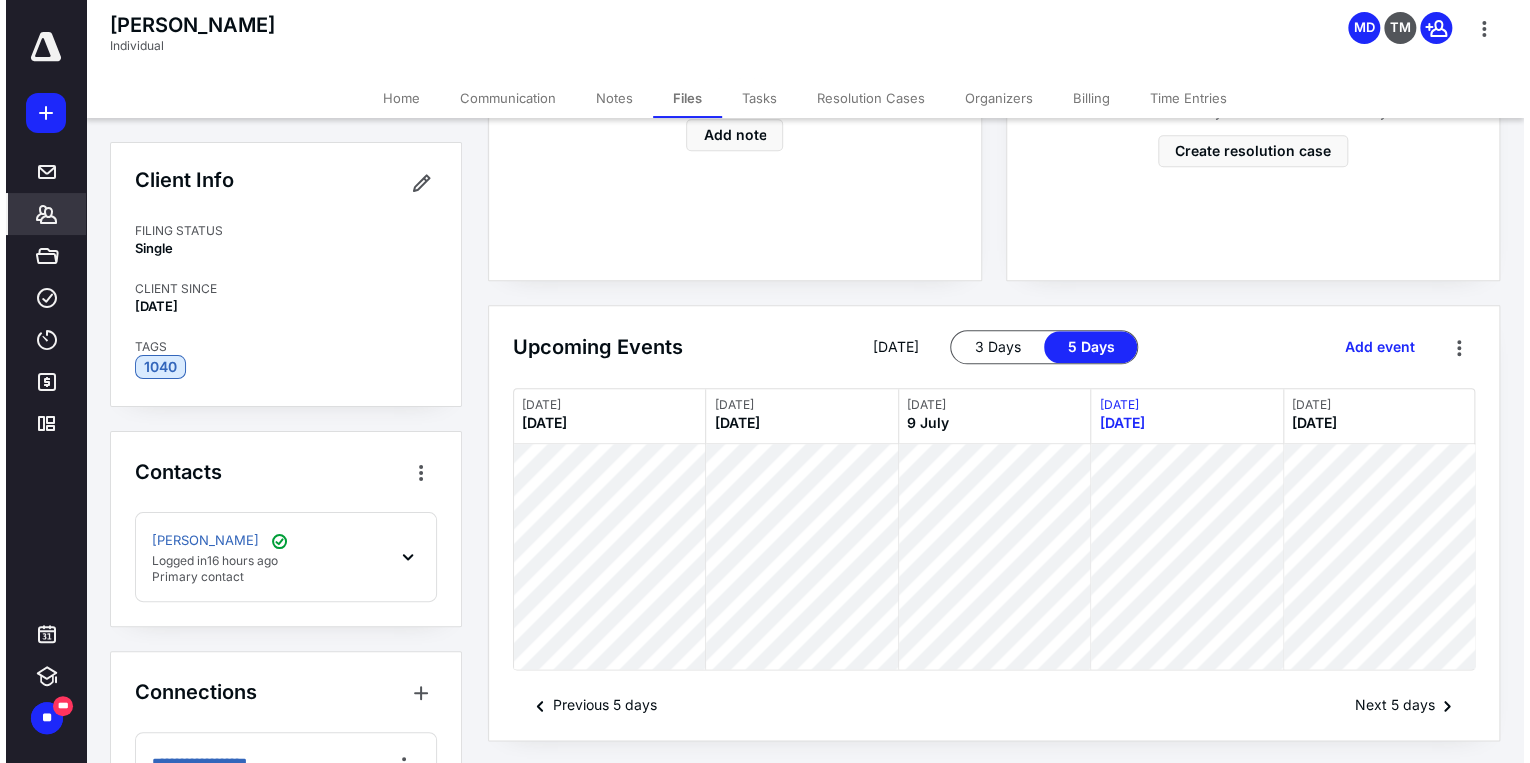scroll, scrollTop: 0, scrollLeft: 0, axis: both 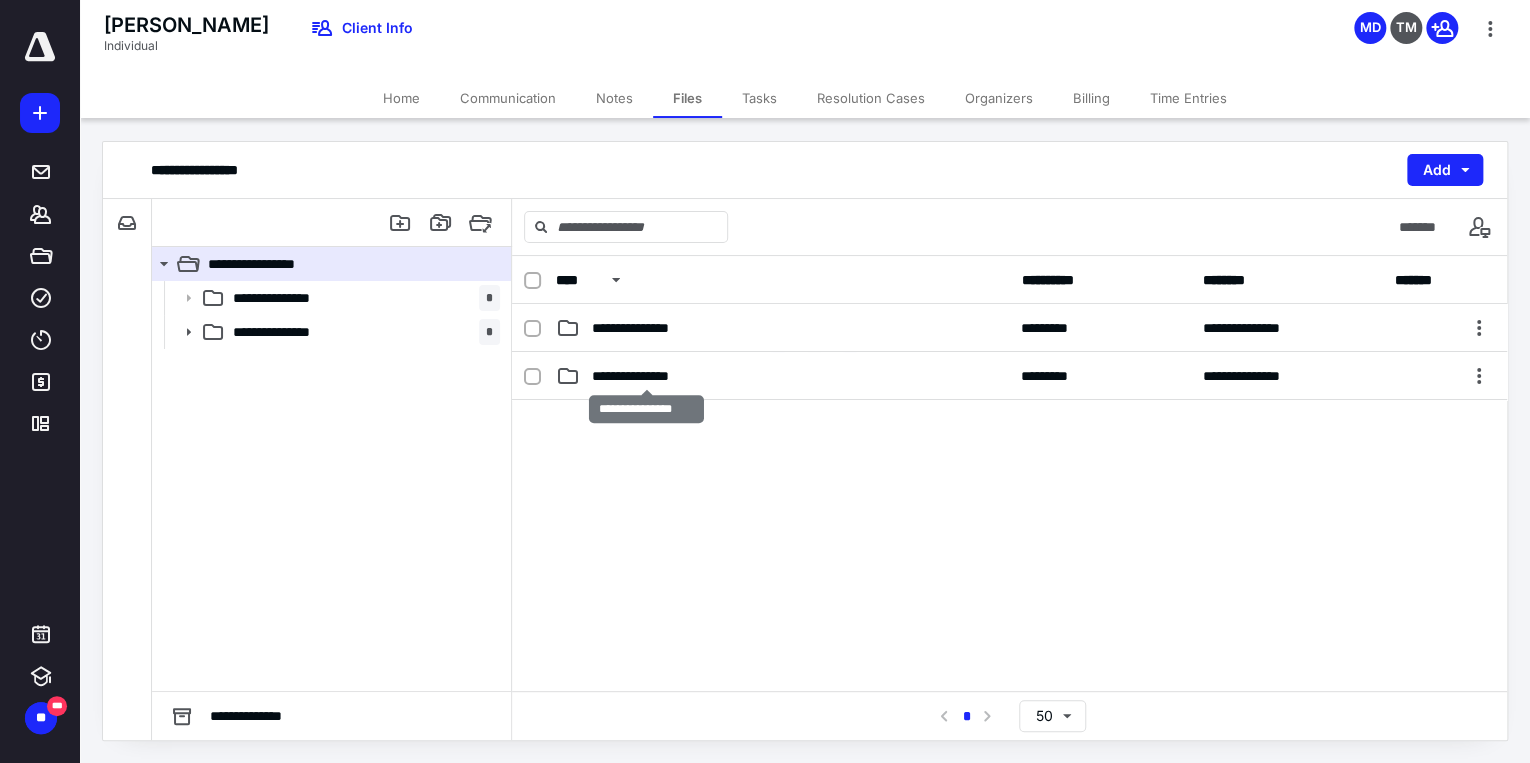 click on "**********" at bounding box center (647, 376) 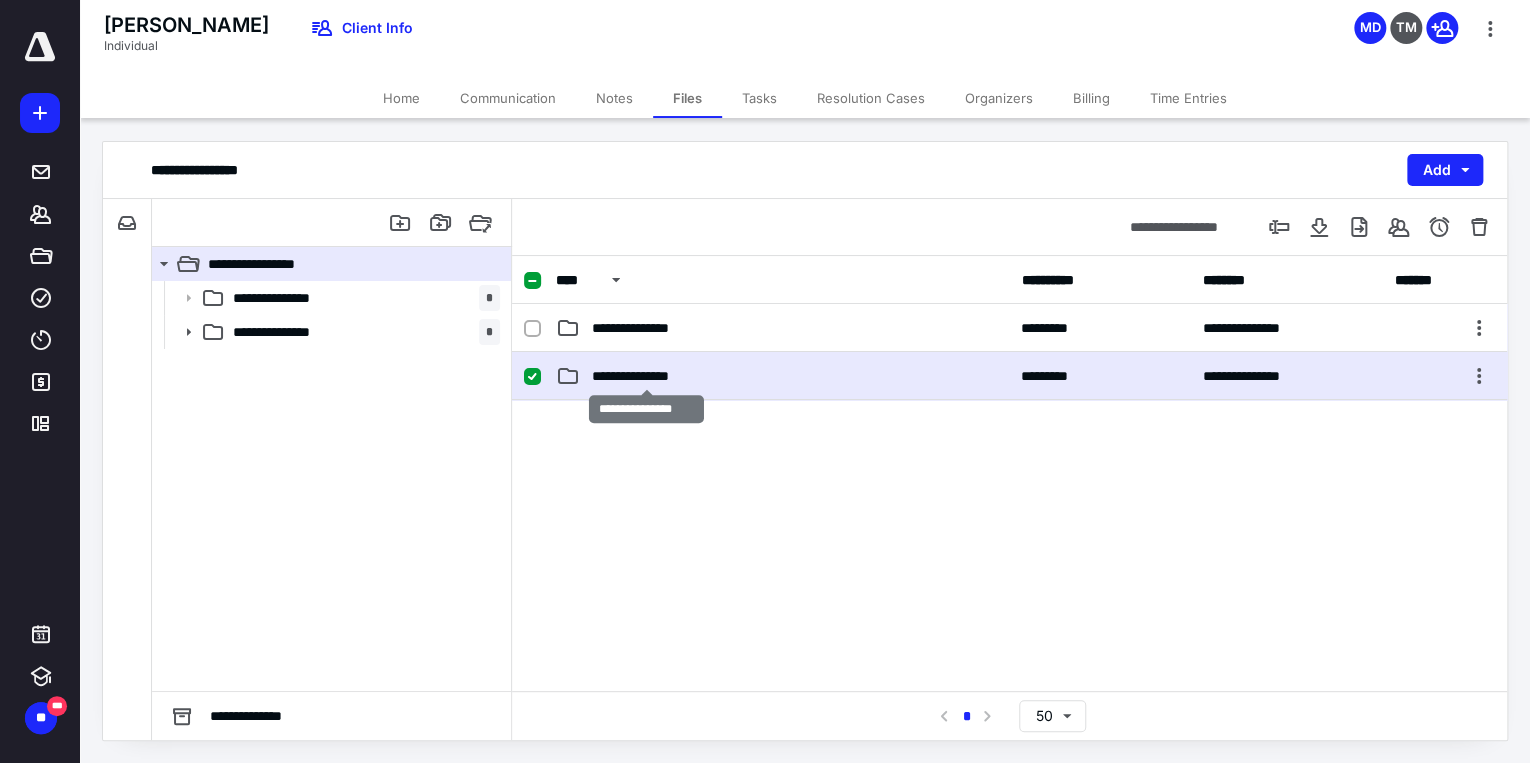 click on "**********" at bounding box center [647, 376] 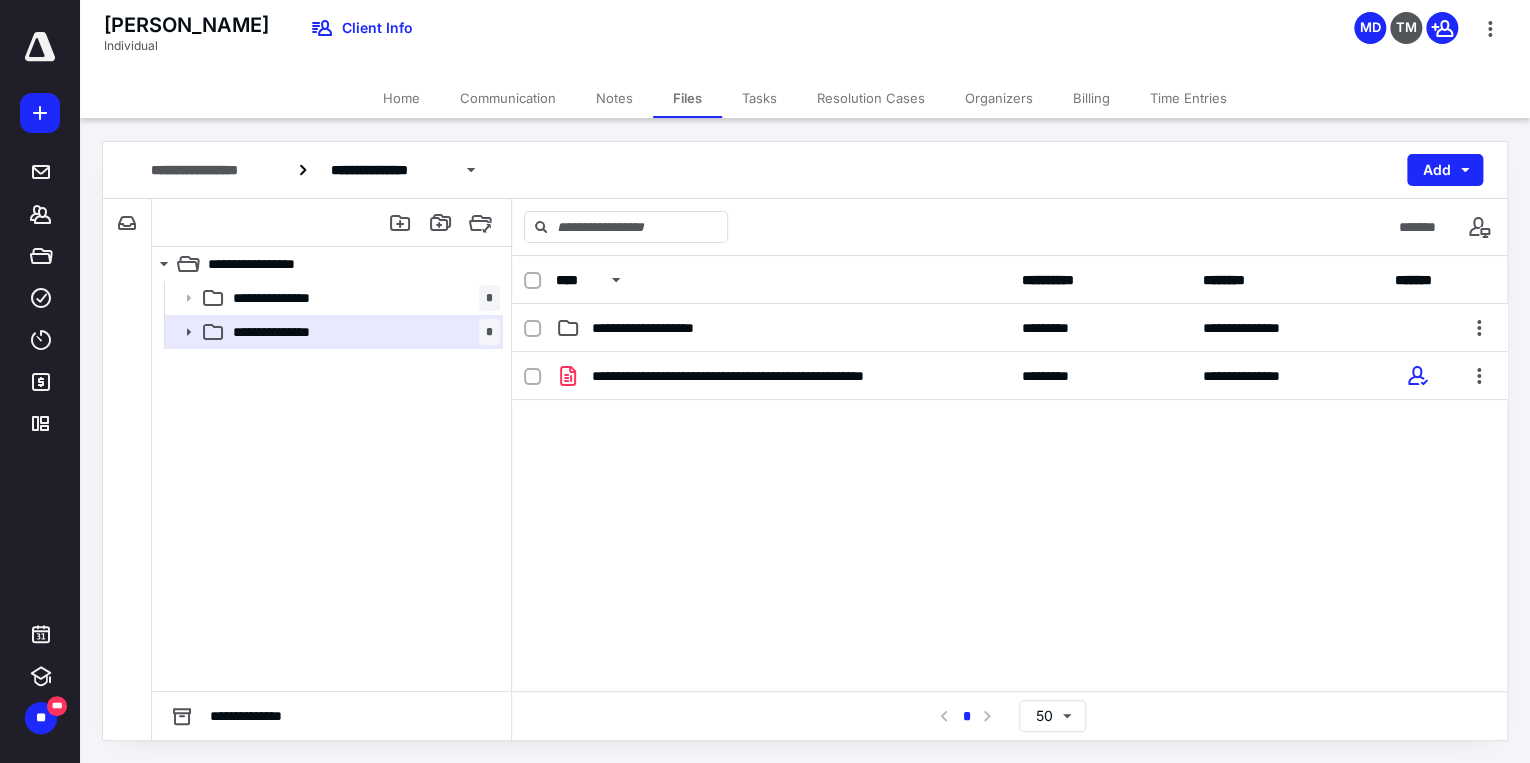 click on "Files" at bounding box center [687, 98] 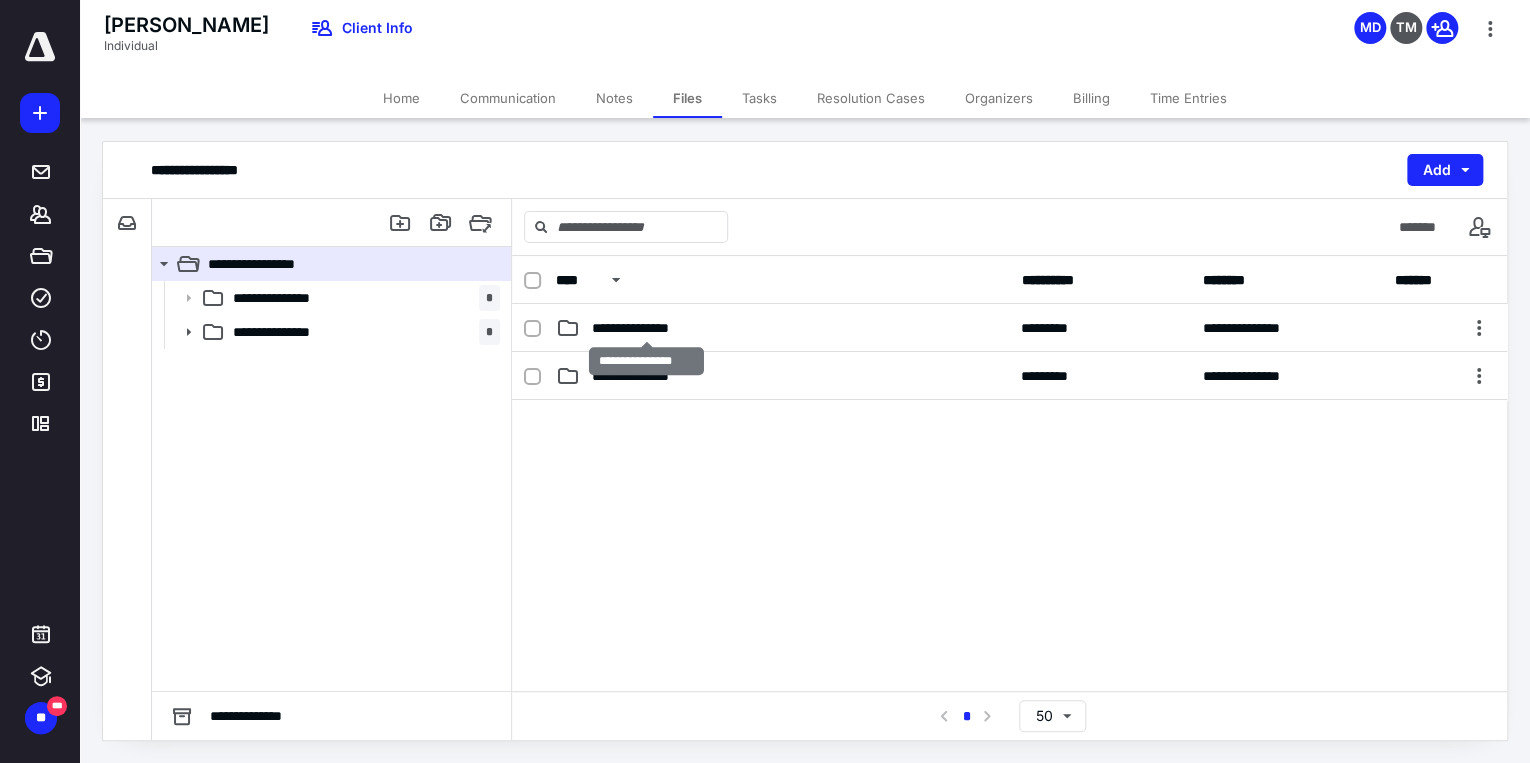 click on "**********" at bounding box center (647, 328) 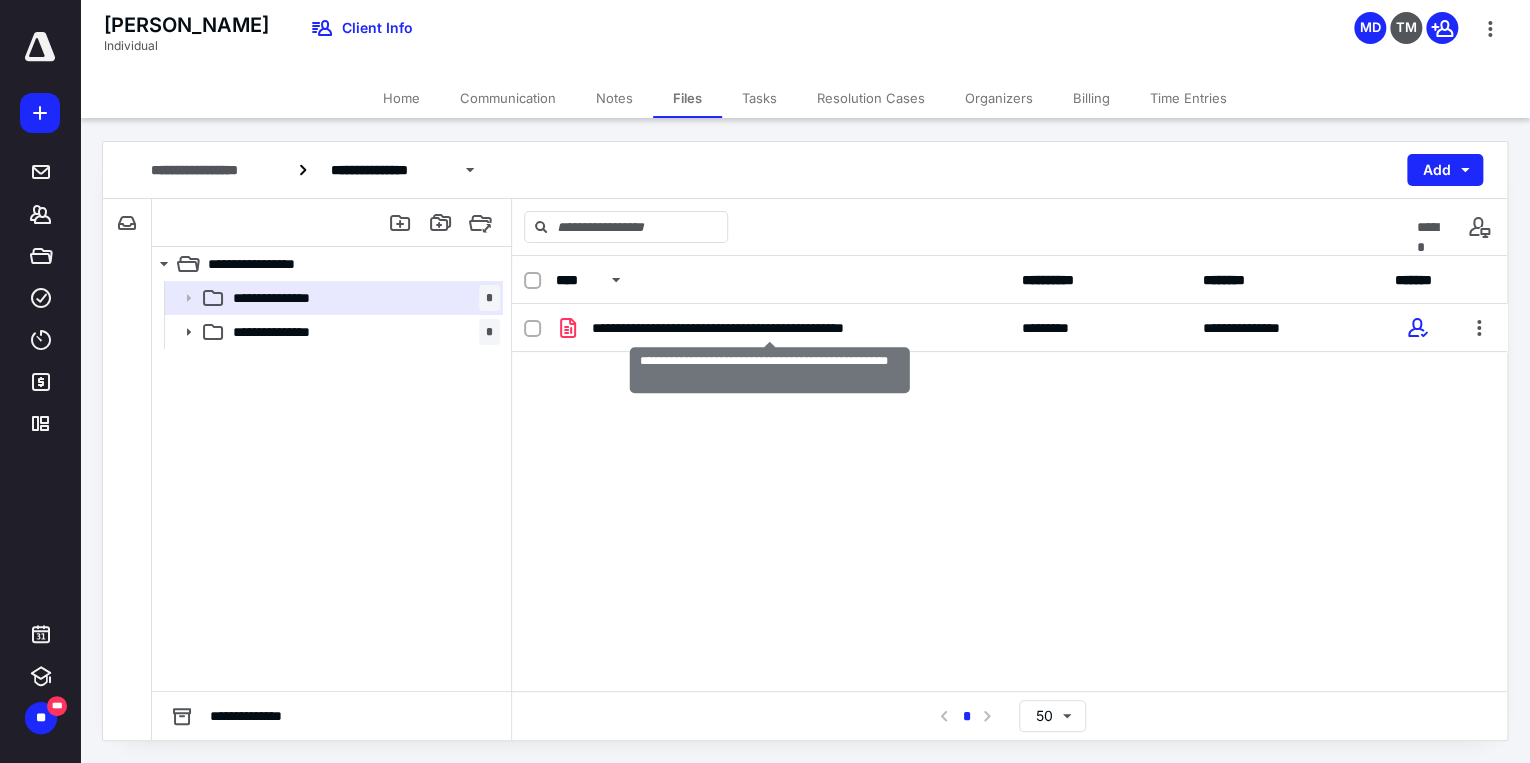 click on "**********" at bounding box center [770, 328] 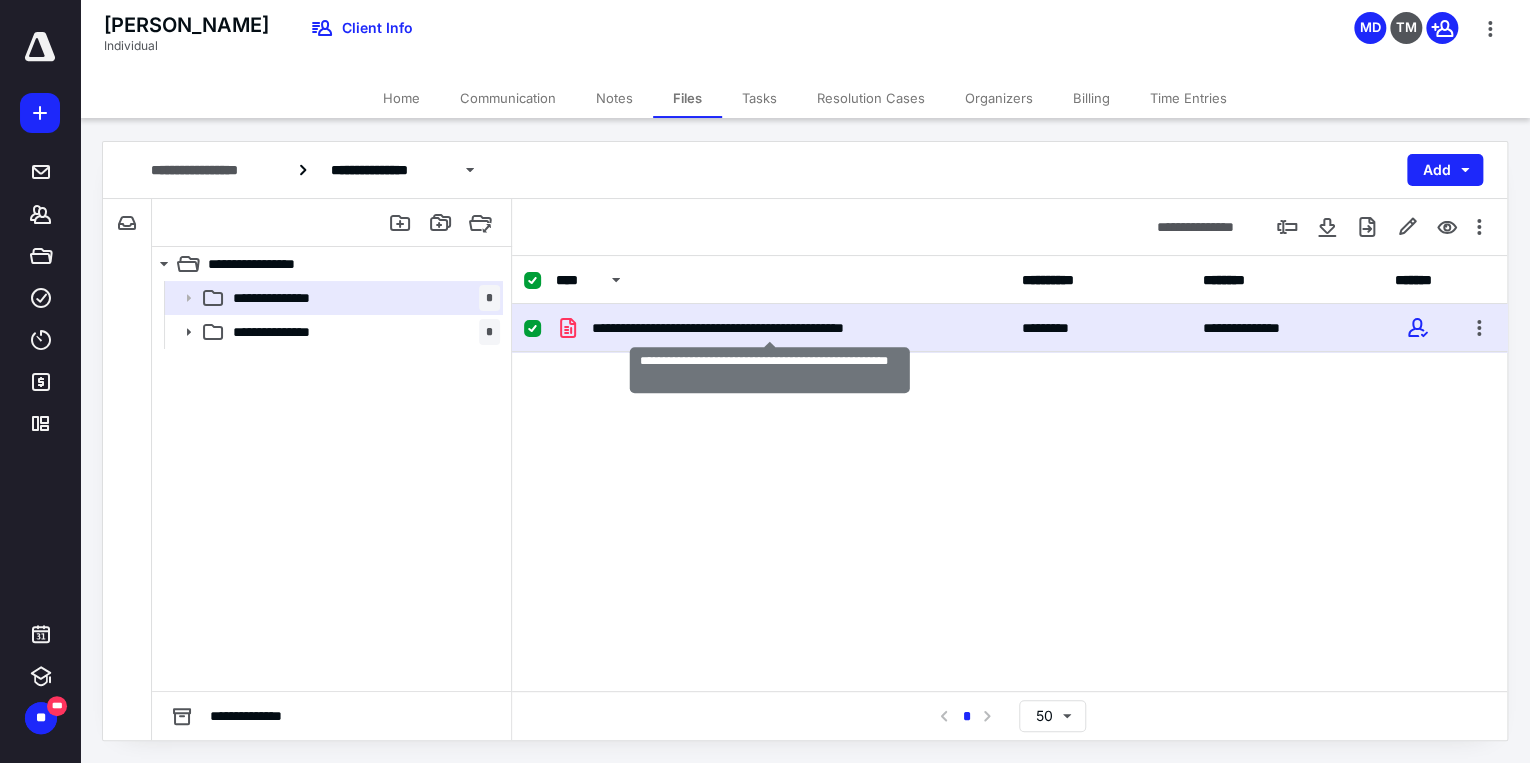 click on "**********" at bounding box center [770, 328] 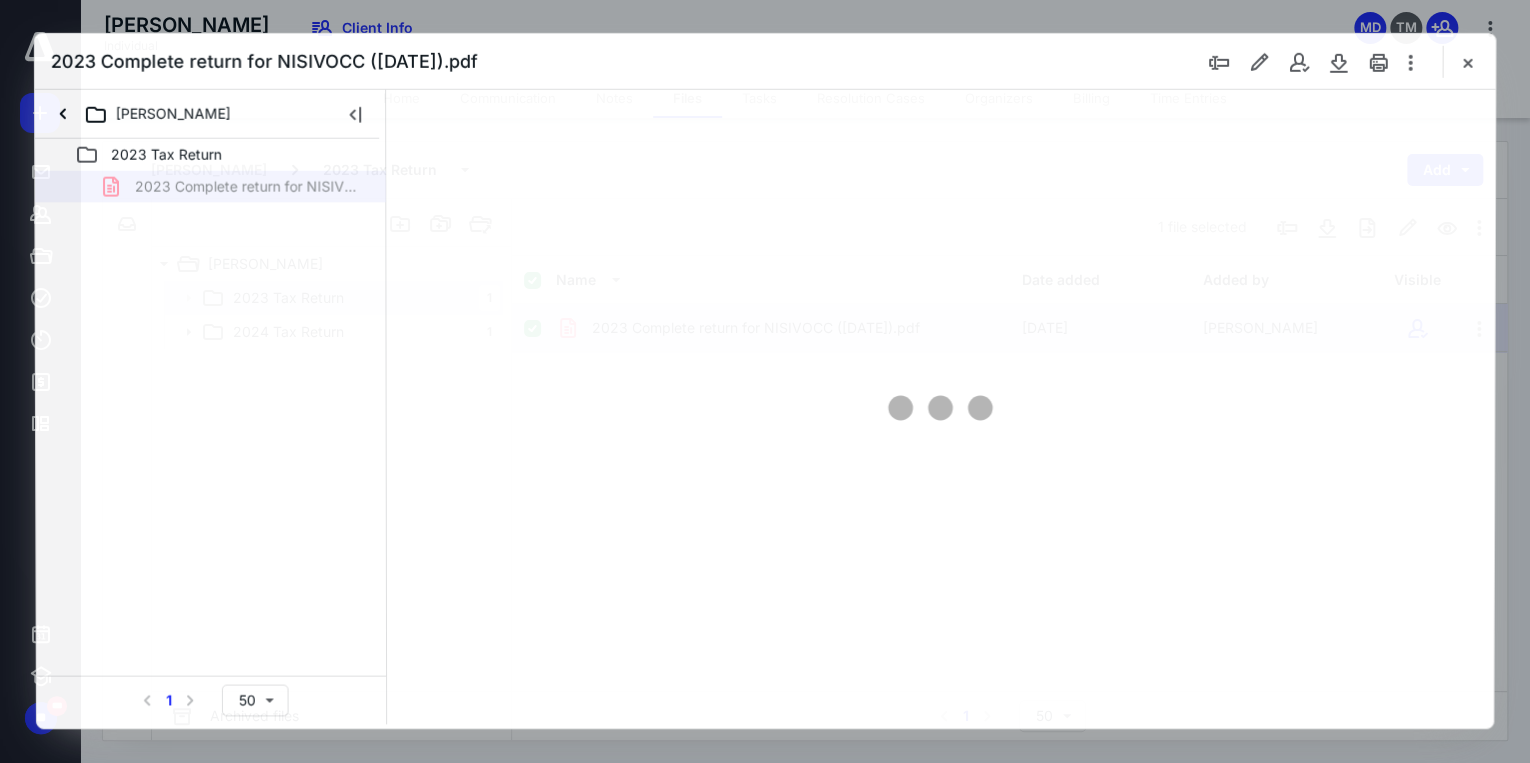 scroll, scrollTop: 0, scrollLeft: 0, axis: both 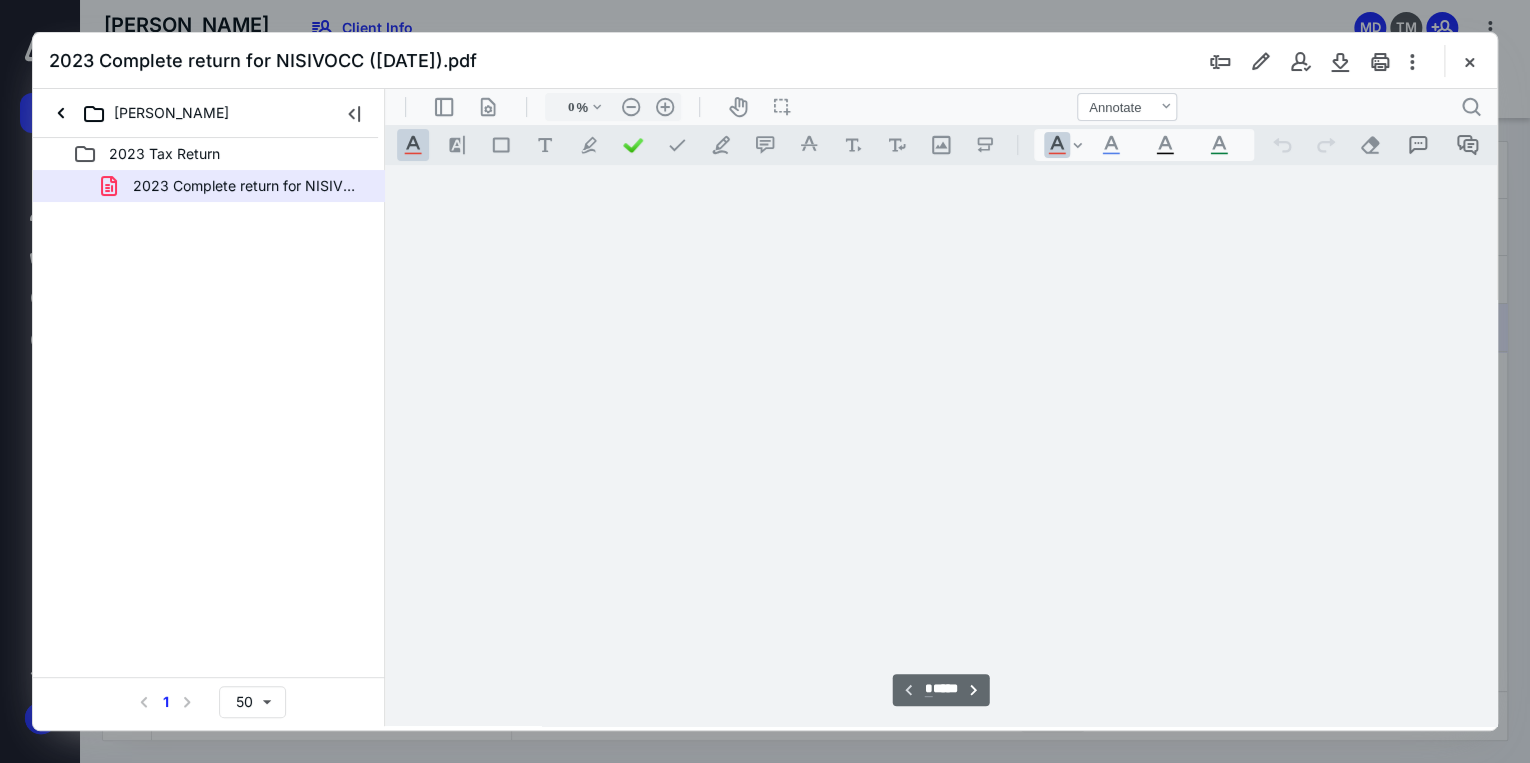 type on "71" 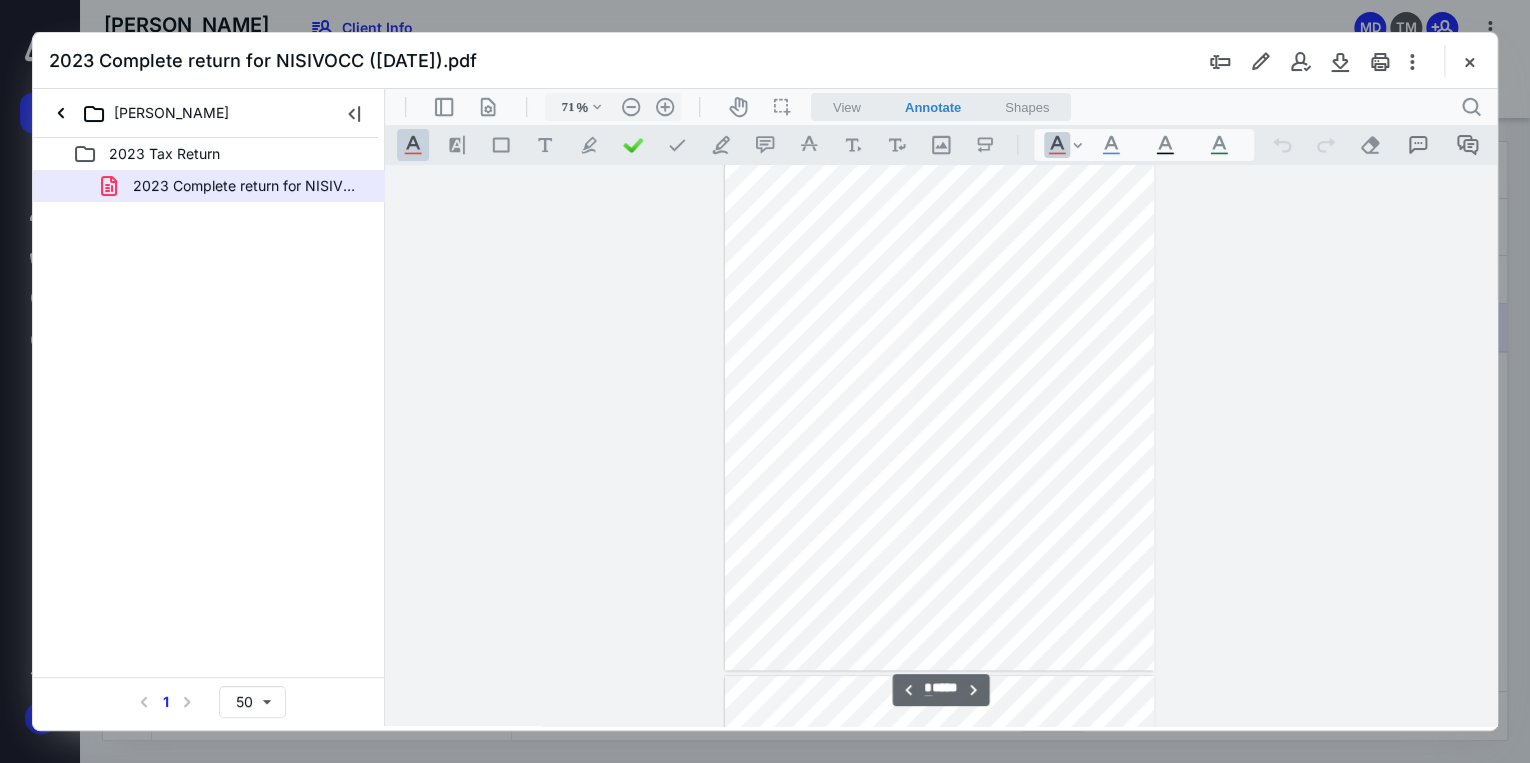 scroll, scrollTop: 640, scrollLeft: 0, axis: vertical 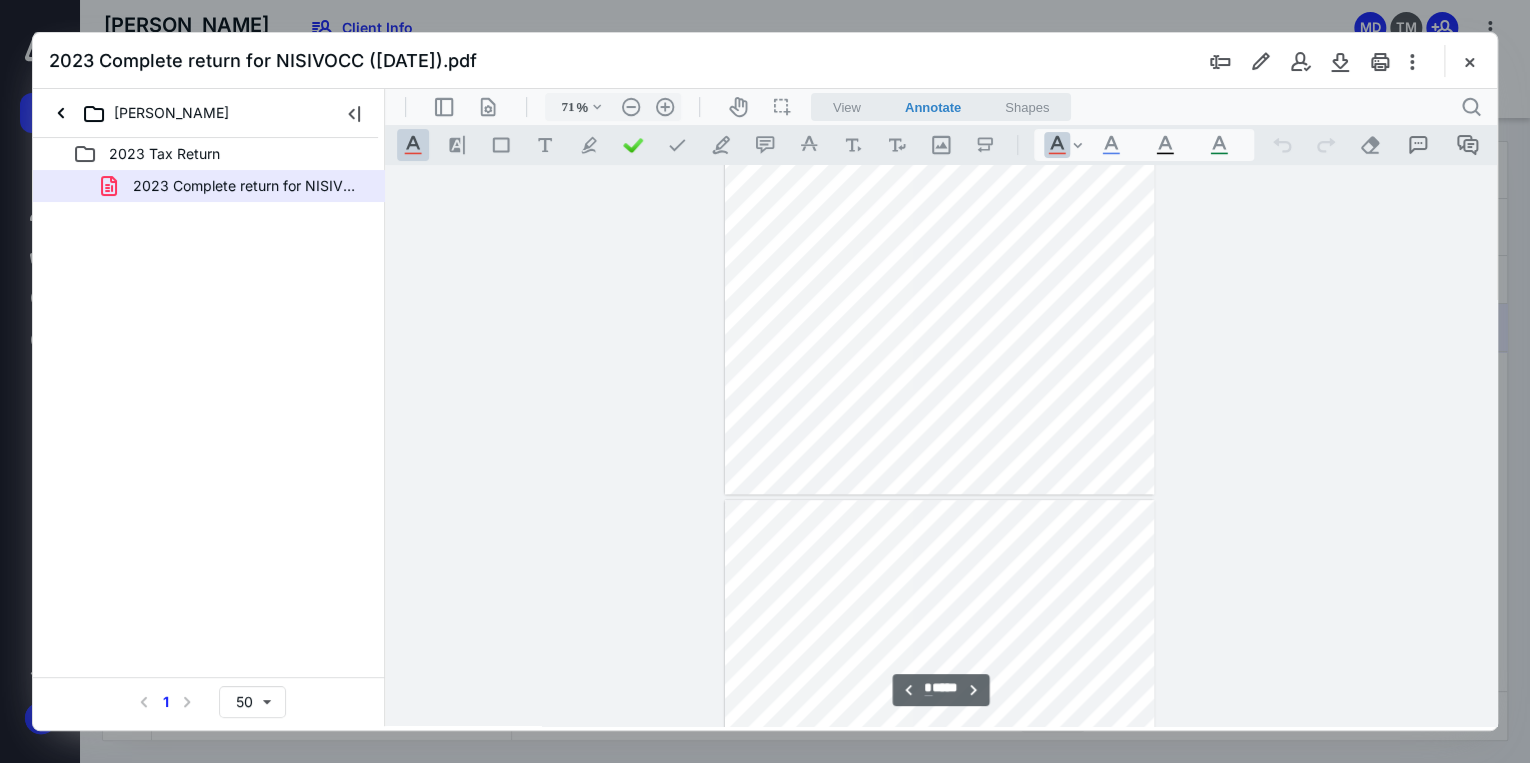 type on "*" 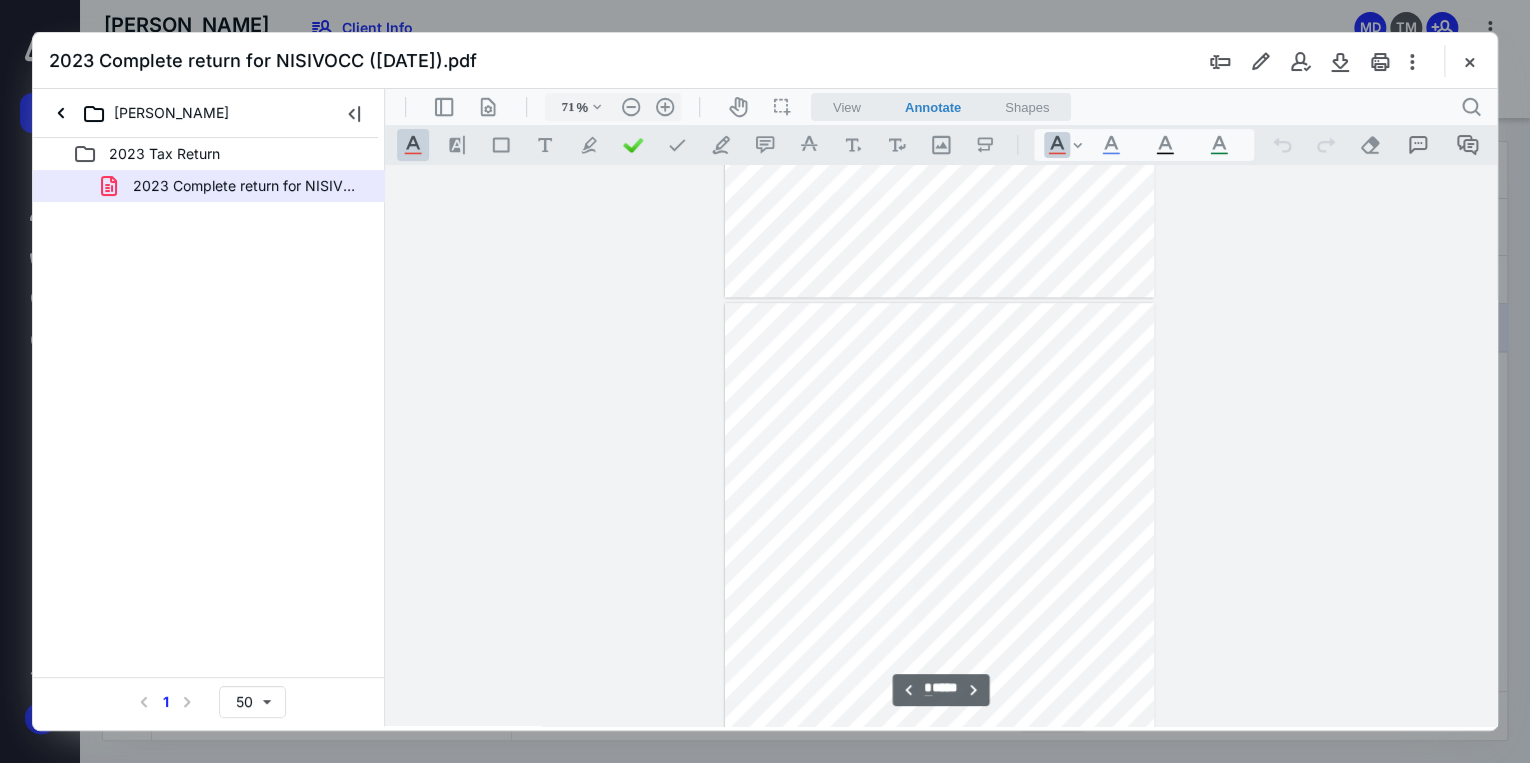 scroll, scrollTop: 1120, scrollLeft: 0, axis: vertical 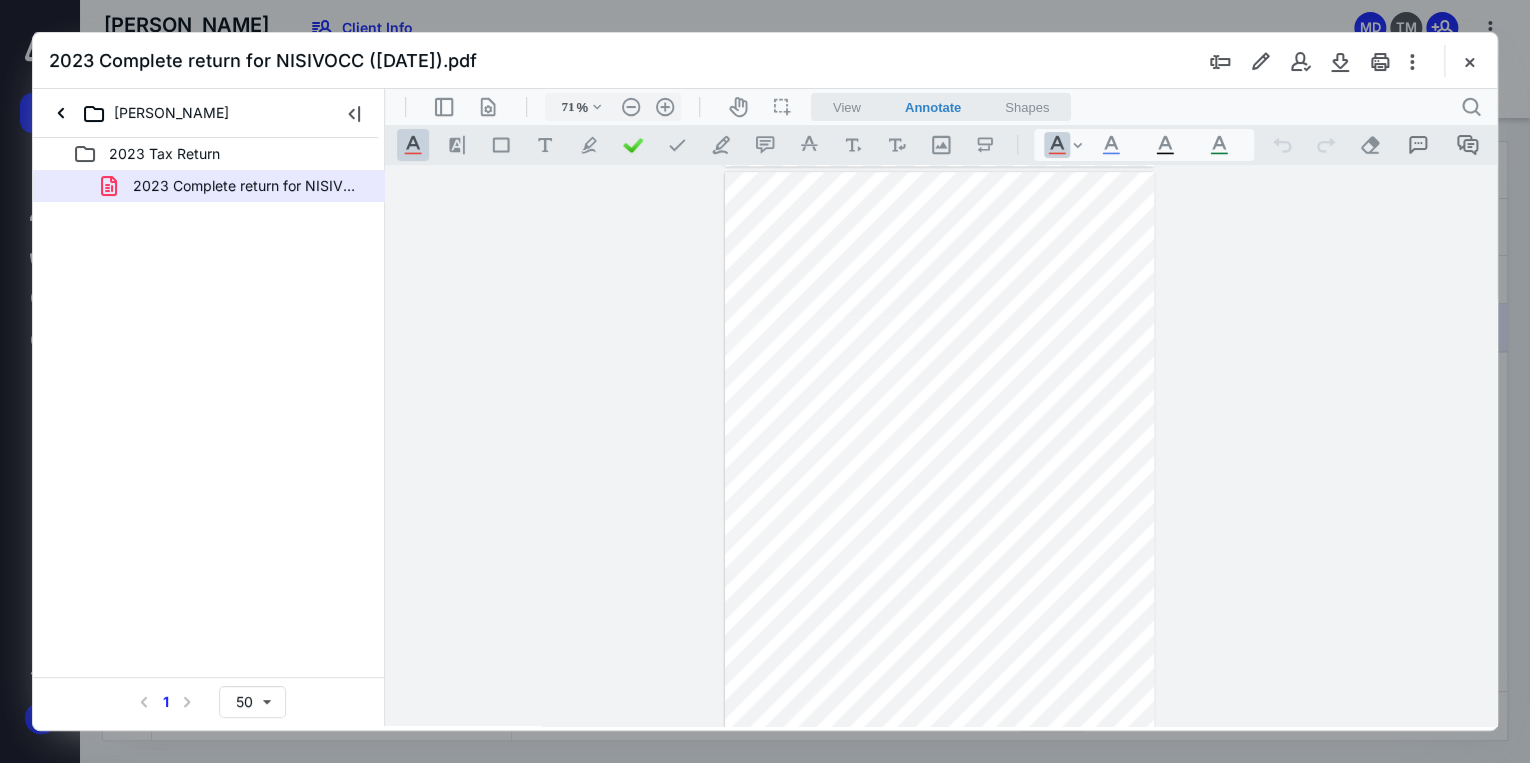 click at bounding box center (1469, 61) 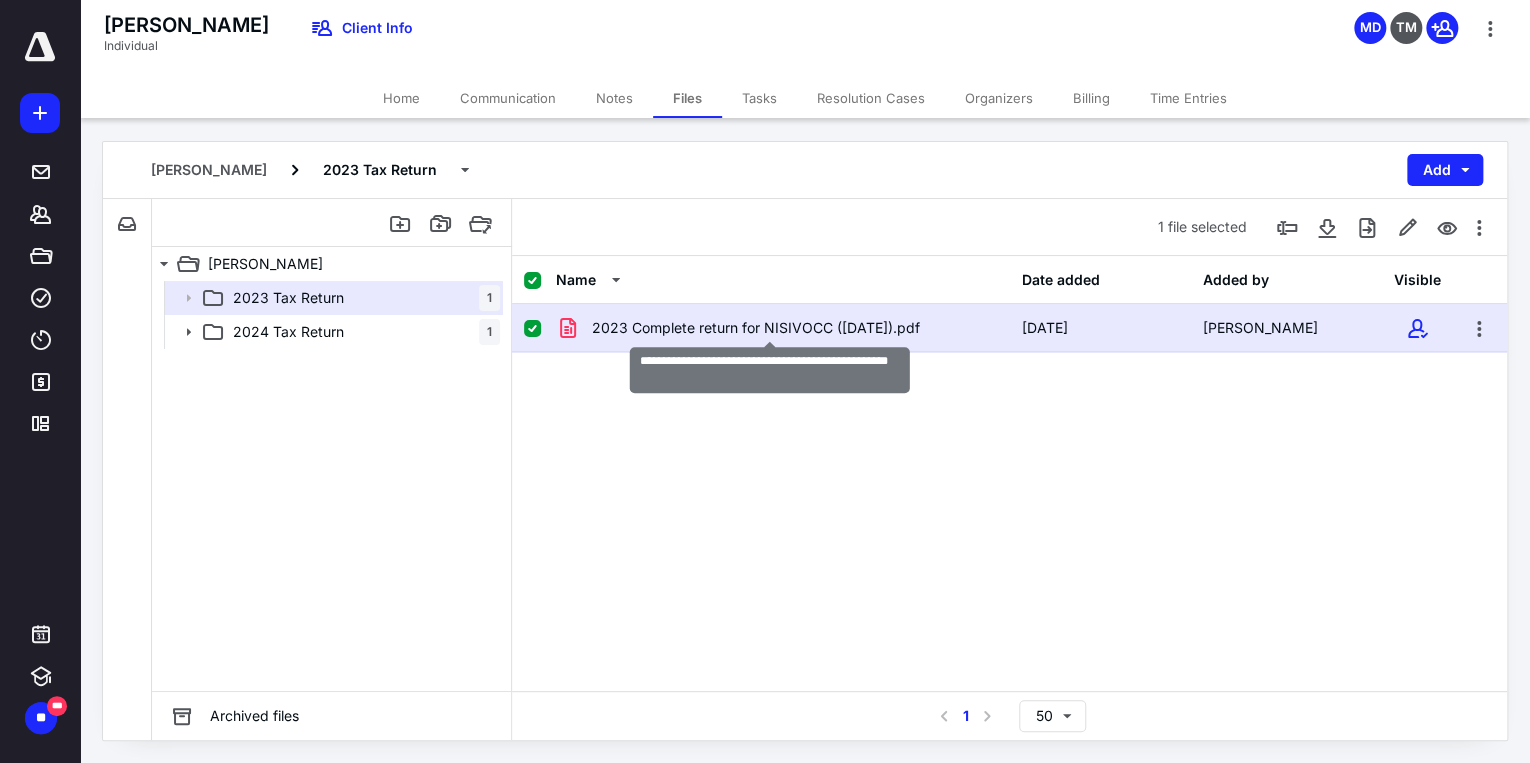 click on "2023 Complete return for NISIVOCC ([DATE]).pdf" at bounding box center (756, 328) 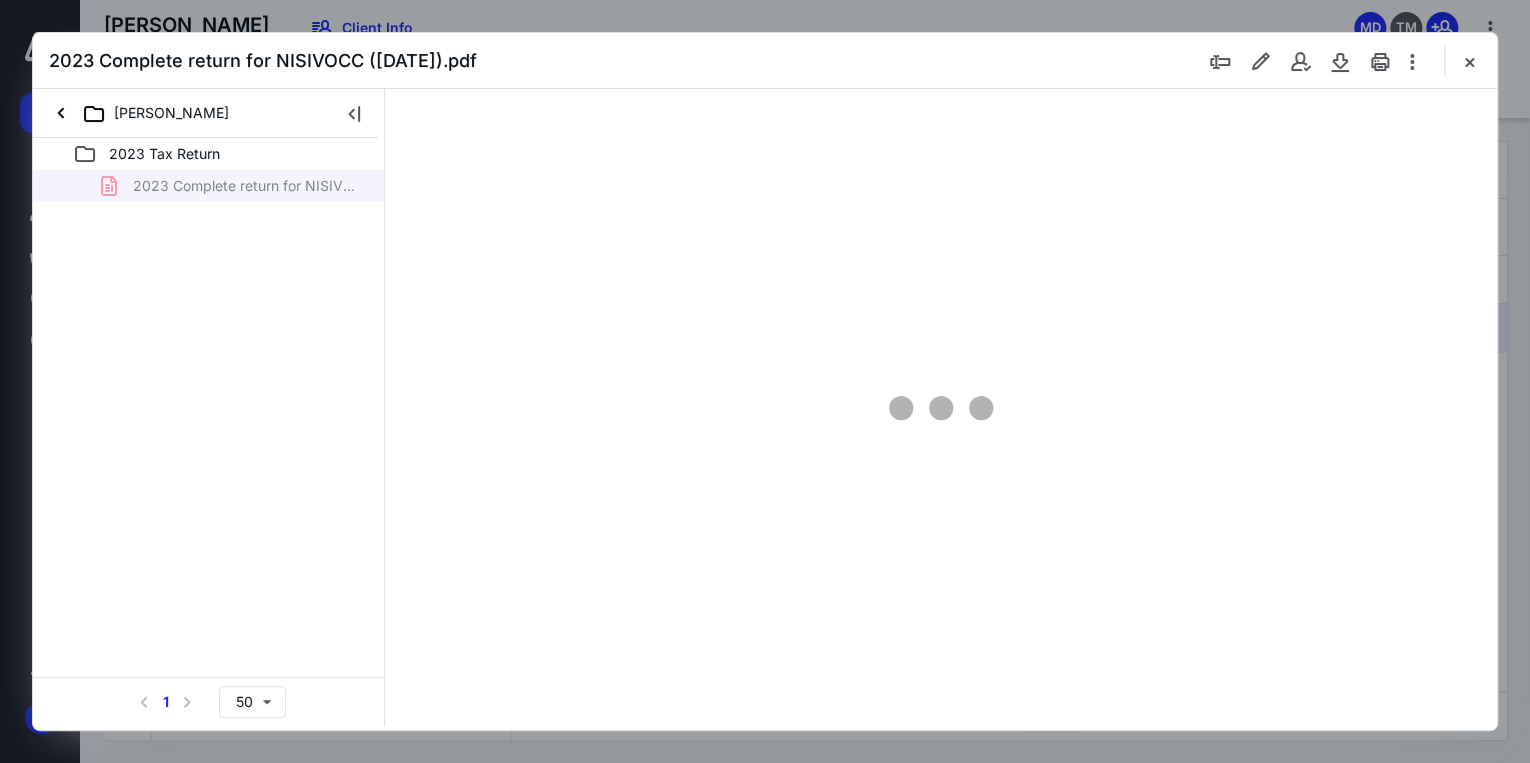 scroll, scrollTop: 0, scrollLeft: 0, axis: both 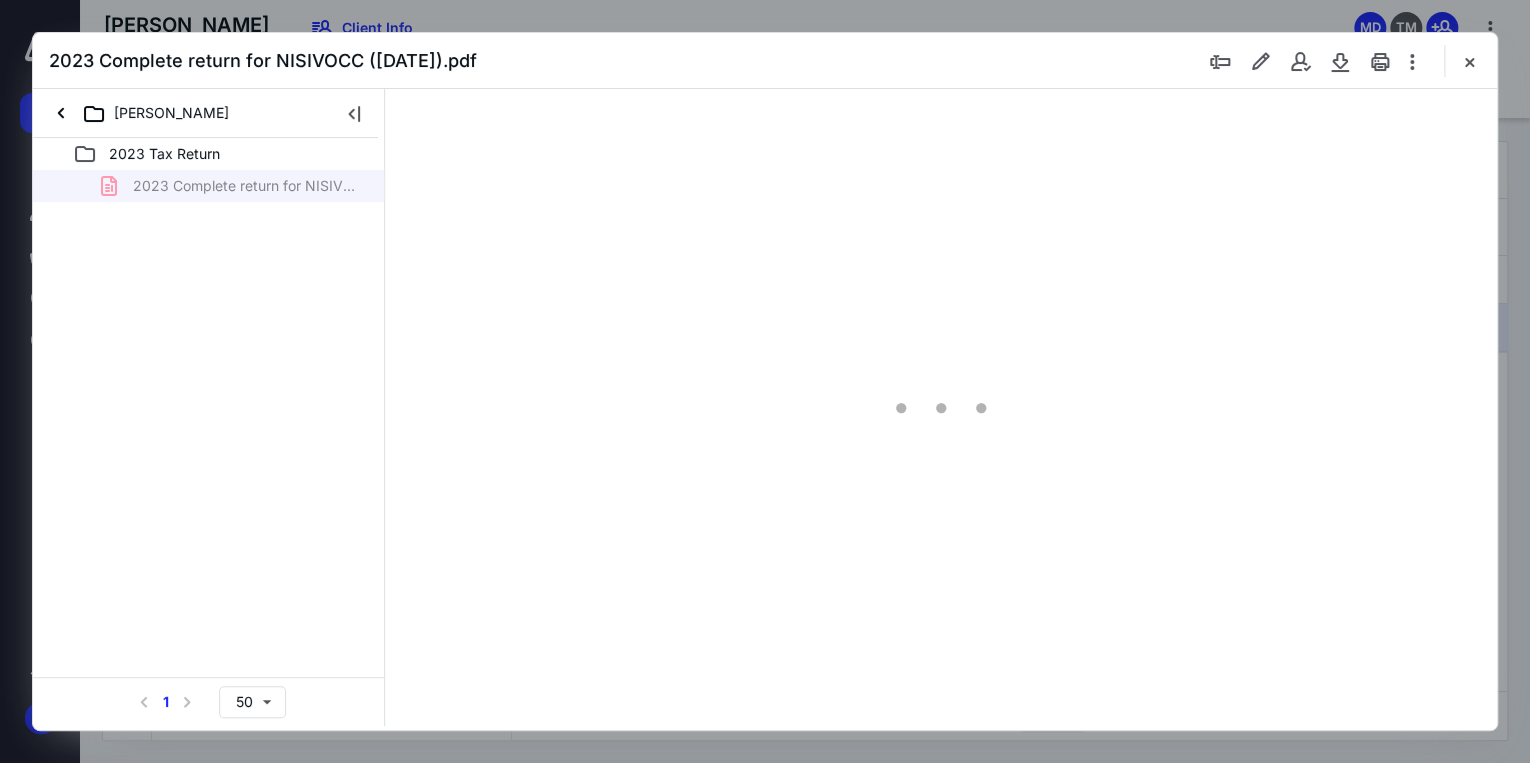 type on "71" 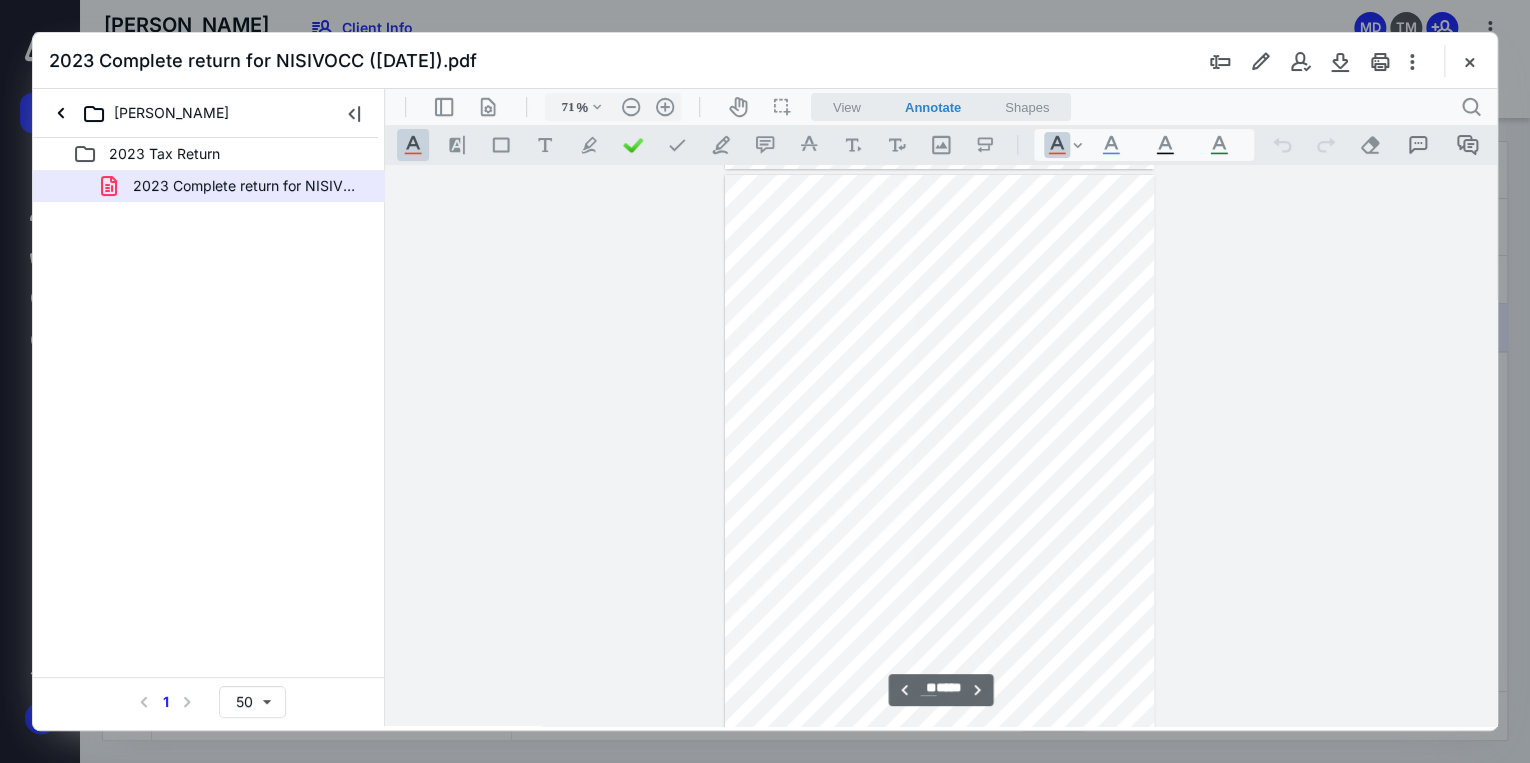 scroll, scrollTop: 11679, scrollLeft: 0, axis: vertical 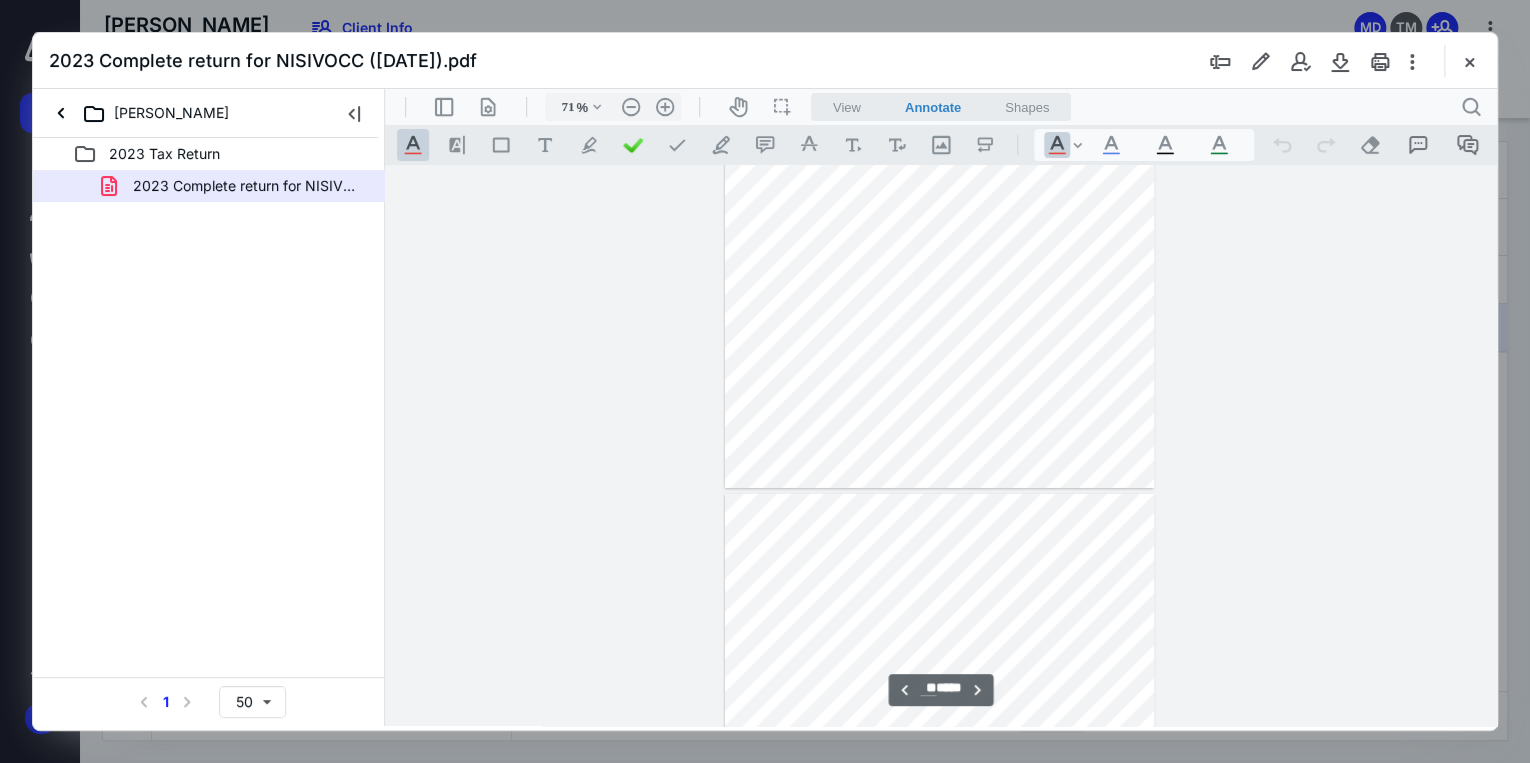 type on "**" 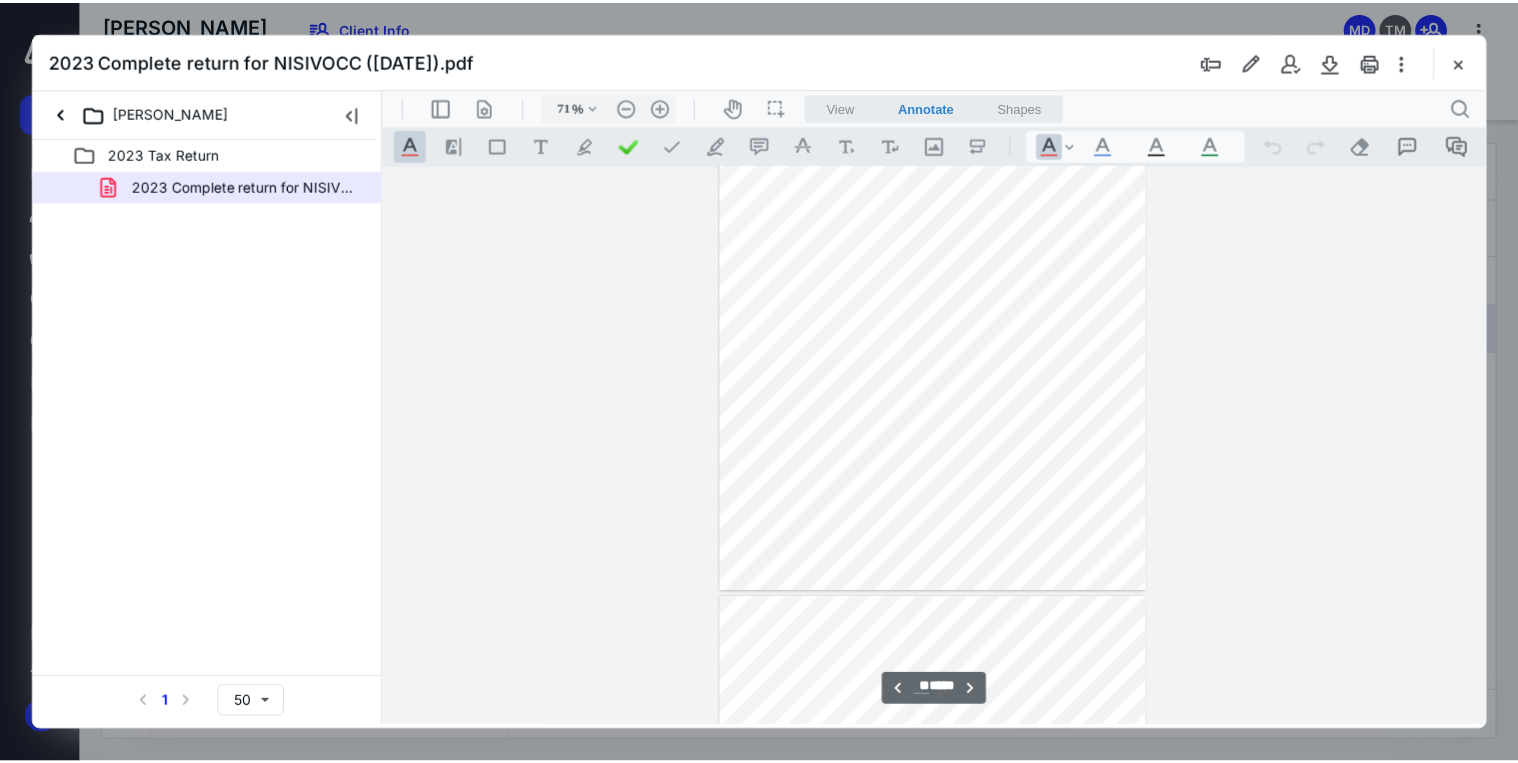 scroll, scrollTop: 14639, scrollLeft: 0, axis: vertical 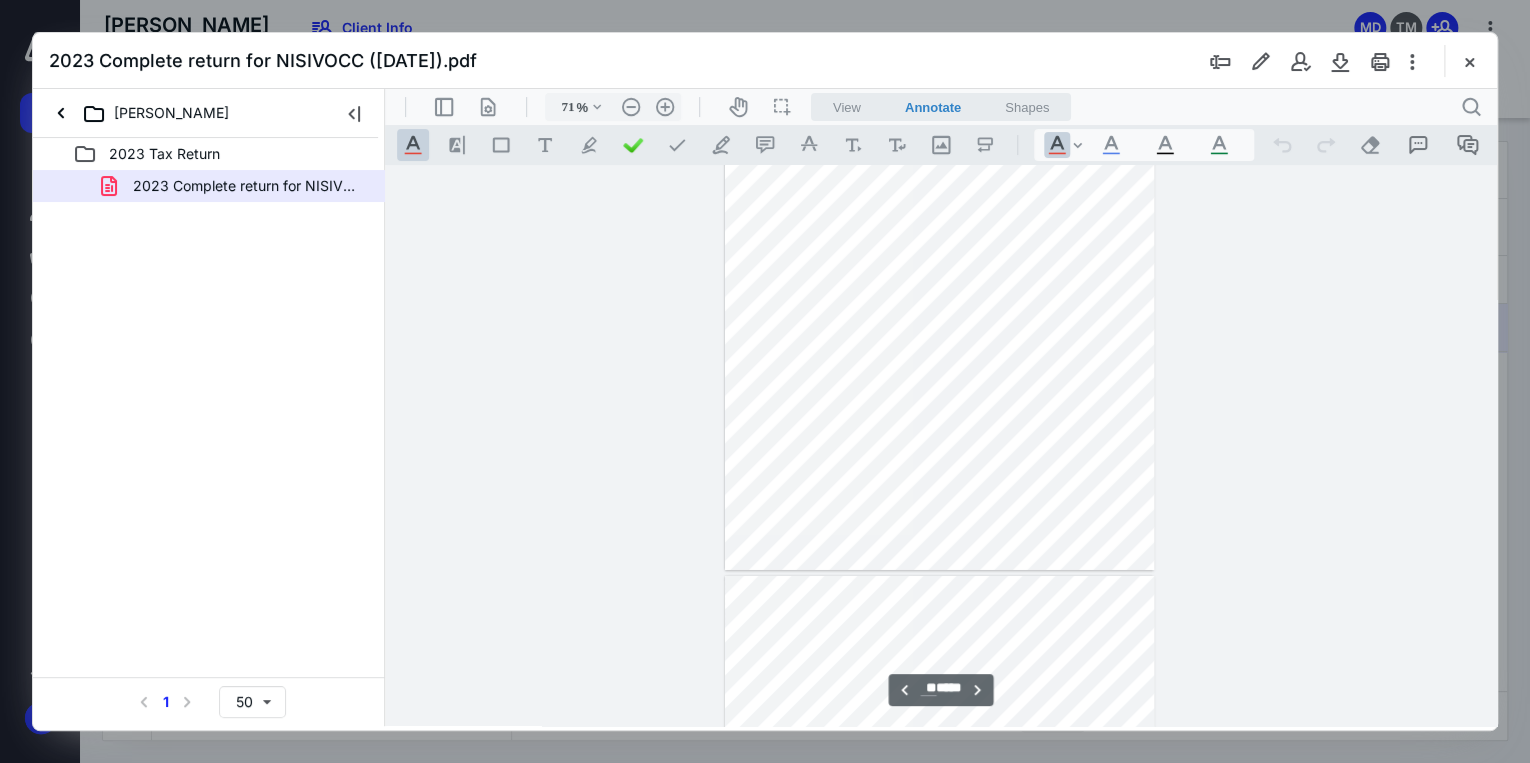 click at bounding box center [1469, 61] 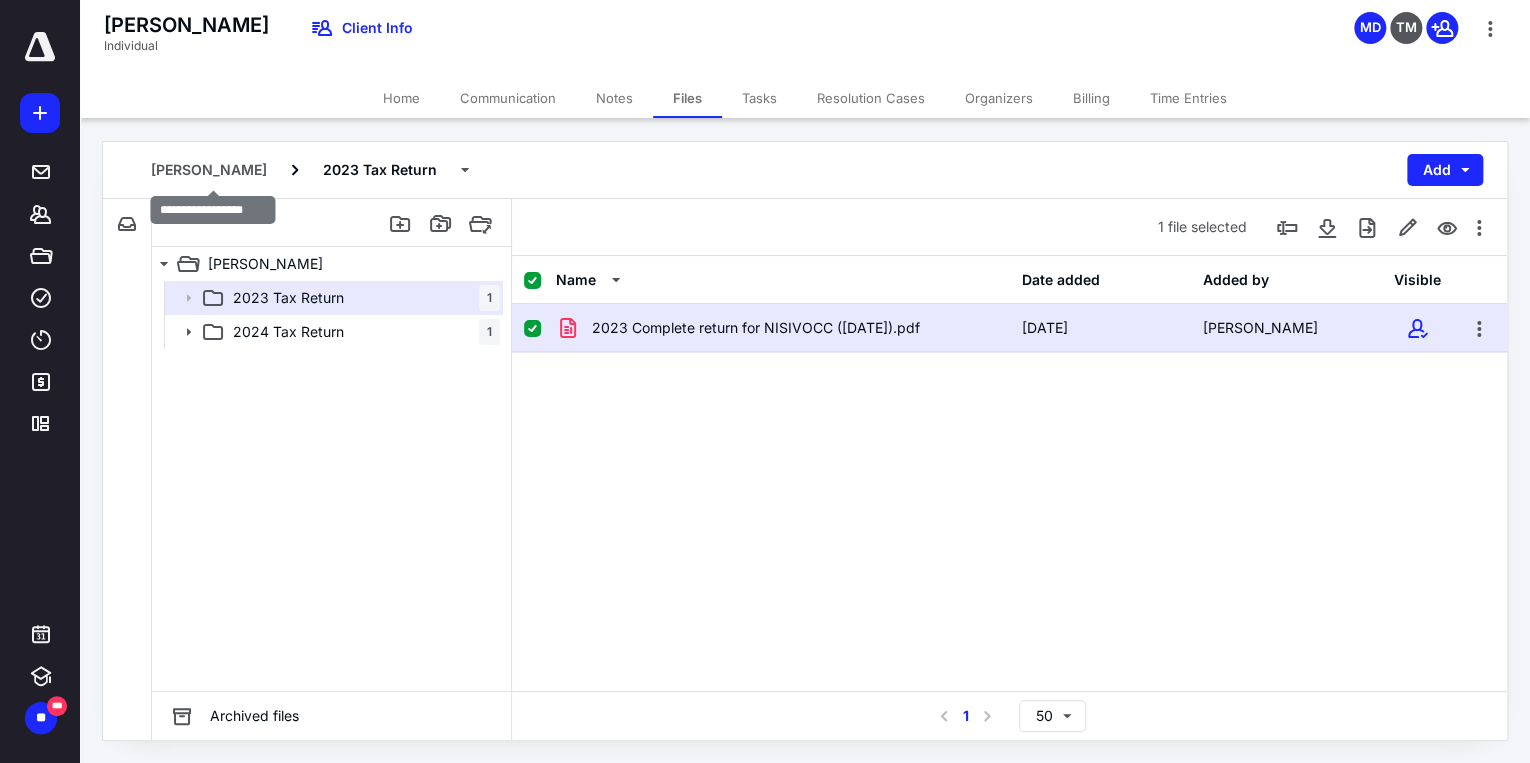 click on "[PERSON_NAME]" at bounding box center (209, 170) 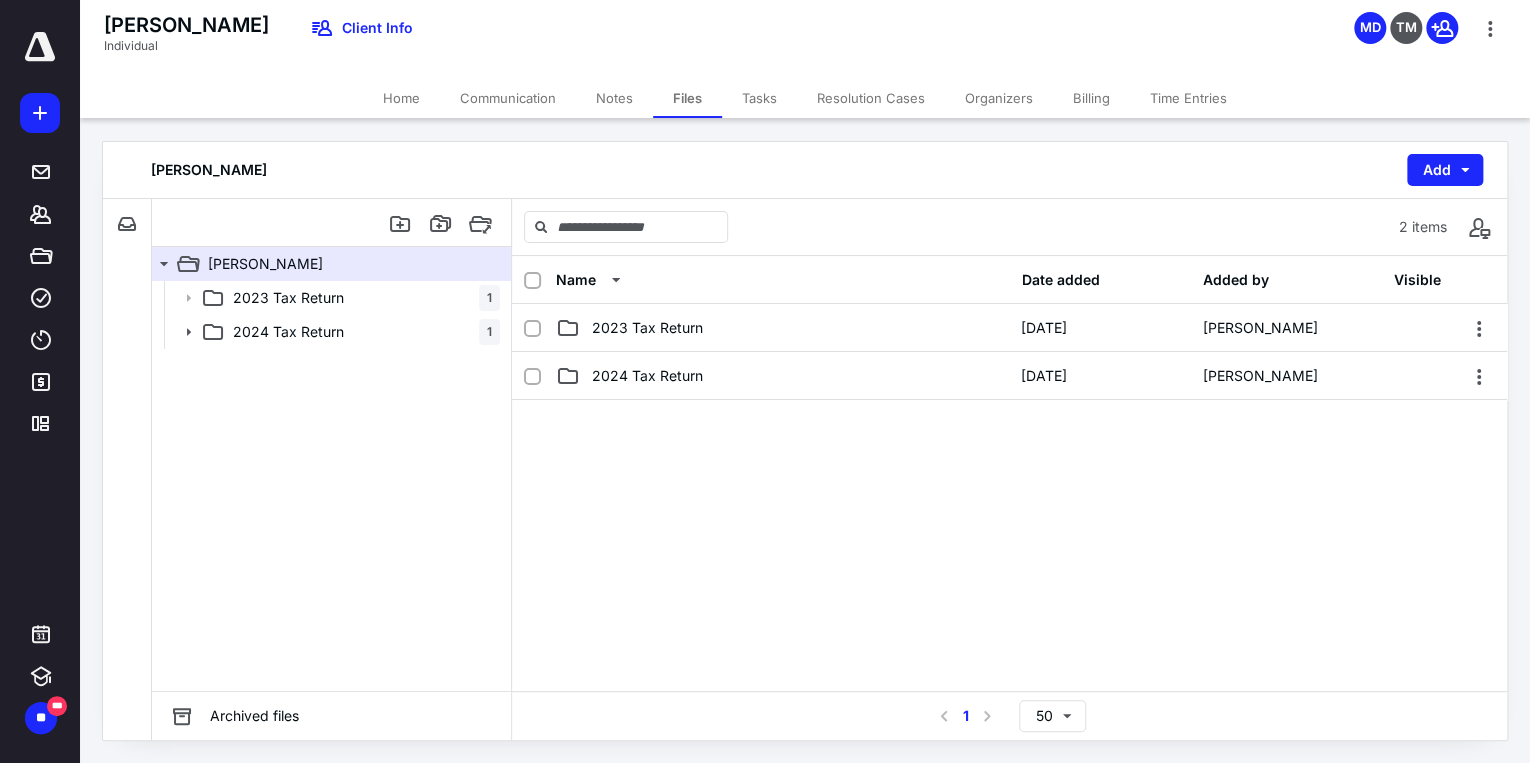 click on "Home" at bounding box center [401, 98] 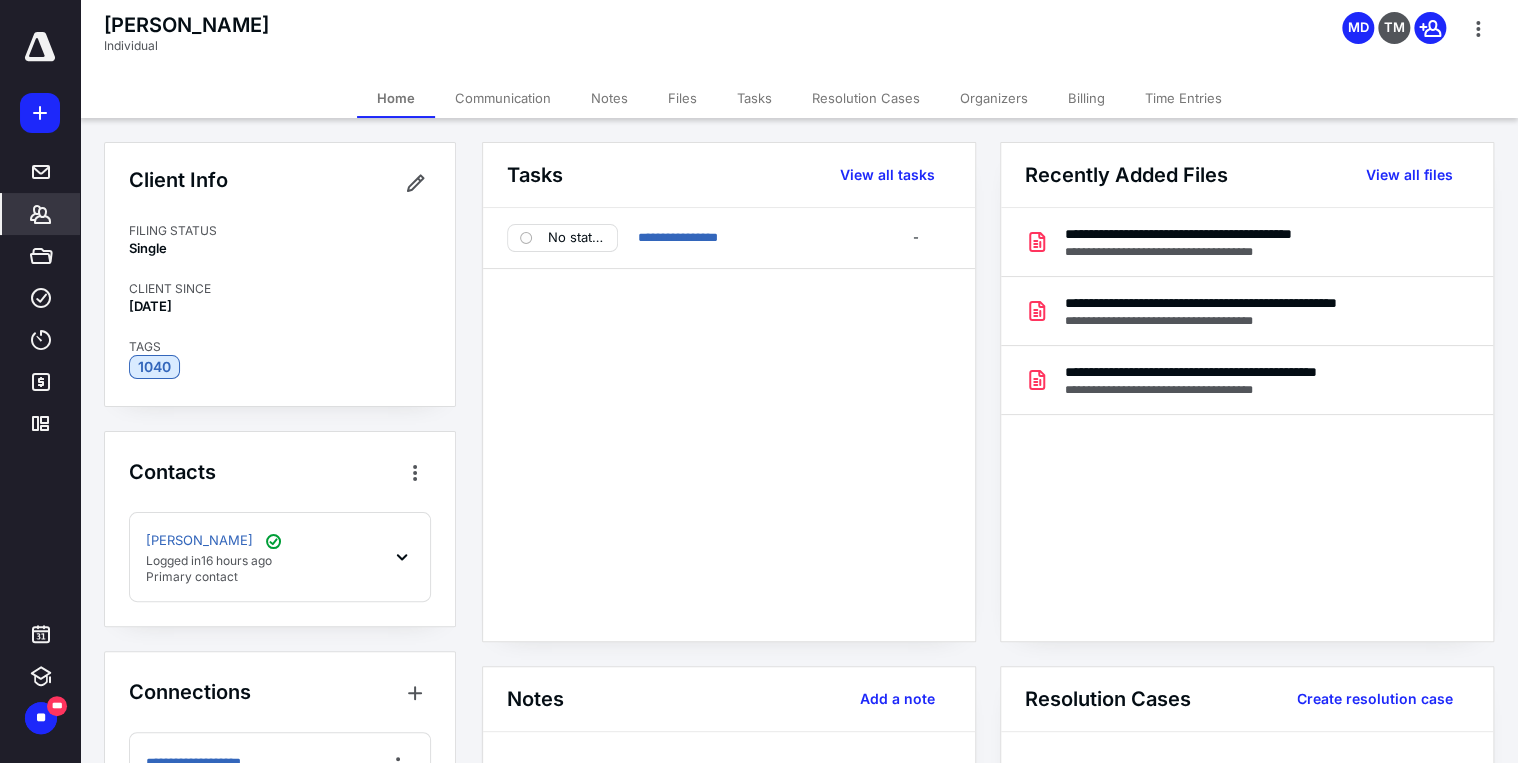 click on "Organizers" at bounding box center (994, 98) 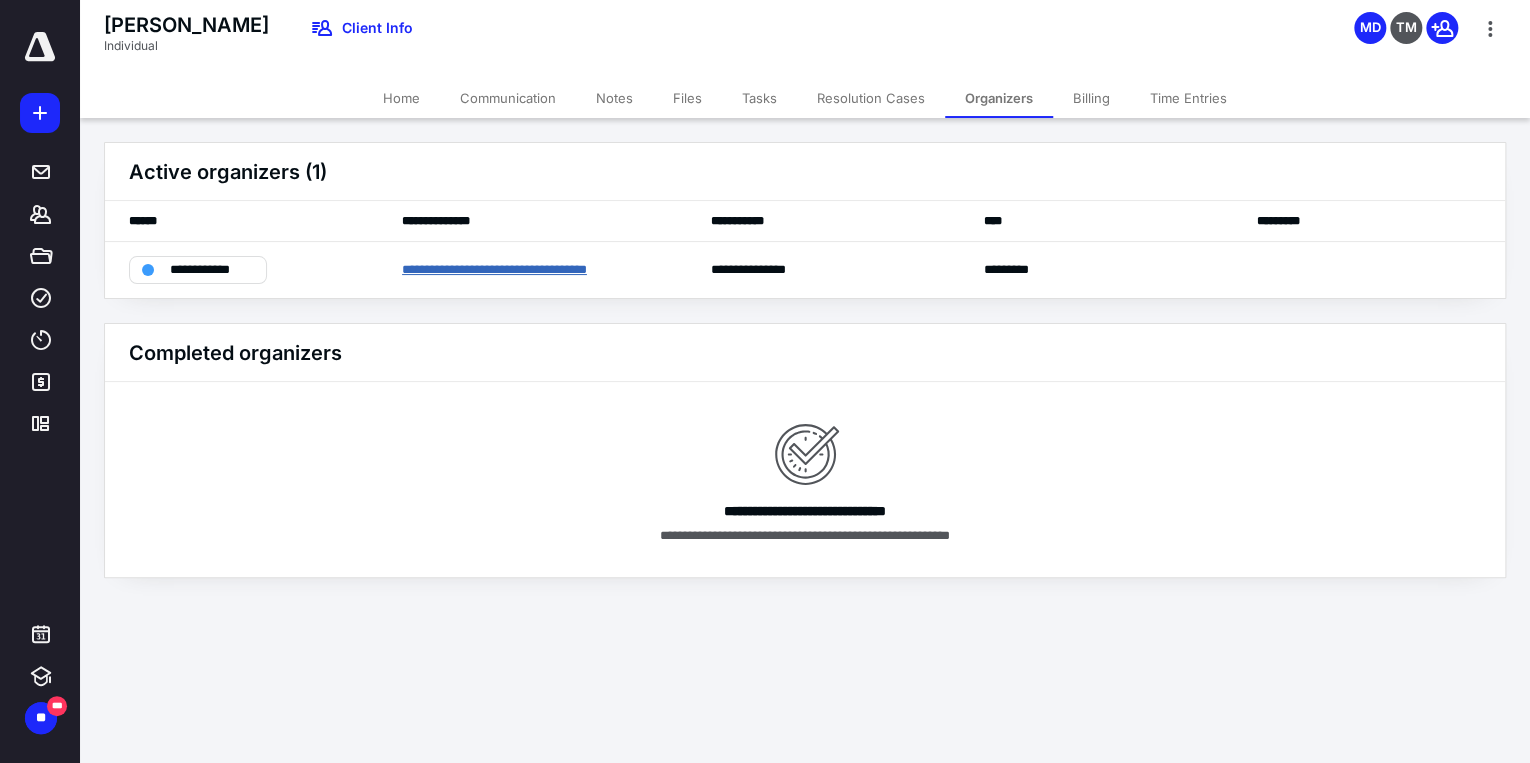 click on "**********" at bounding box center [525, 270] 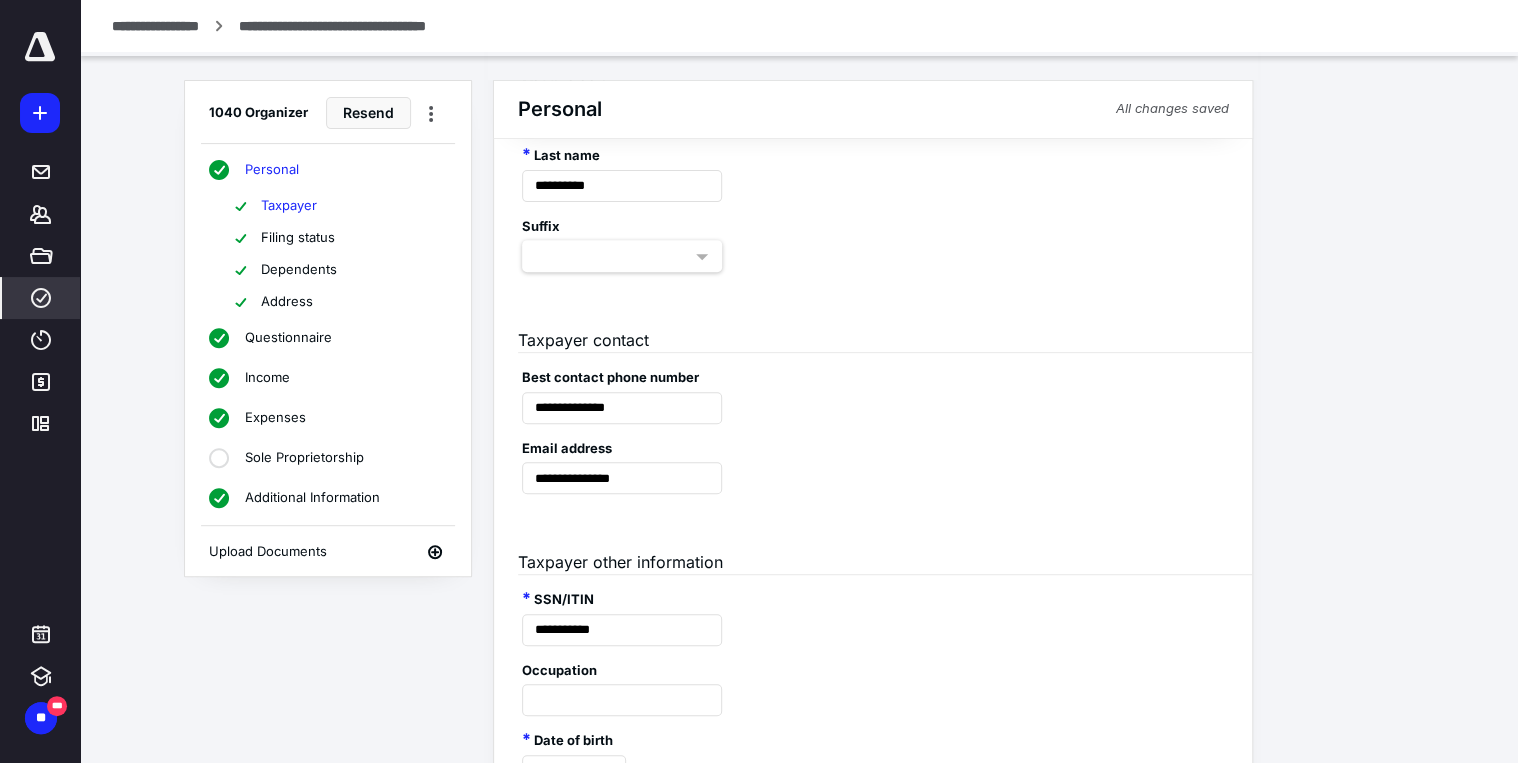 scroll, scrollTop: 237, scrollLeft: 0, axis: vertical 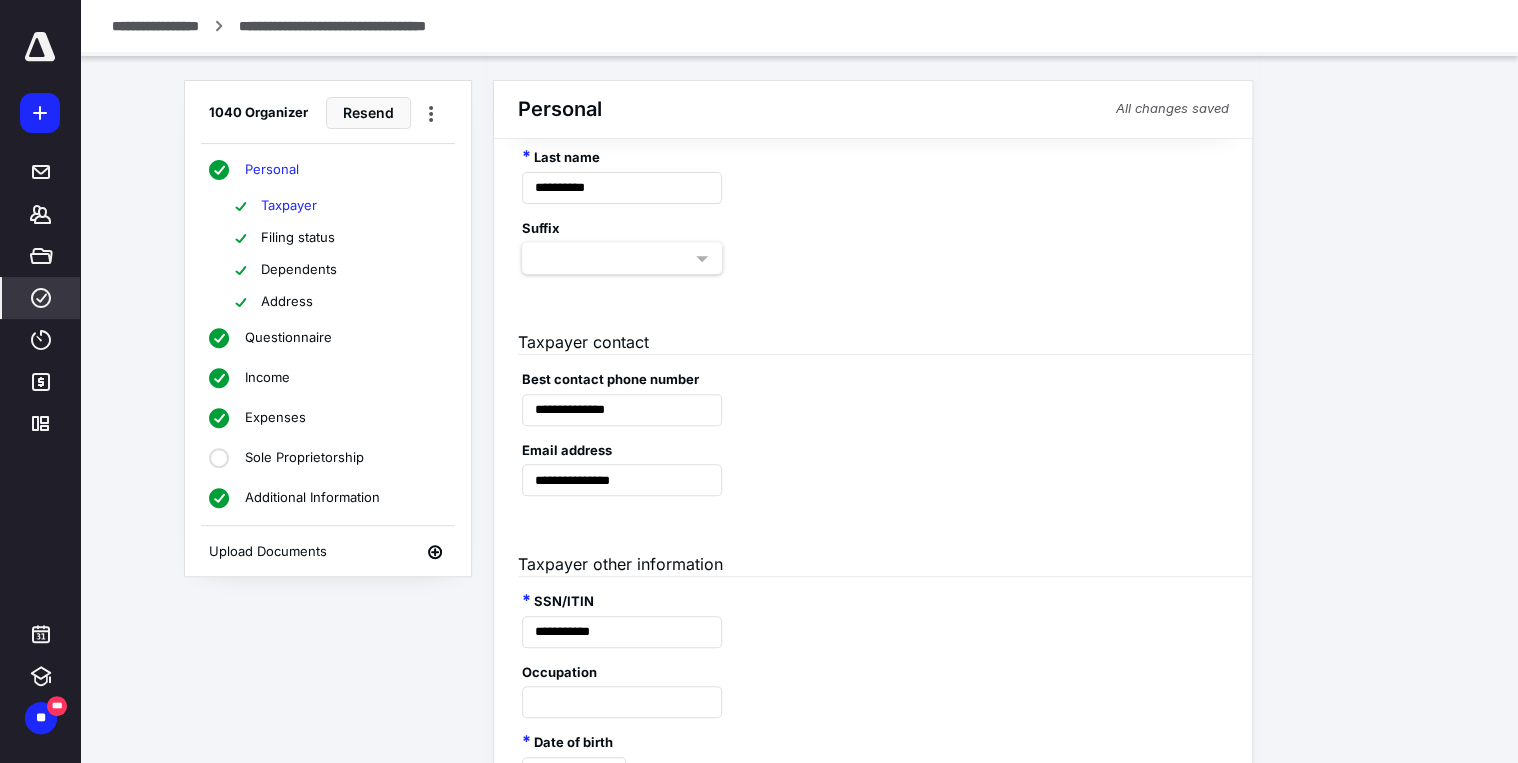 click on "Additional Information" at bounding box center [312, 498] 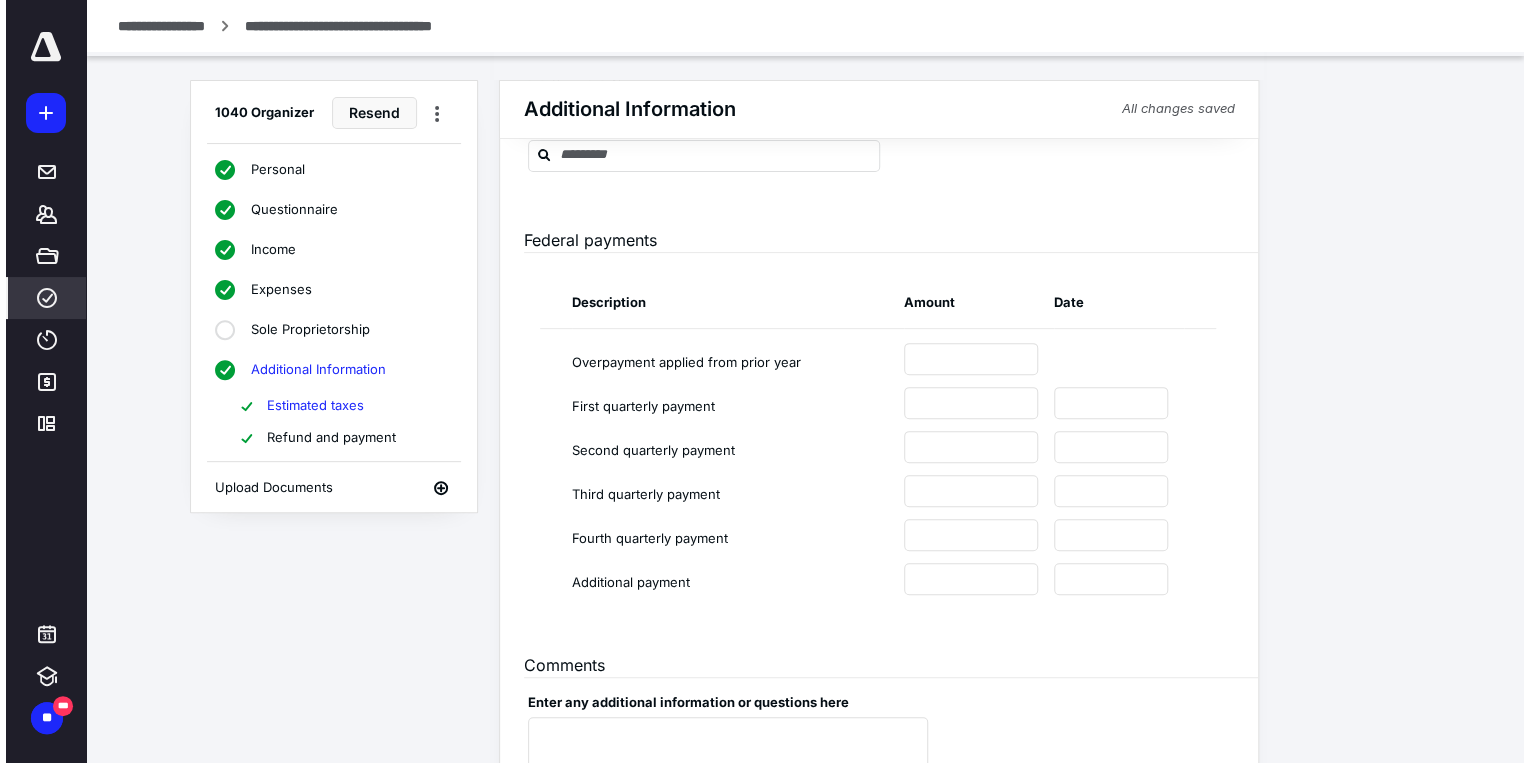 scroll, scrollTop: 0, scrollLeft: 0, axis: both 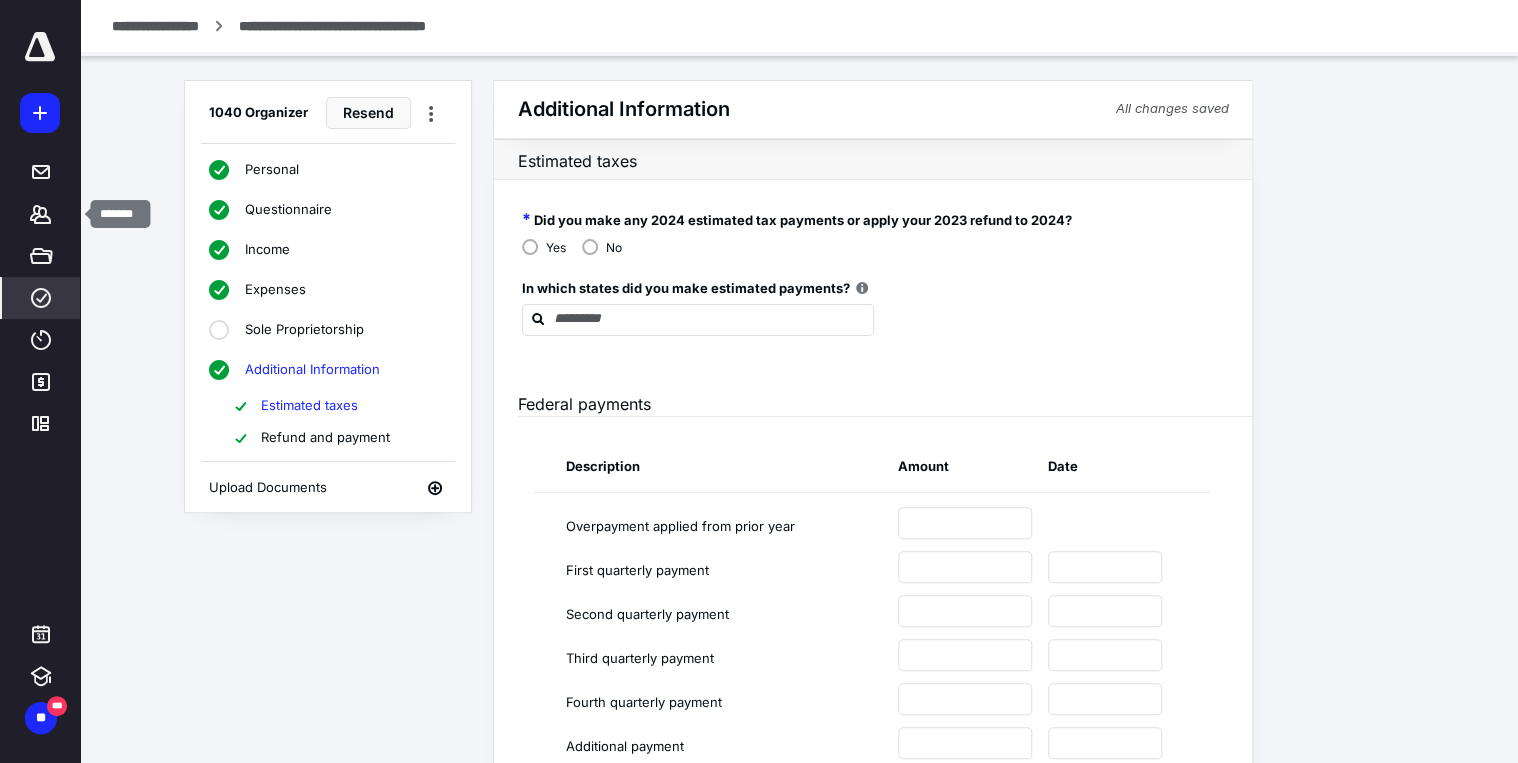 click 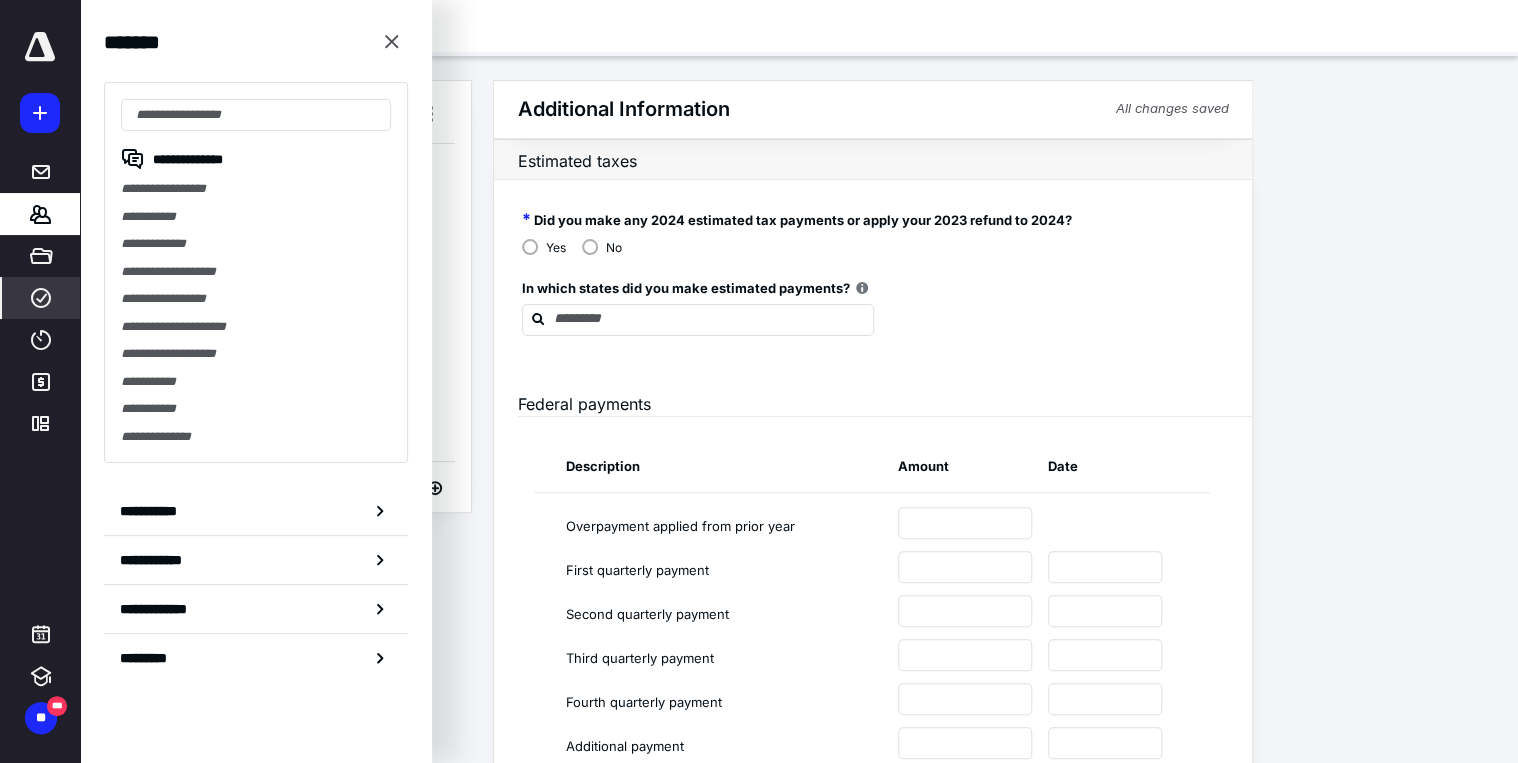 click on "**********" at bounding box center [256, 272] 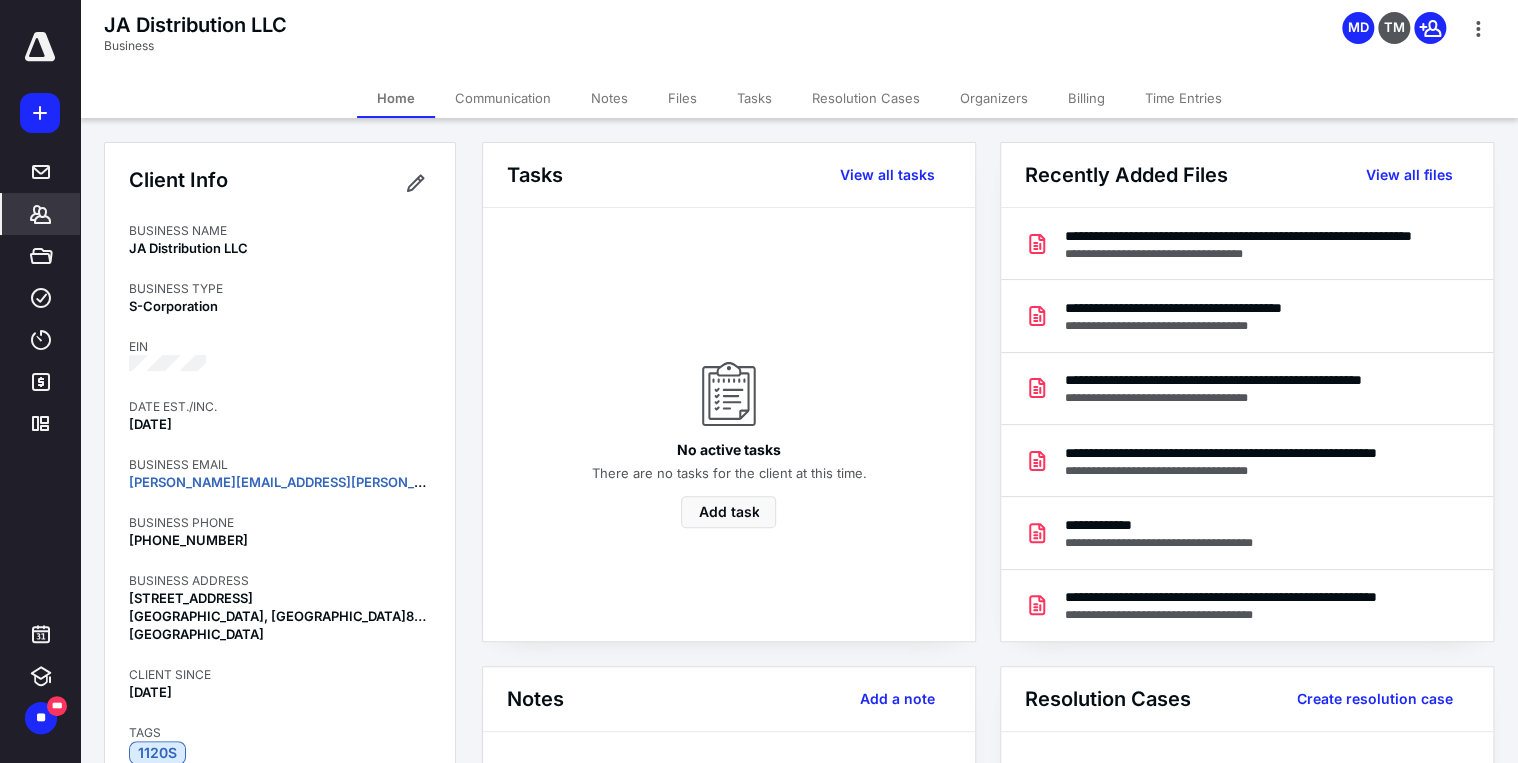 click on "**********" at bounding box center (1242, 380) 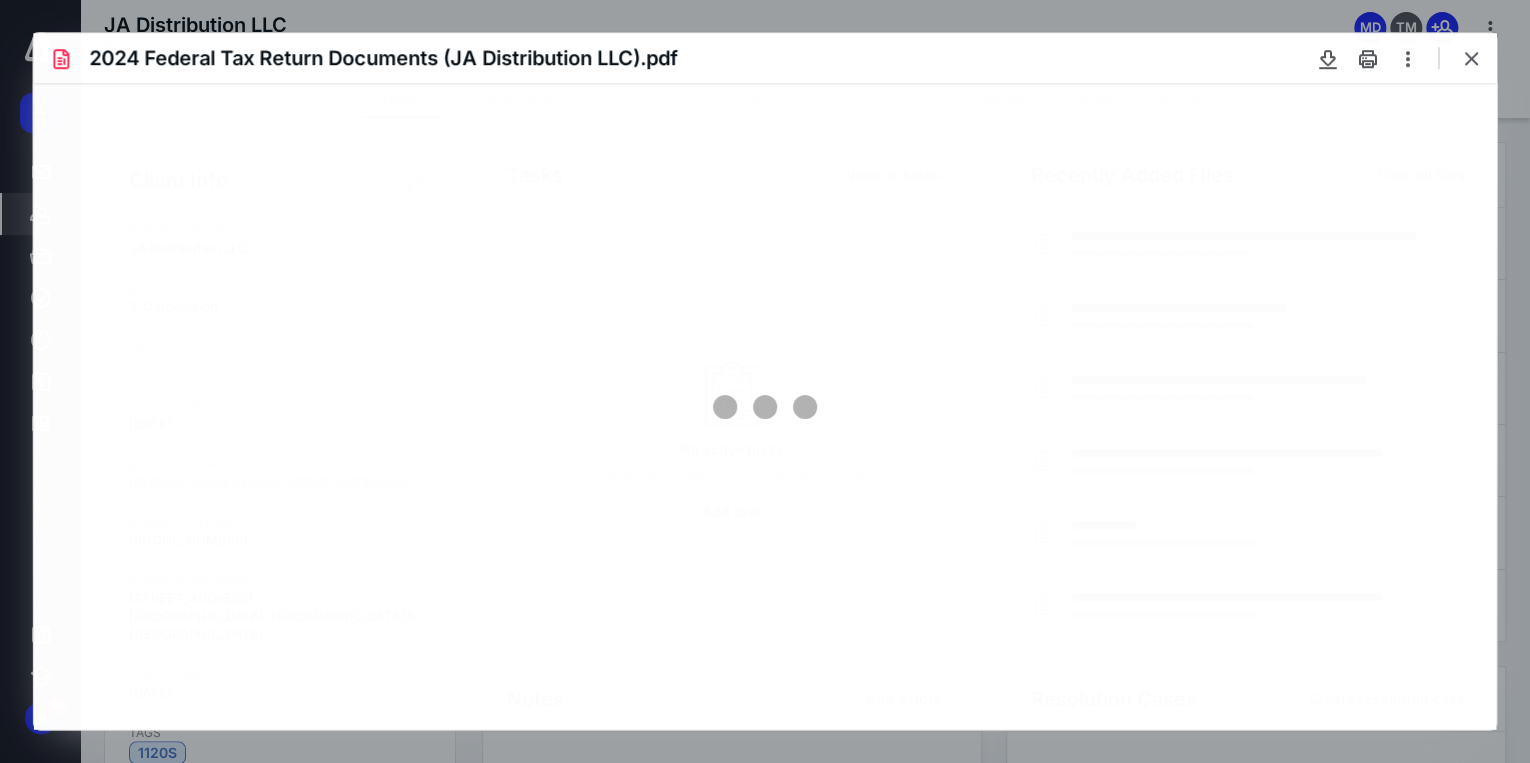 scroll, scrollTop: 0, scrollLeft: 0, axis: both 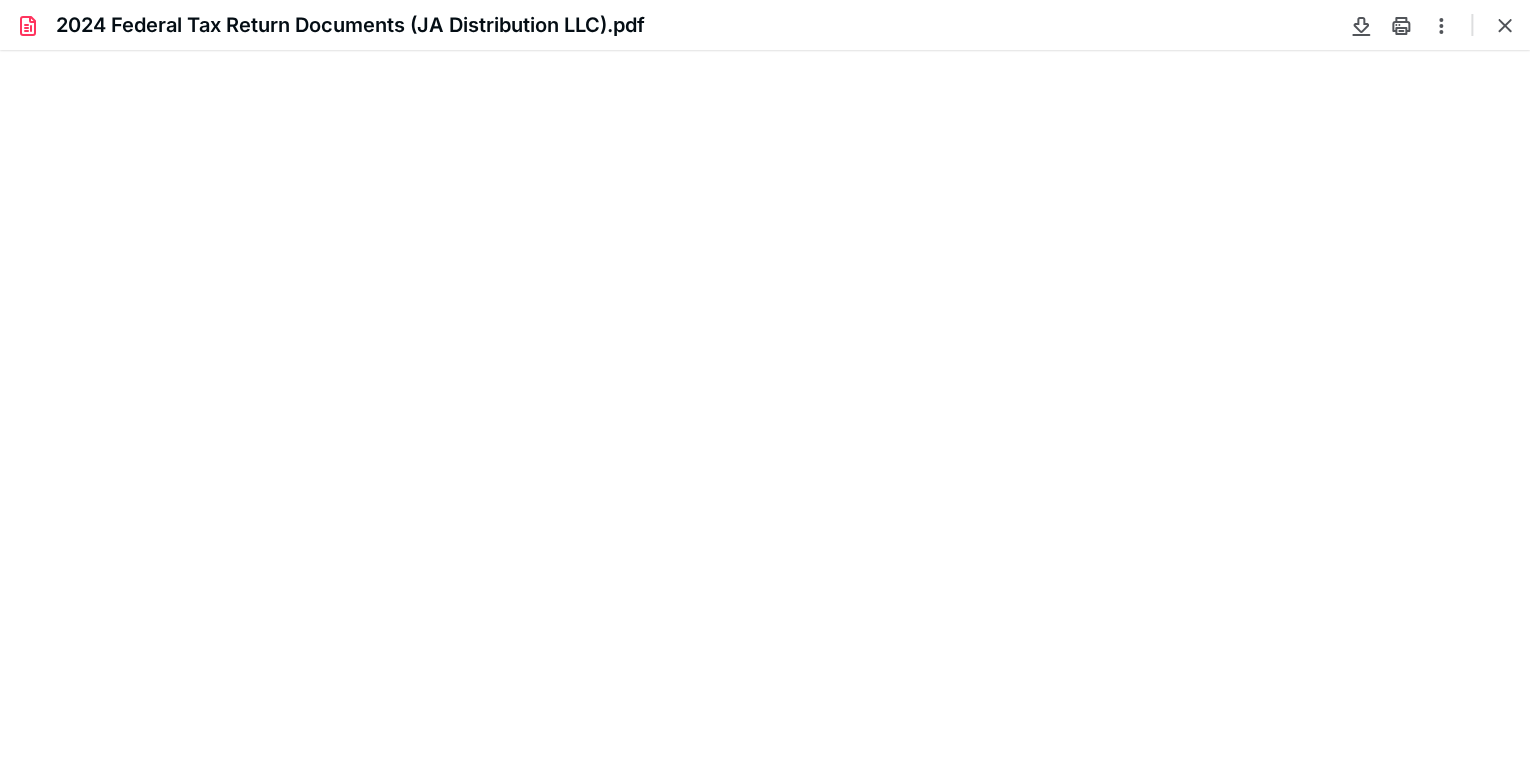 type on "85" 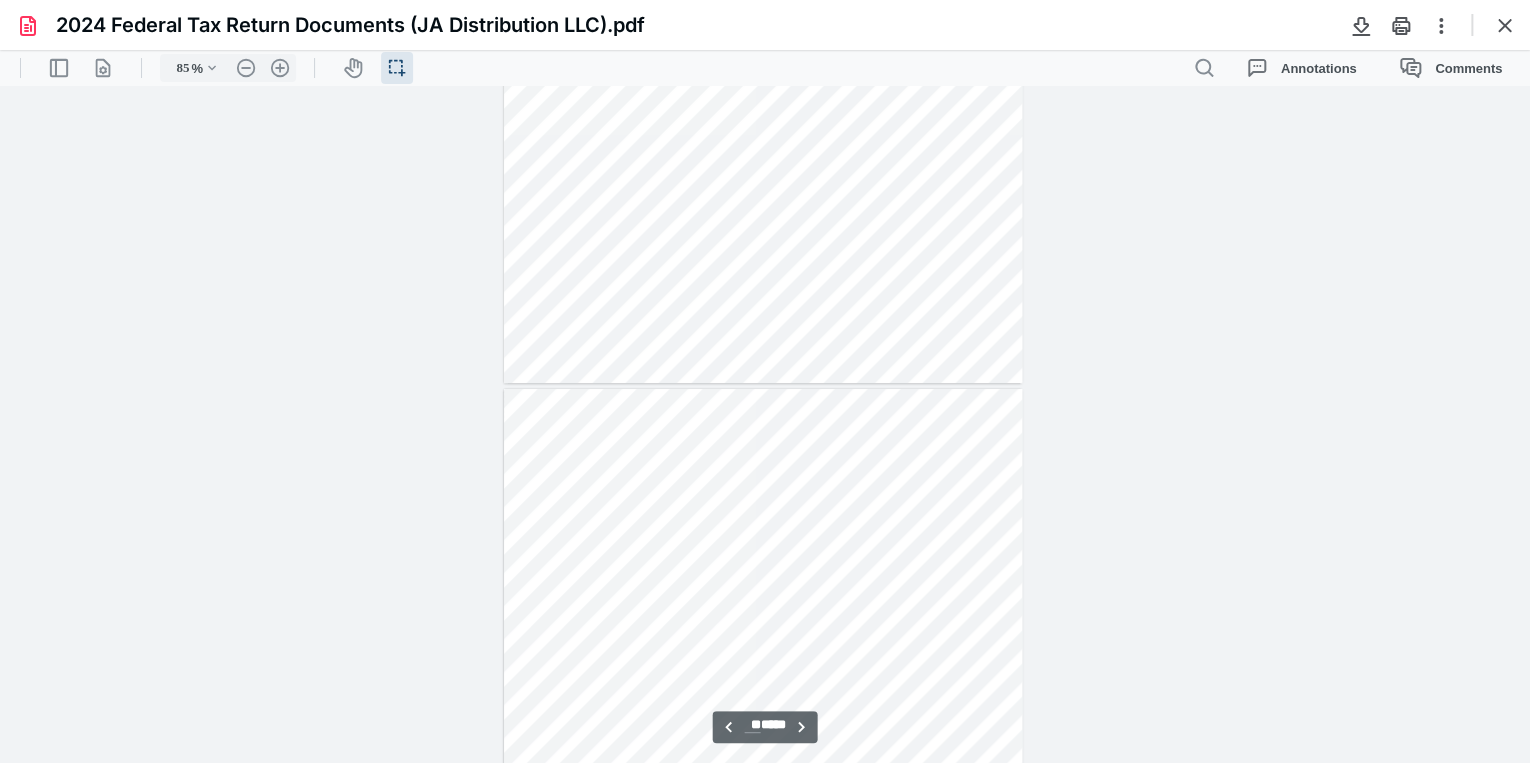 scroll, scrollTop: 7959, scrollLeft: 0, axis: vertical 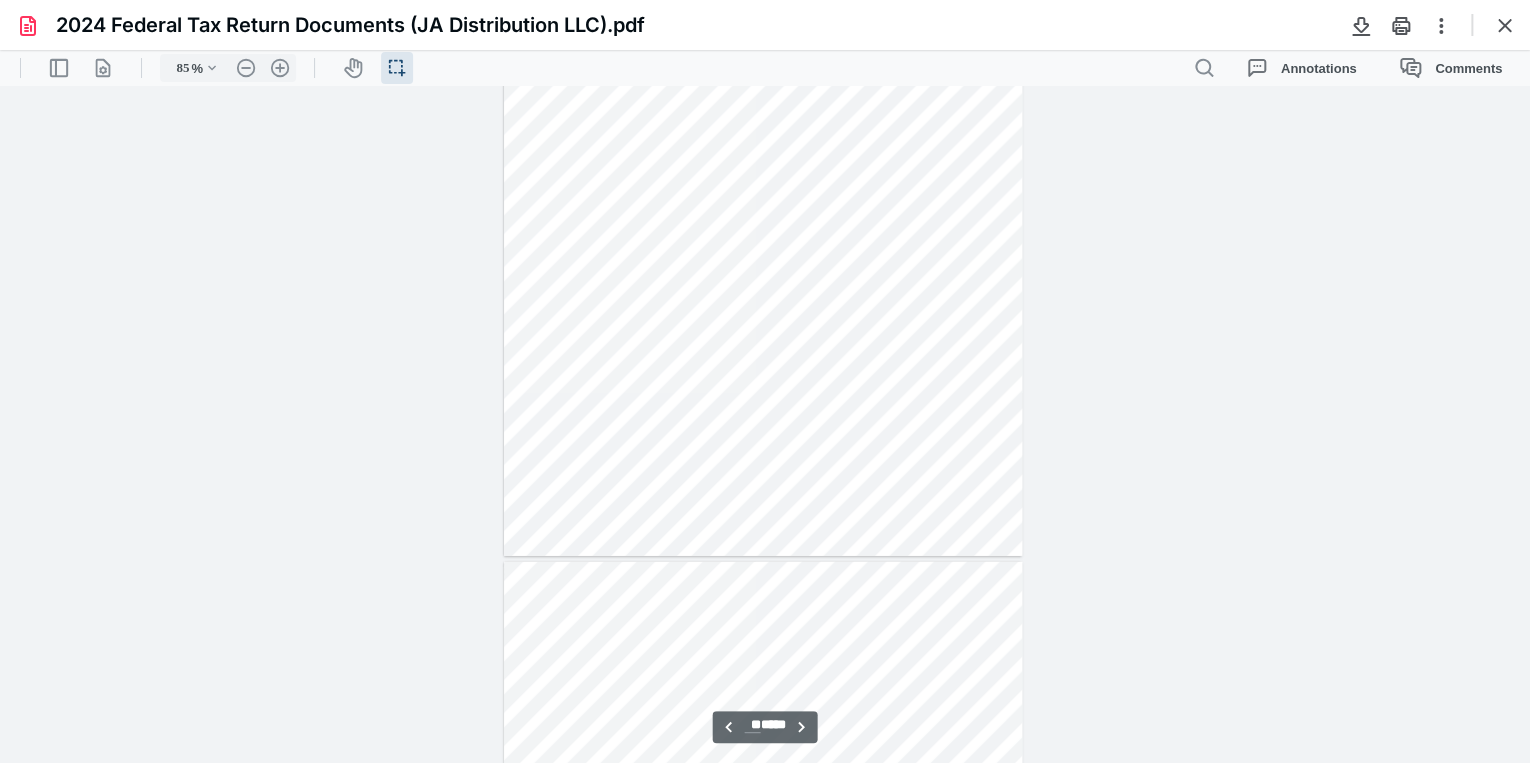 type on "**" 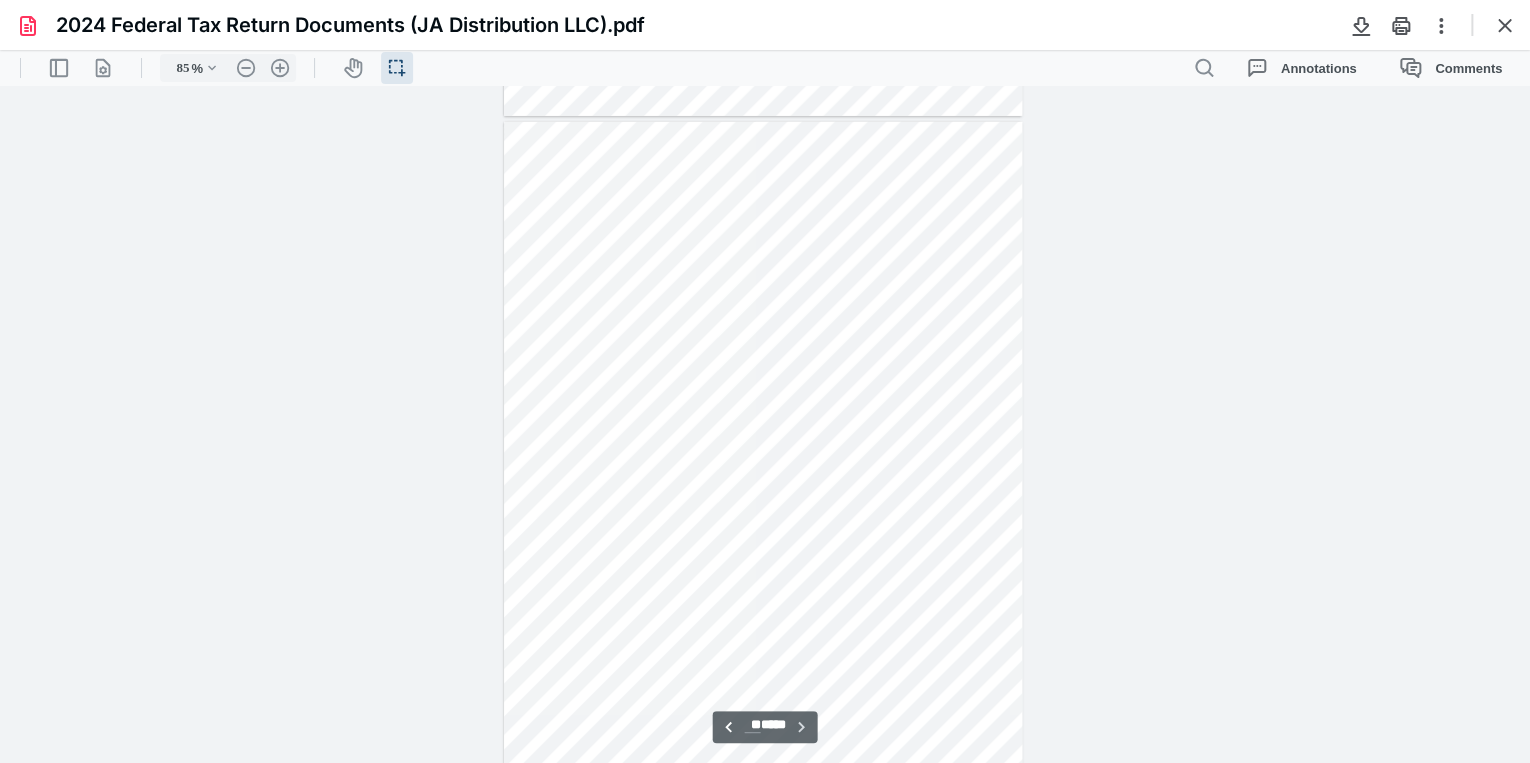 scroll, scrollTop: 10831, scrollLeft: 0, axis: vertical 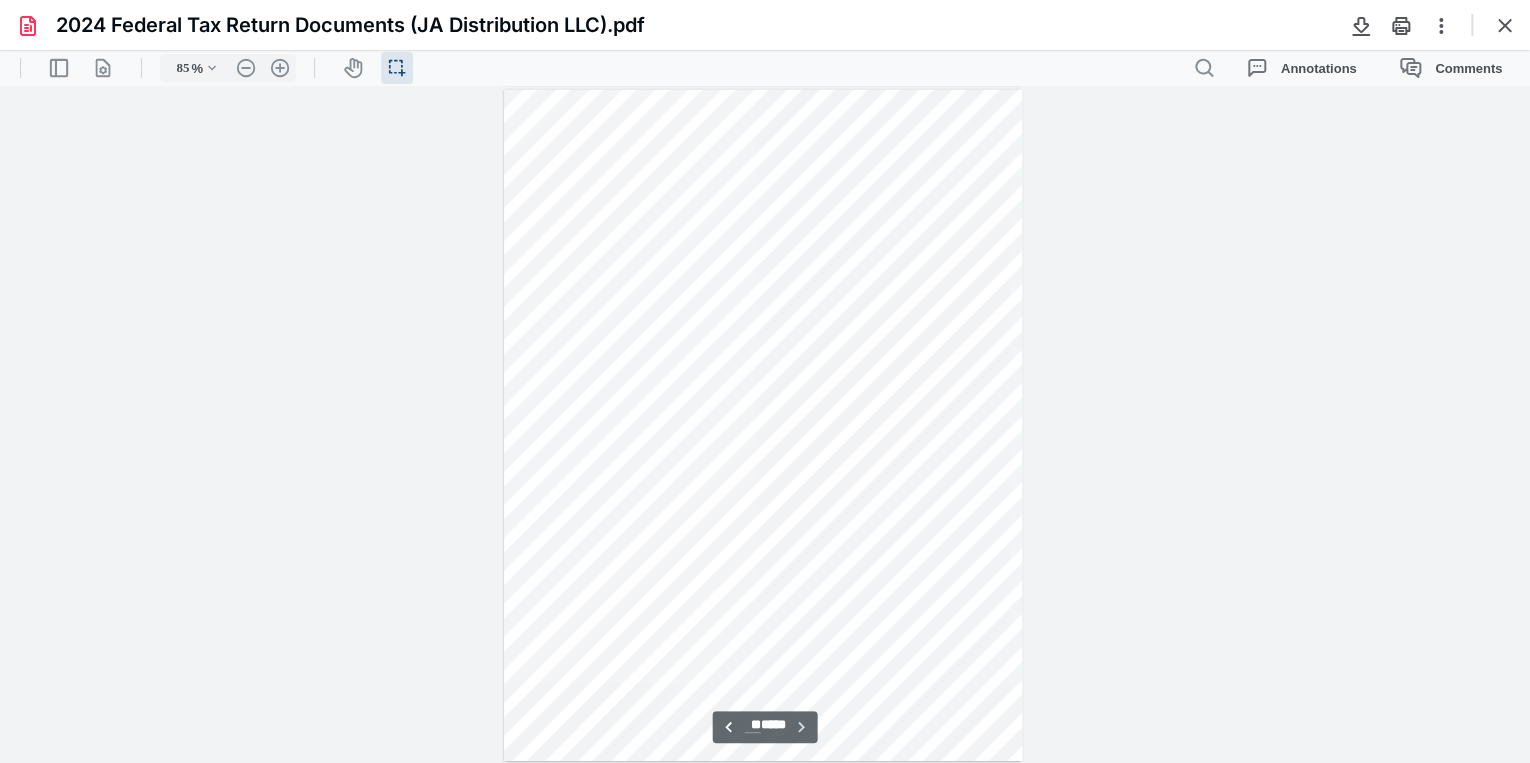 click at bounding box center [1505, 25] 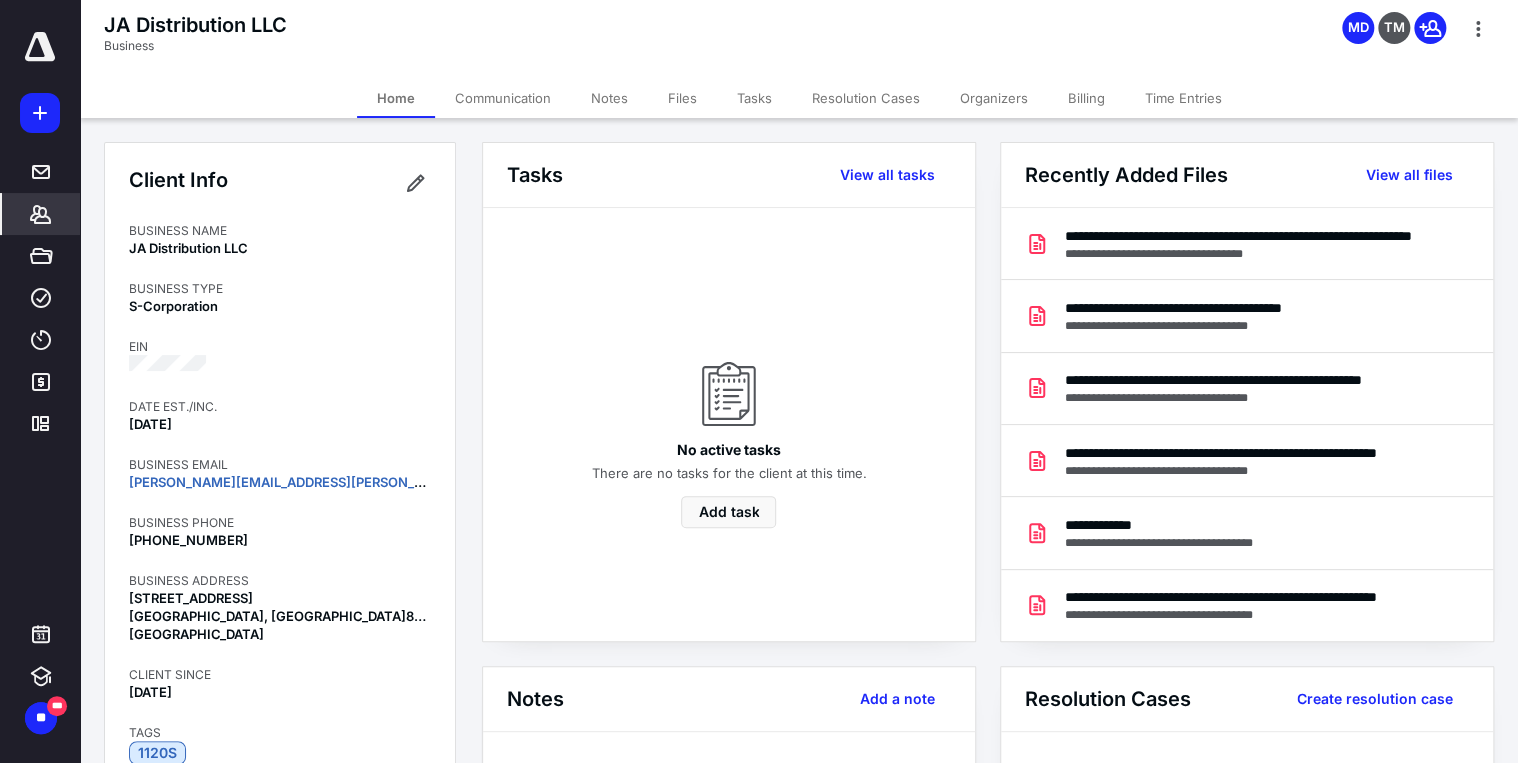 click on "**********" at bounding box center (1215, 308) 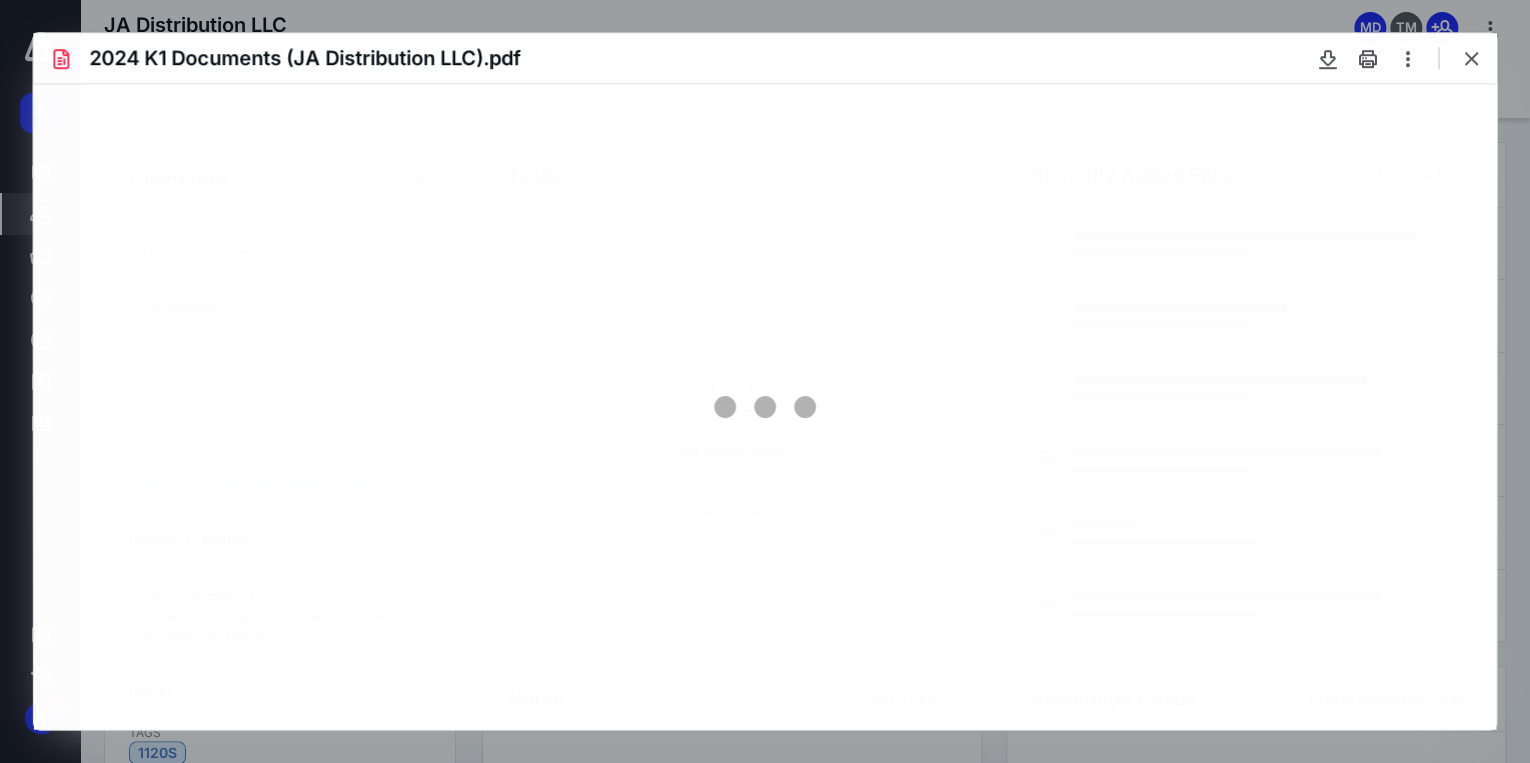 scroll, scrollTop: 0, scrollLeft: 0, axis: both 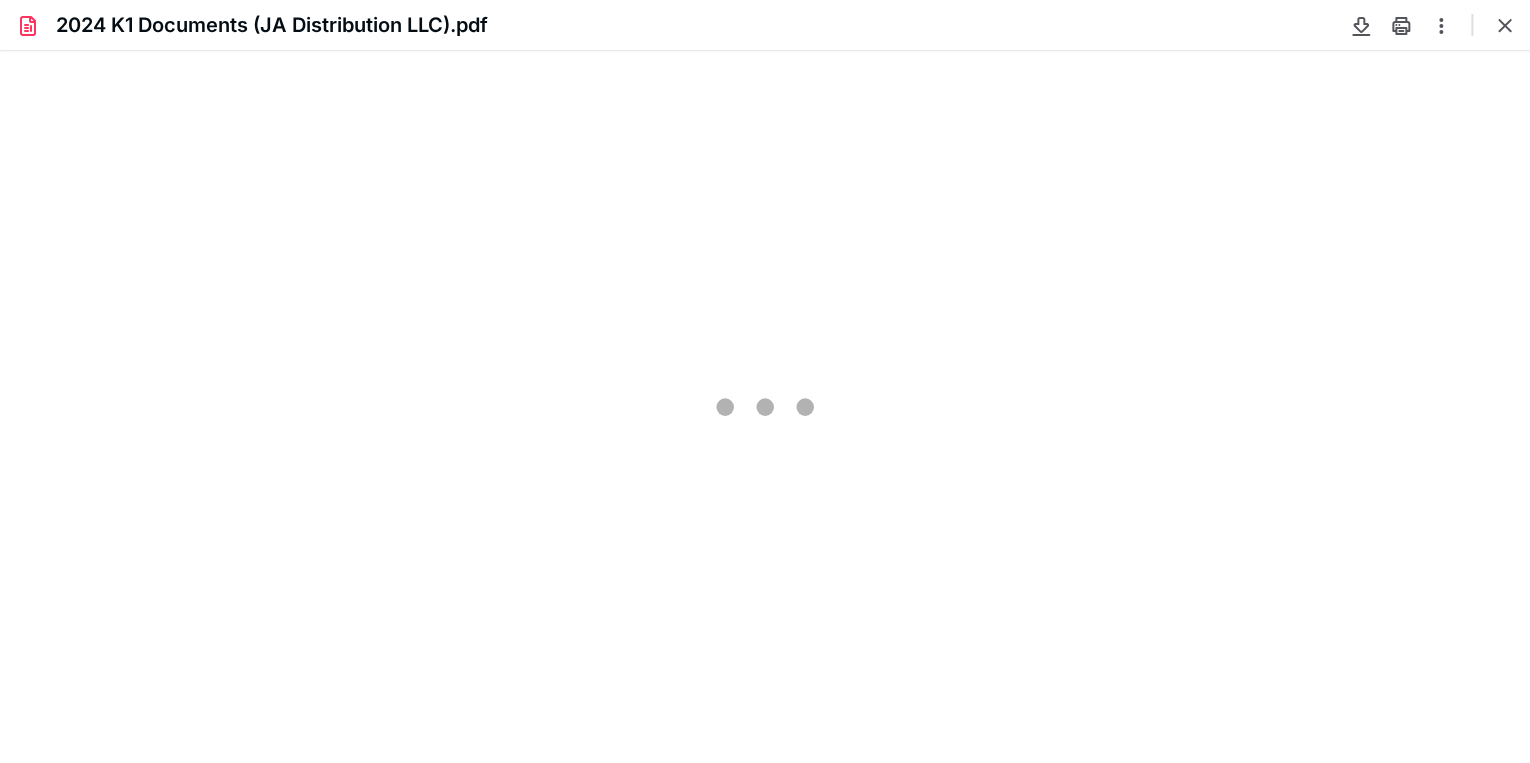 type on "85" 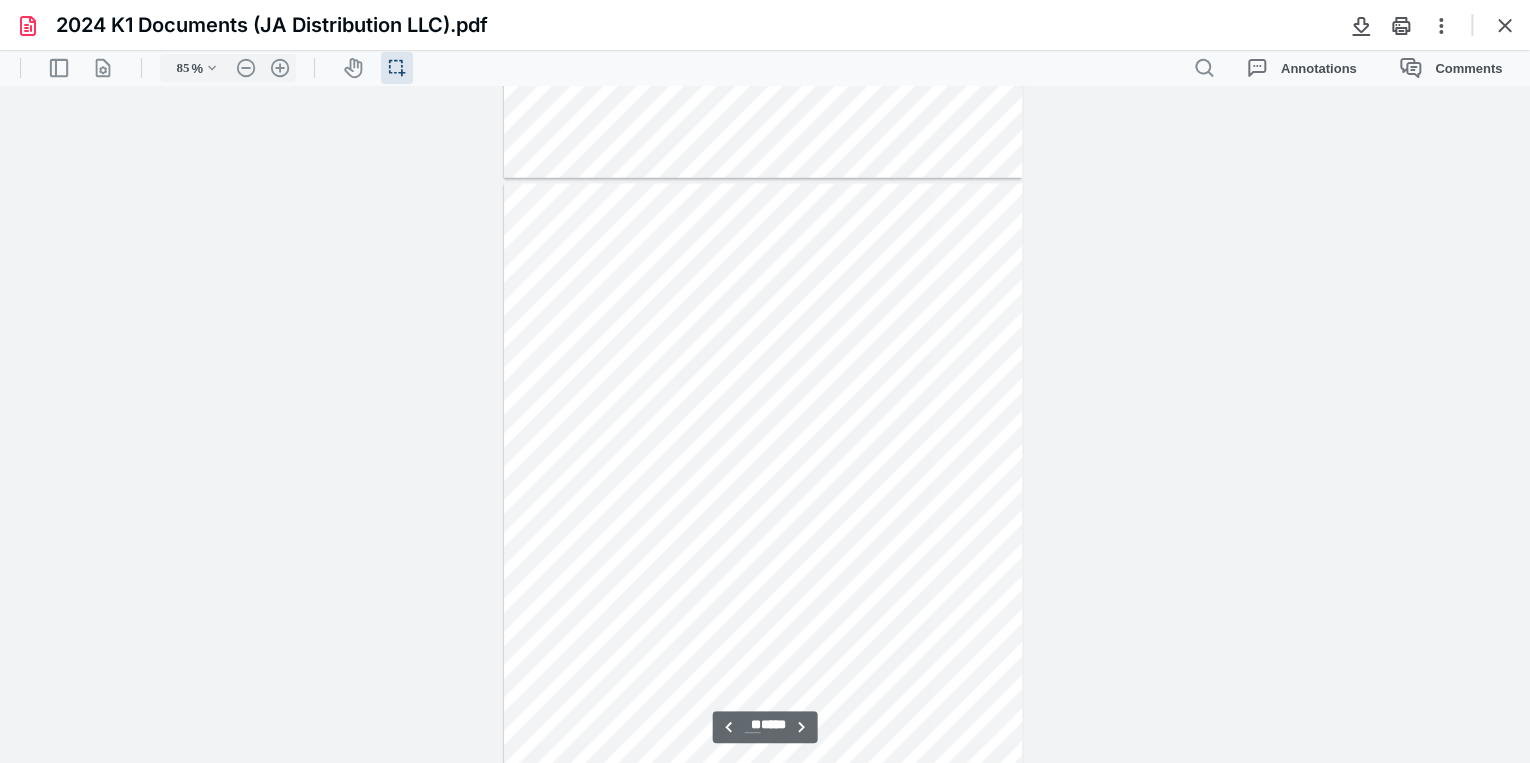 scroll, scrollTop: 5719, scrollLeft: 0, axis: vertical 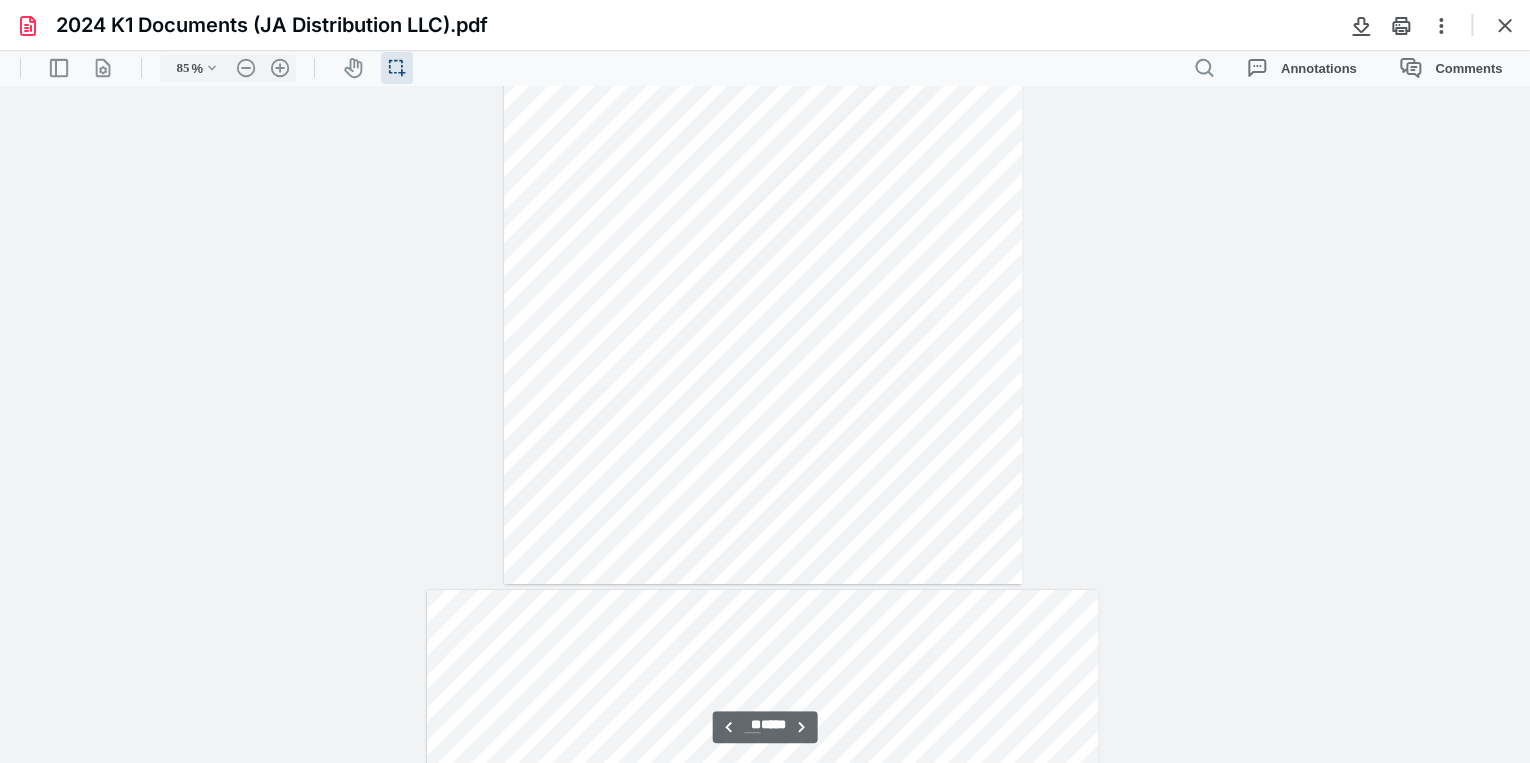 type on "**" 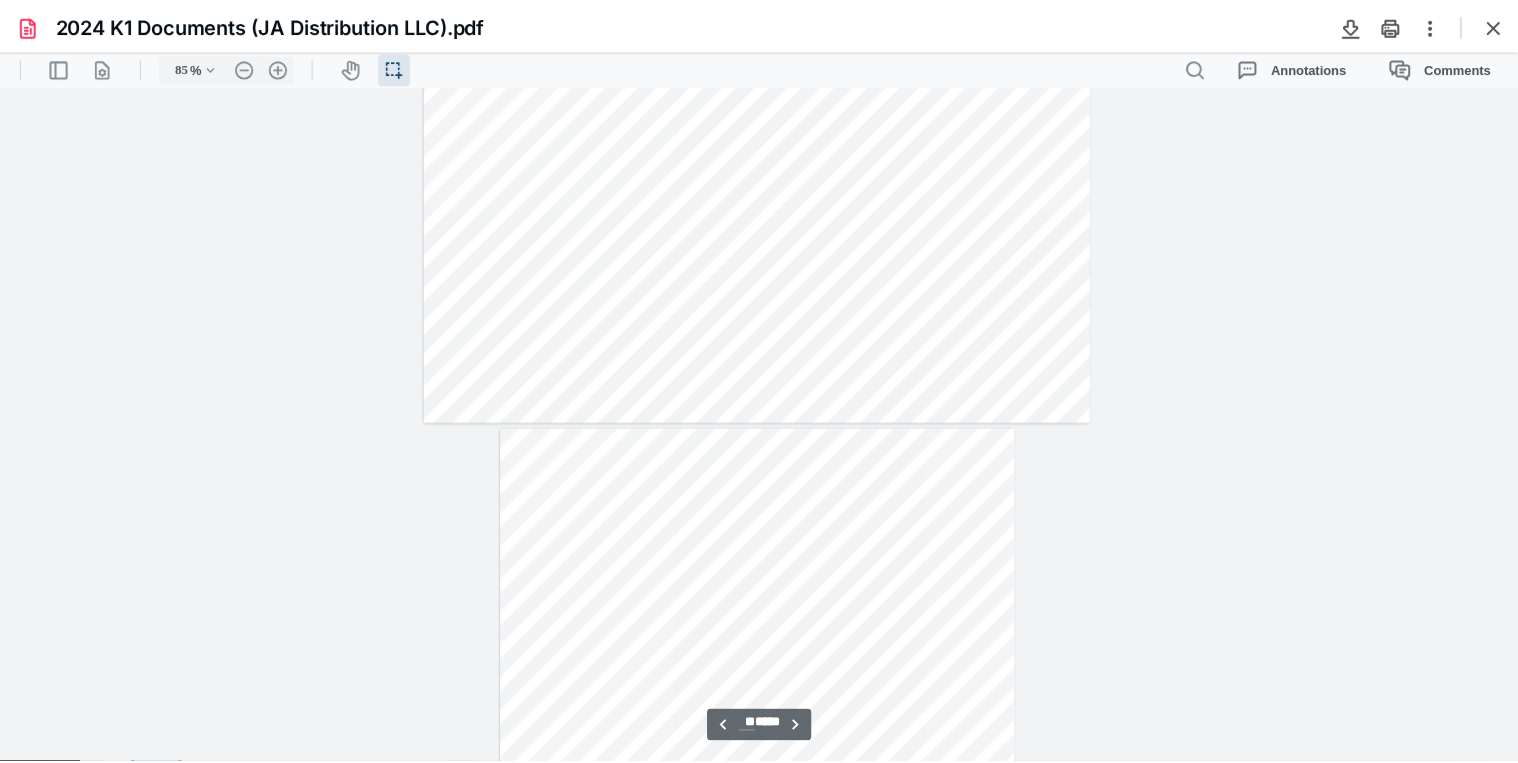 scroll, scrollTop: 8039, scrollLeft: 0, axis: vertical 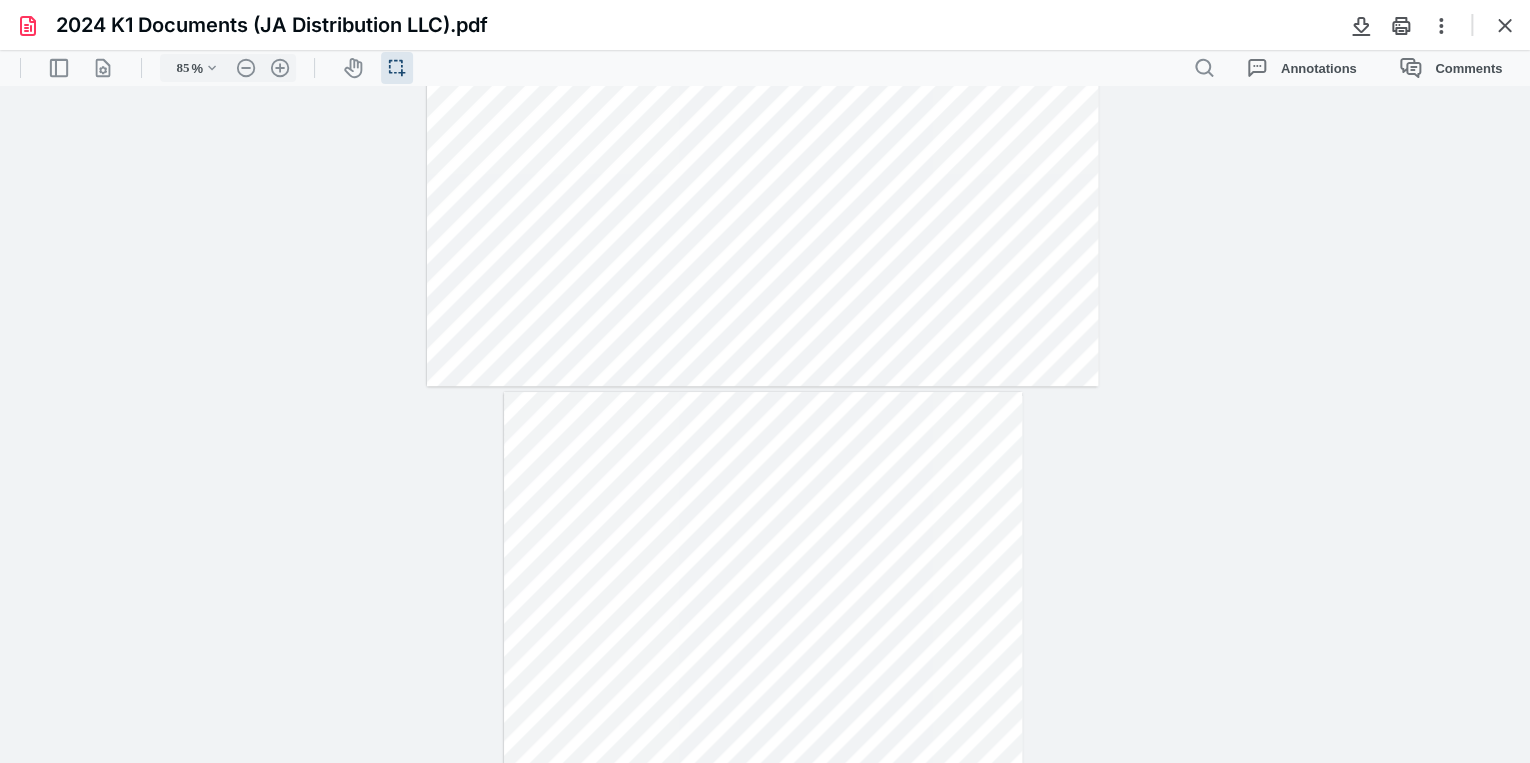 click at bounding box center [1505, 25] 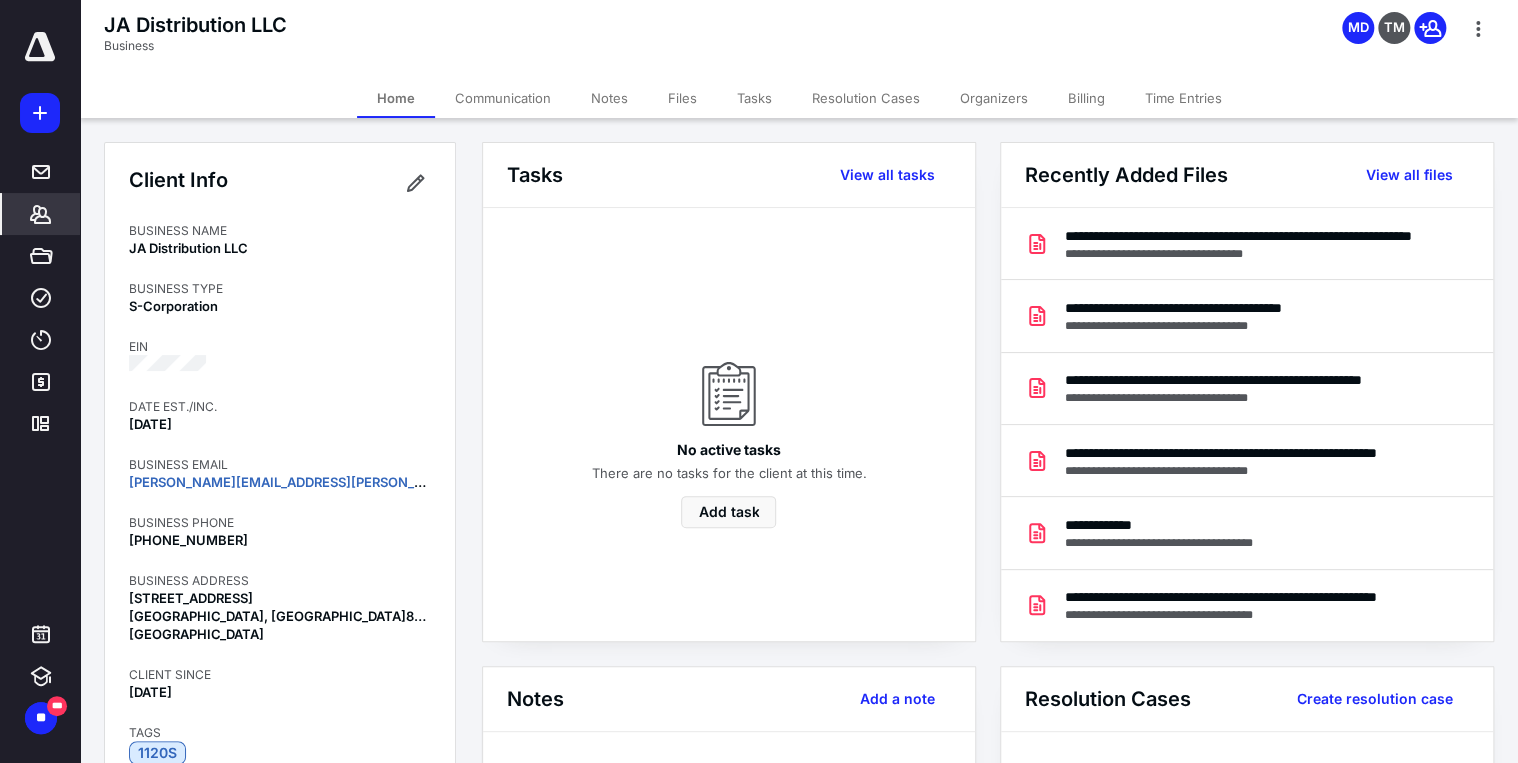 click on "Organizers" at bounding box center (994, 98) 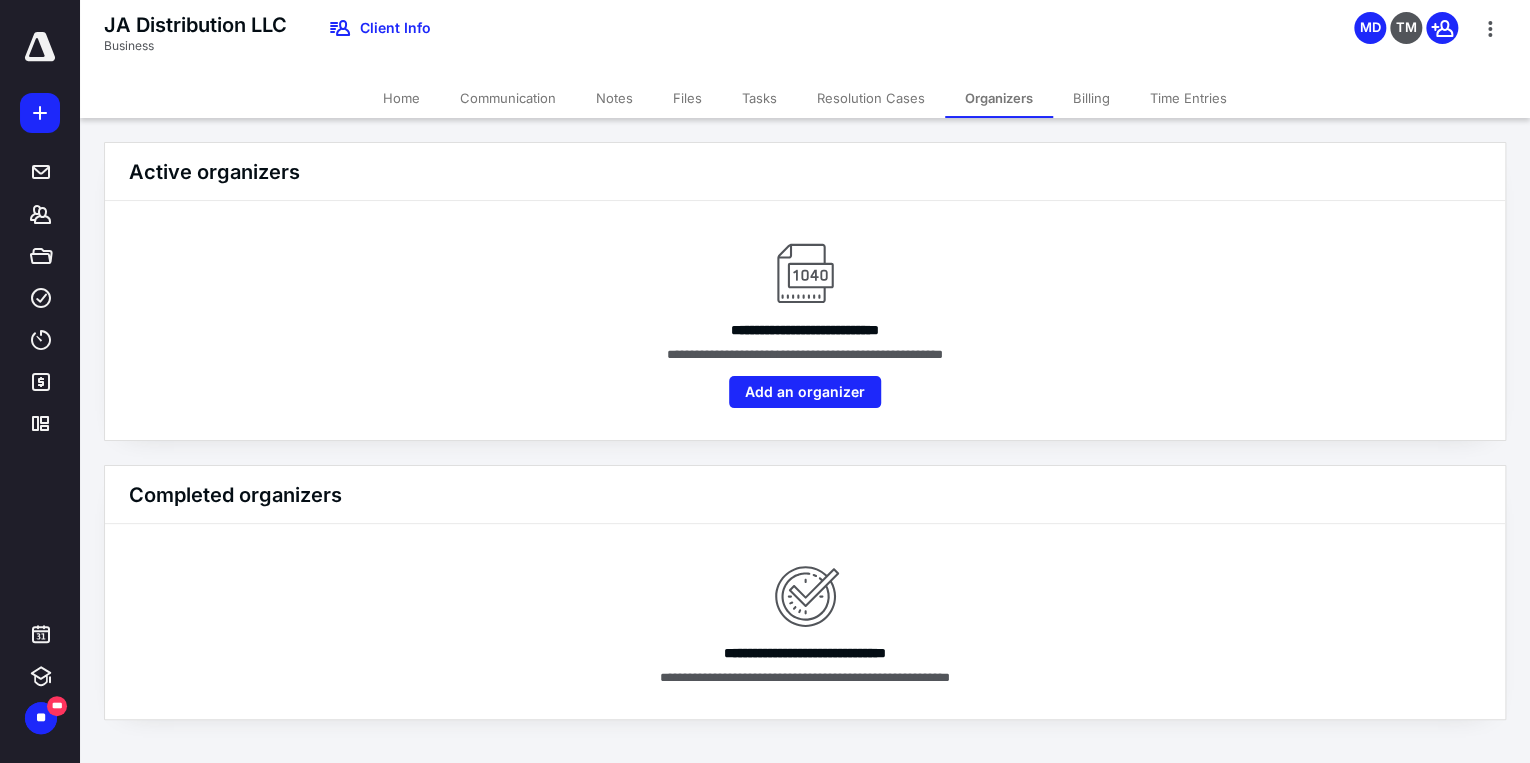 click 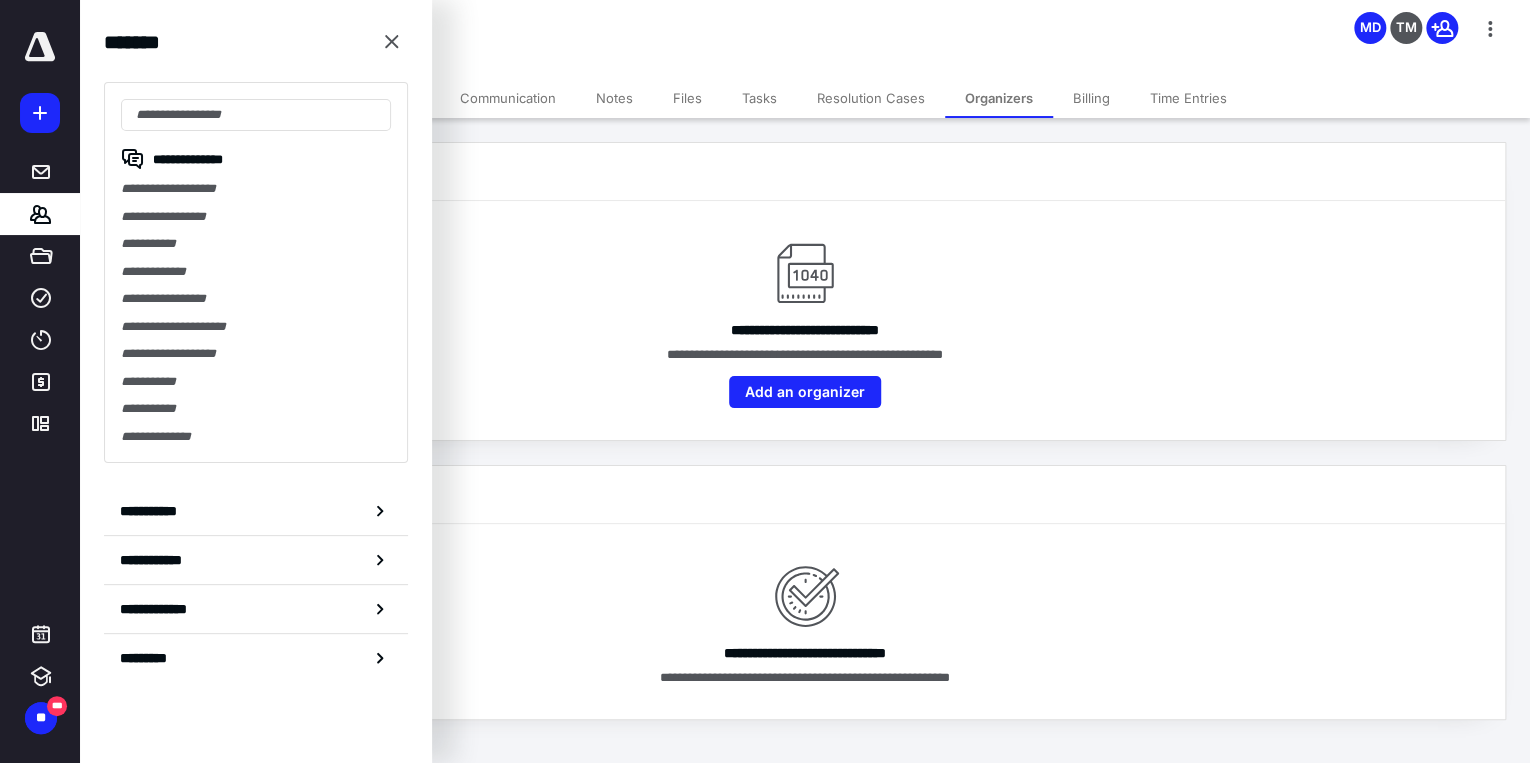 click on "**********" at bounding box center [256, 217] 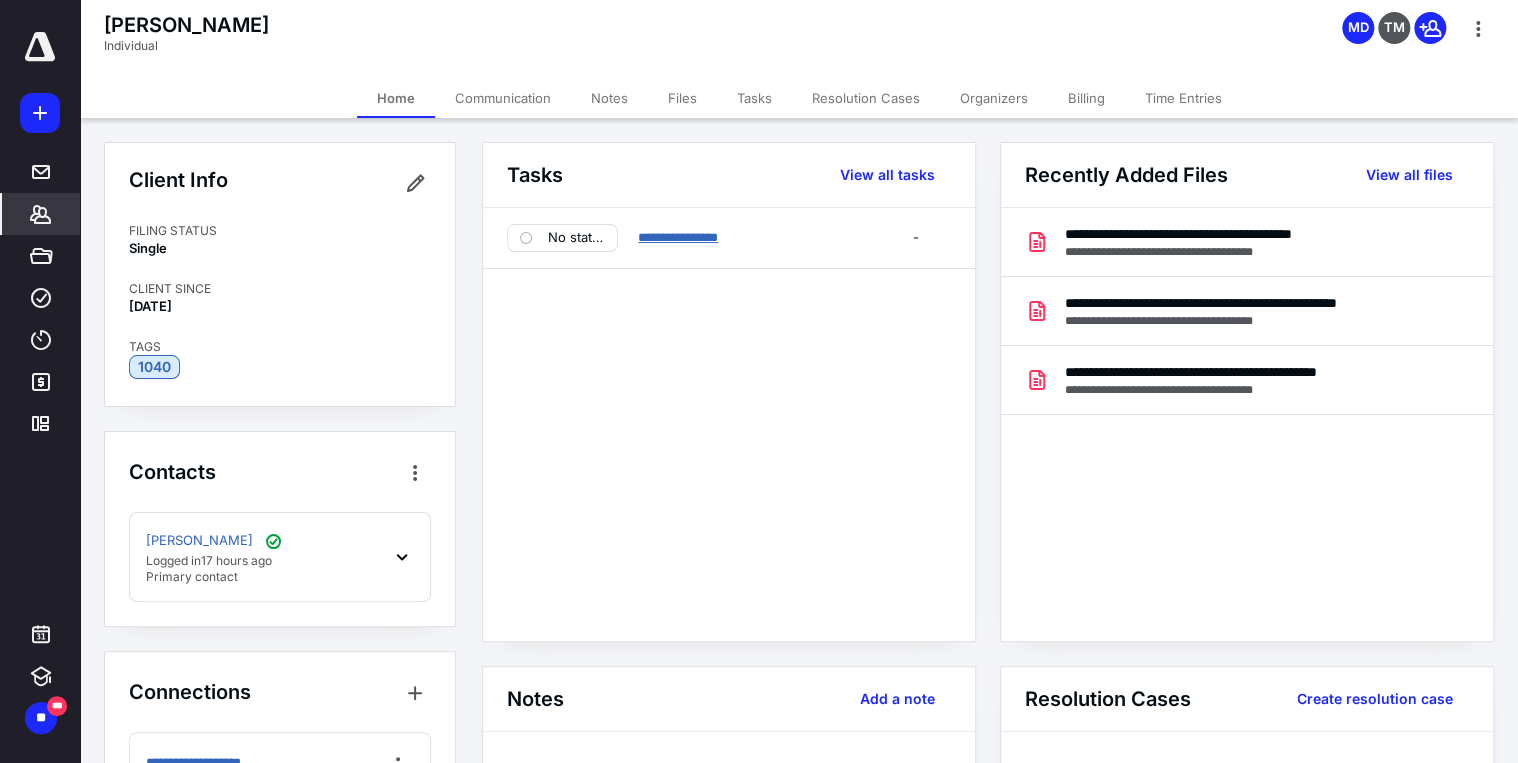 click on "**********" at bounding box center (678, 237) 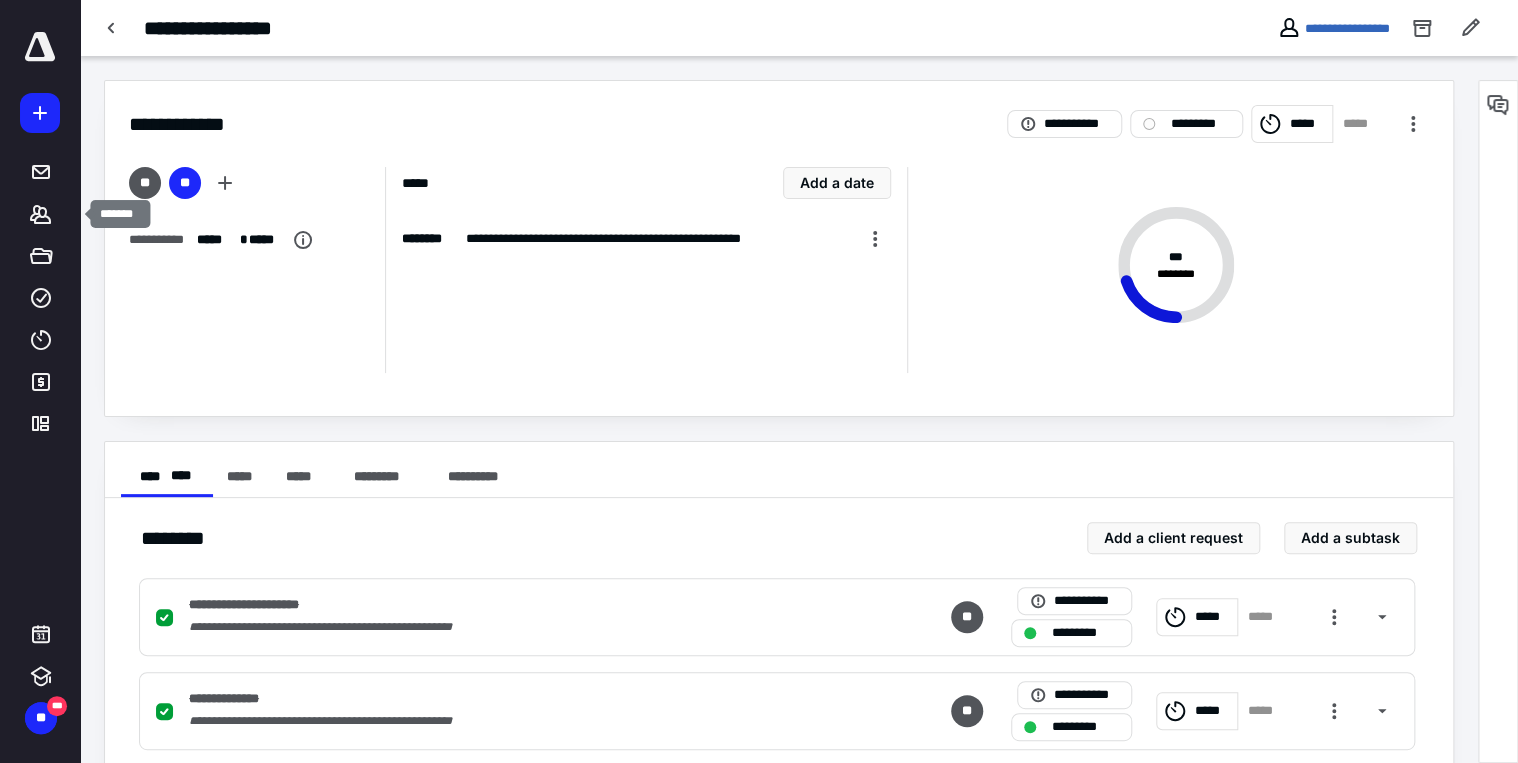 click 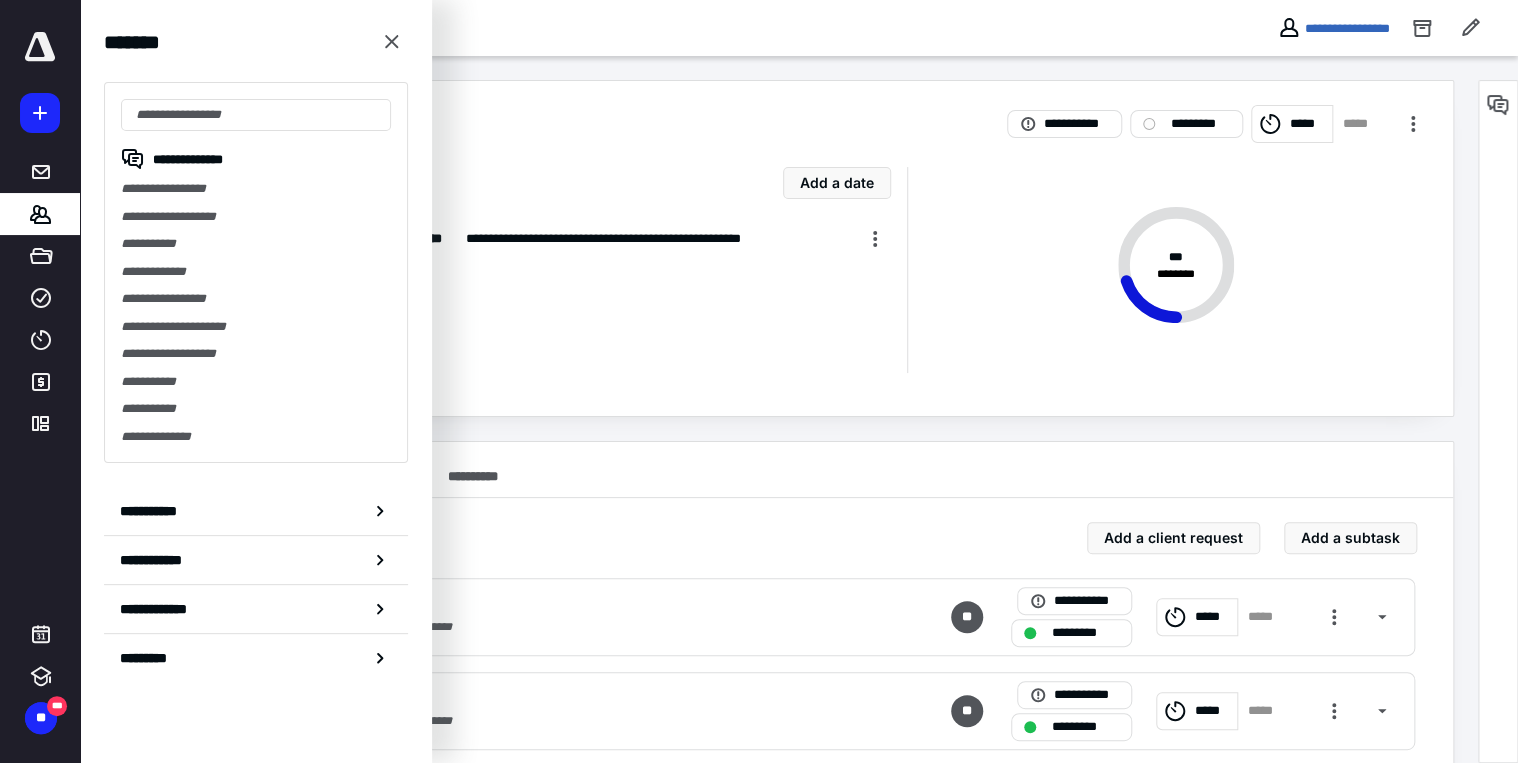 click on "**********" at bounding box center [256, 189] 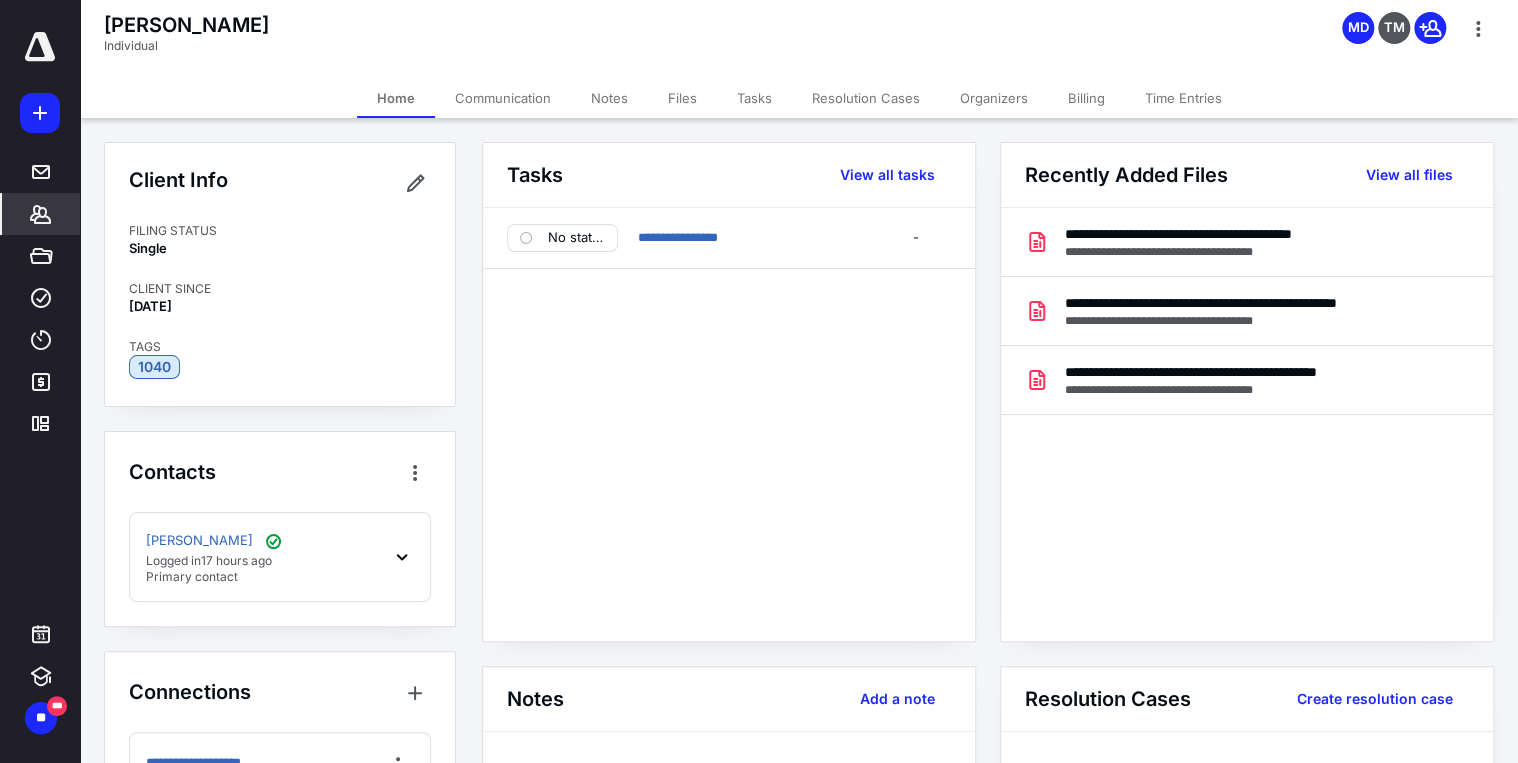 click on "Organizers" at bounding box center (994, 98) 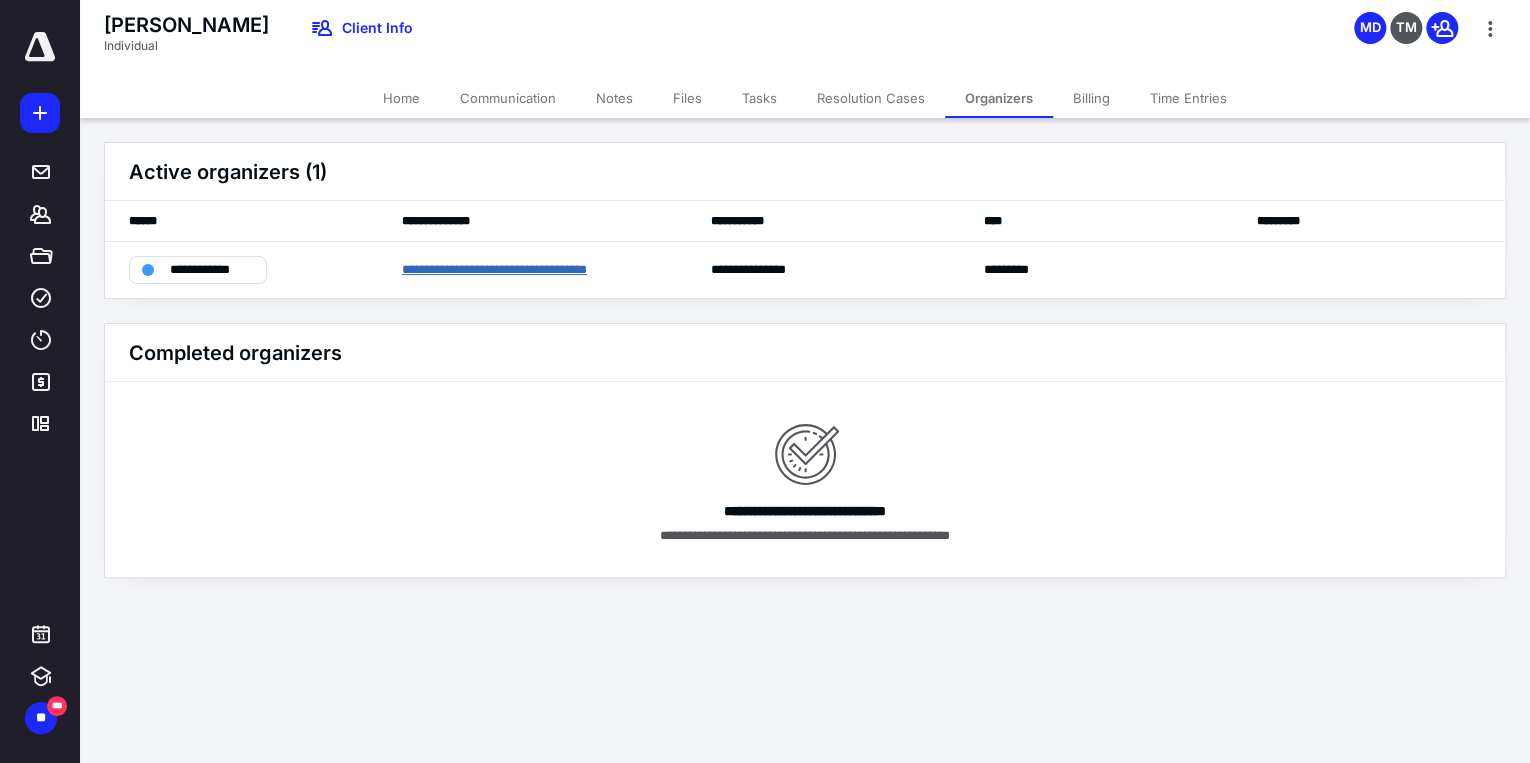 click on "**********" at bounding box center [525, 270] 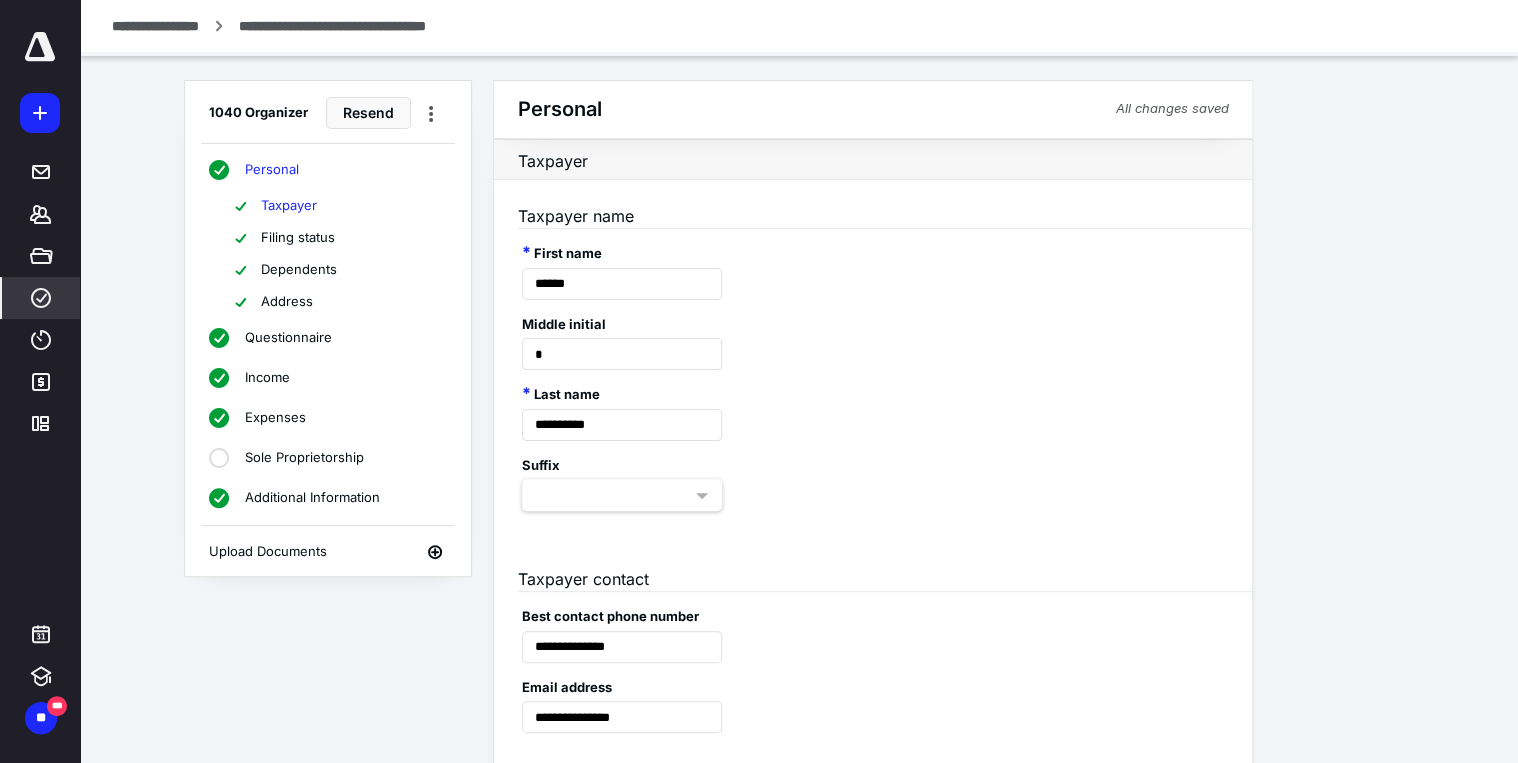 click on "Expenses" at bounding box center (275, 418) 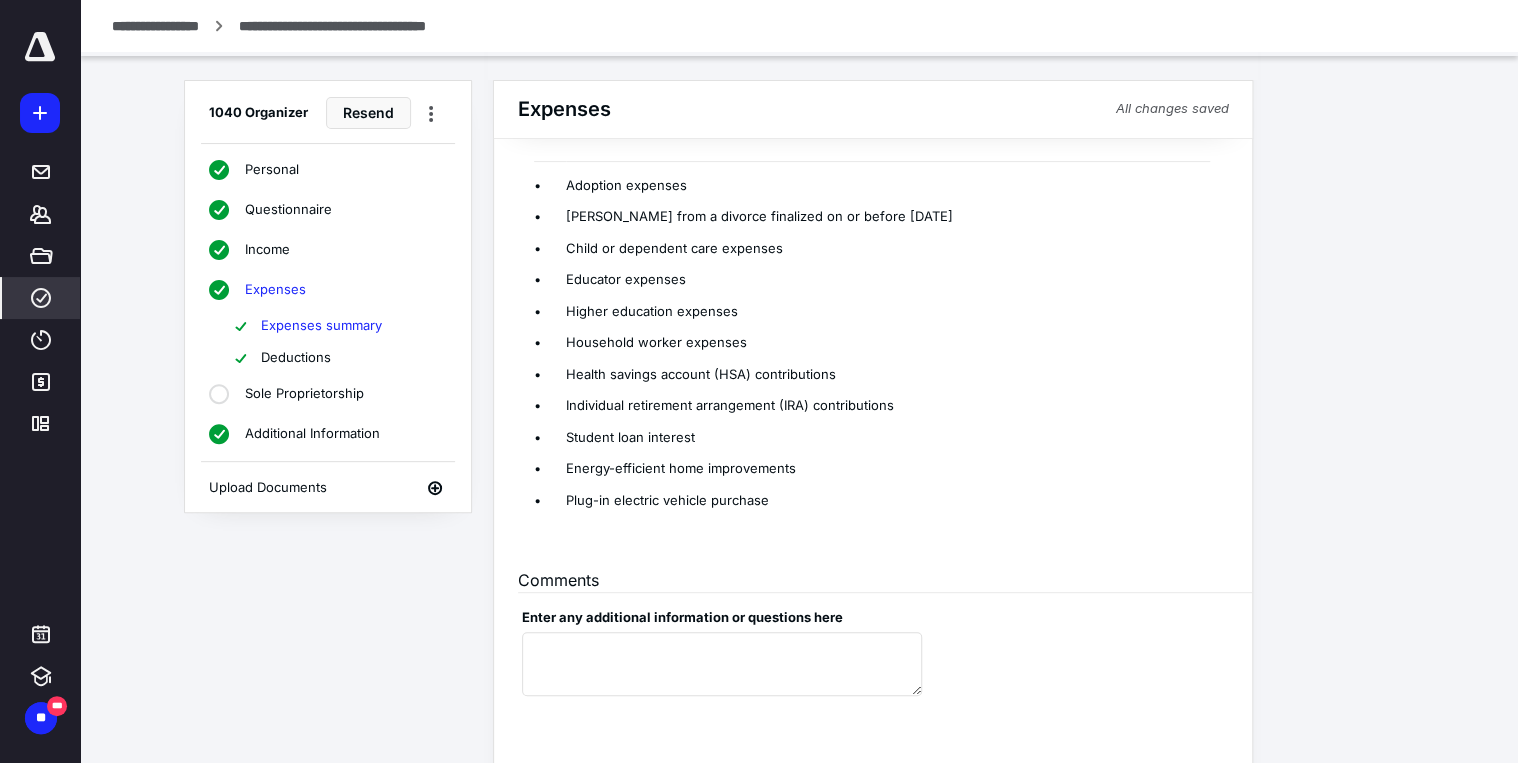 scroll, scrollTop: 254, scrollLeft: 0, axis: vertical 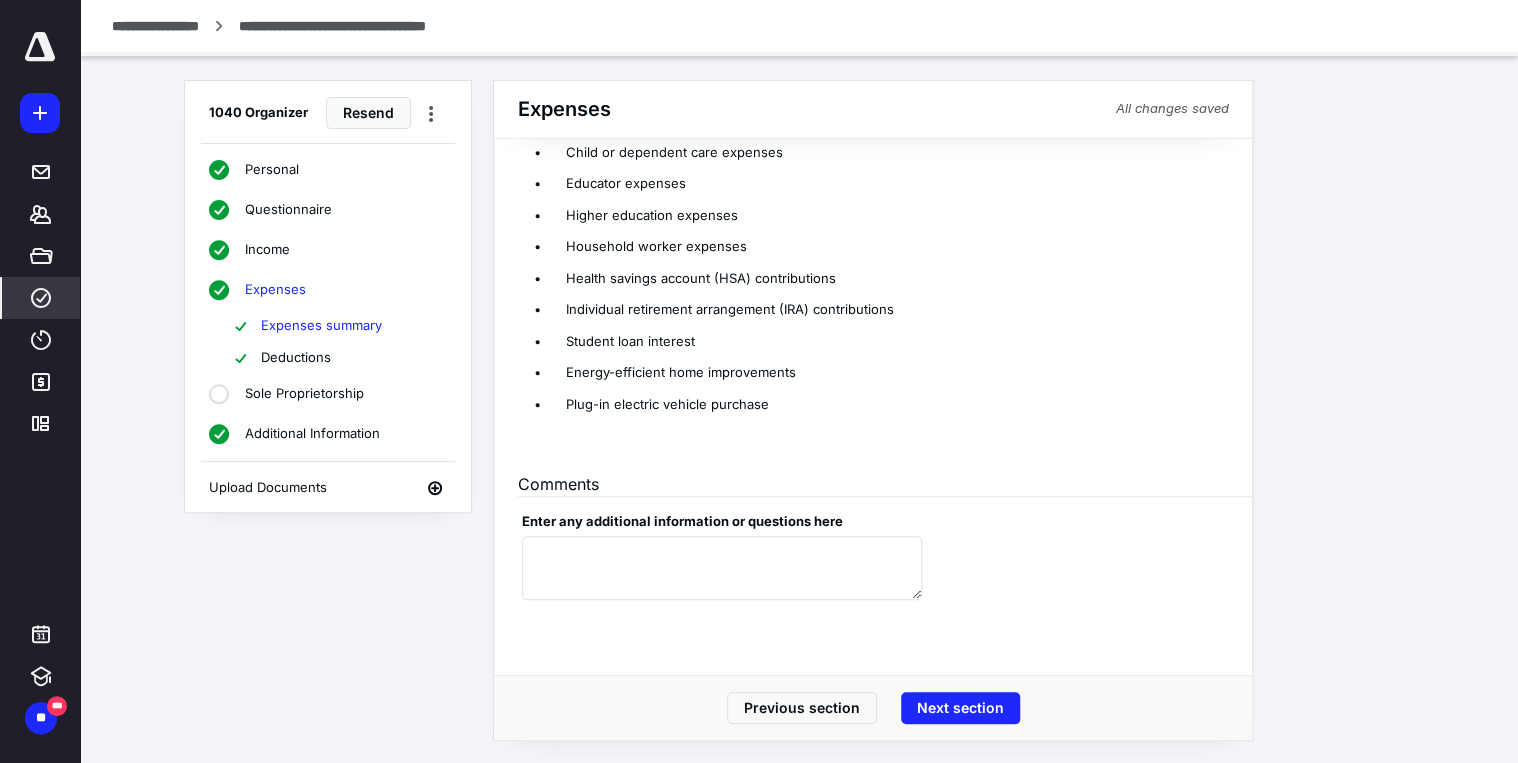 click on "Next section" at bounding box center [960, 708] 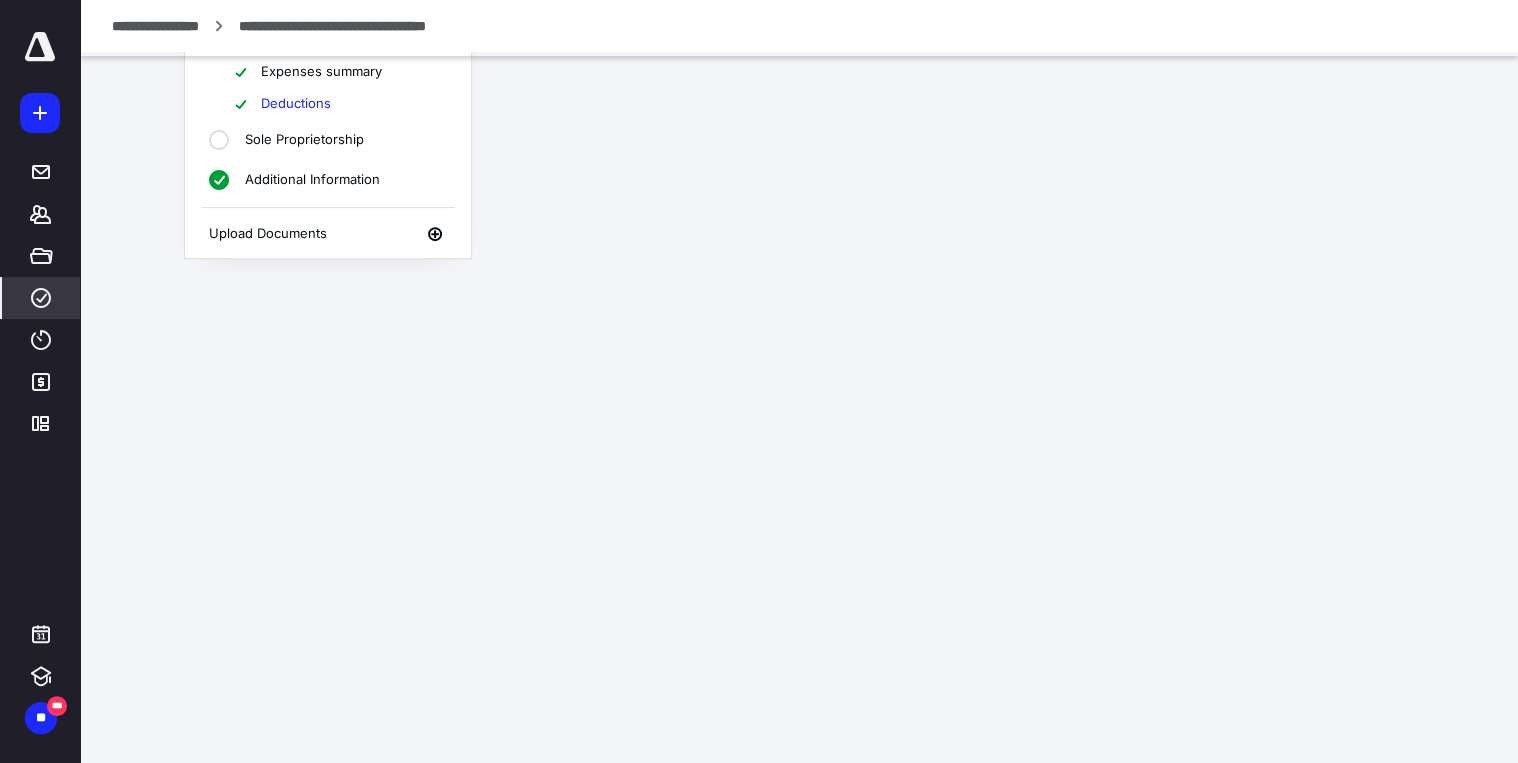 scroll, scrollTop: 0, scrollLeft: 0, axis: both 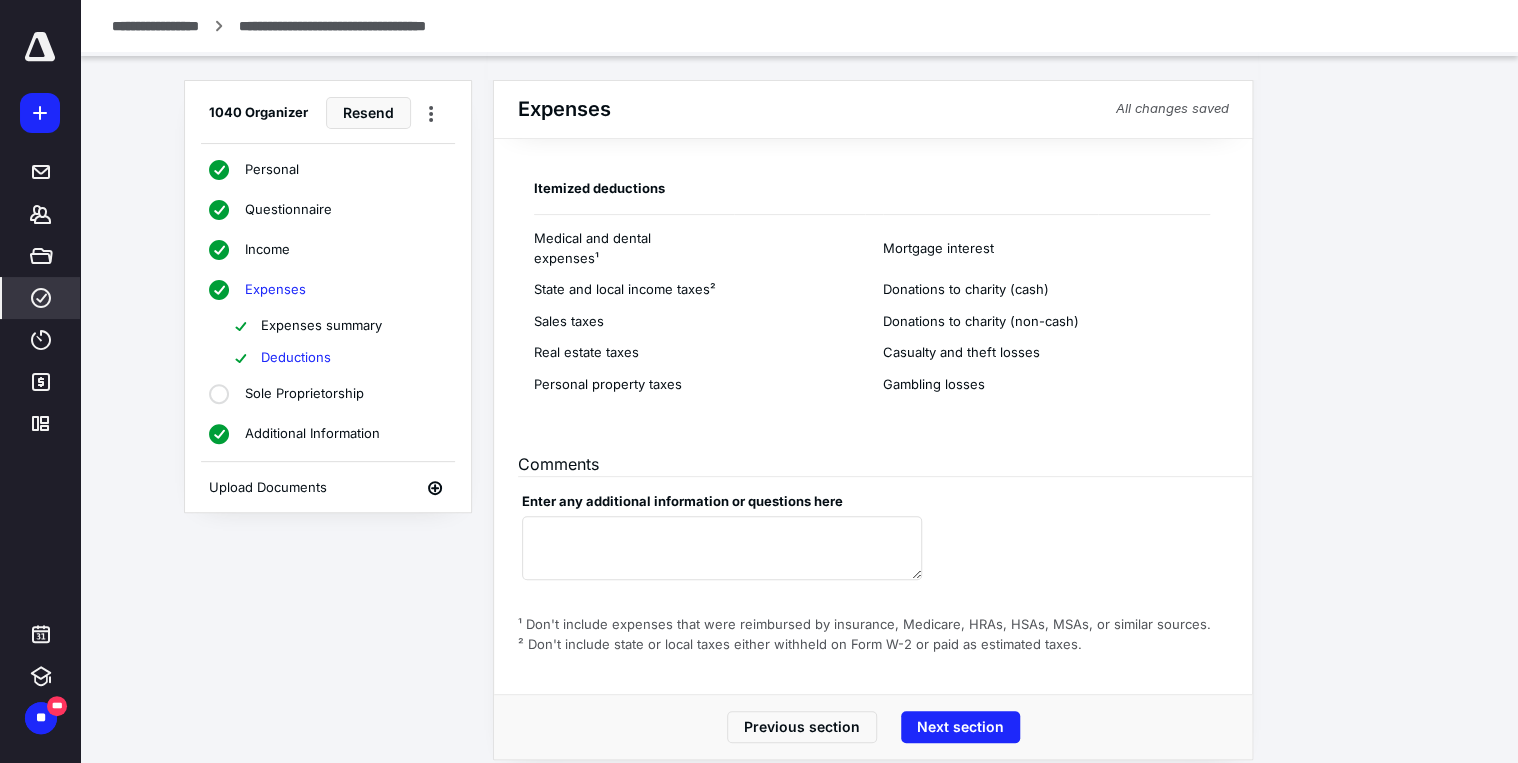 click on "Next section" at bounding box center [960, 727] 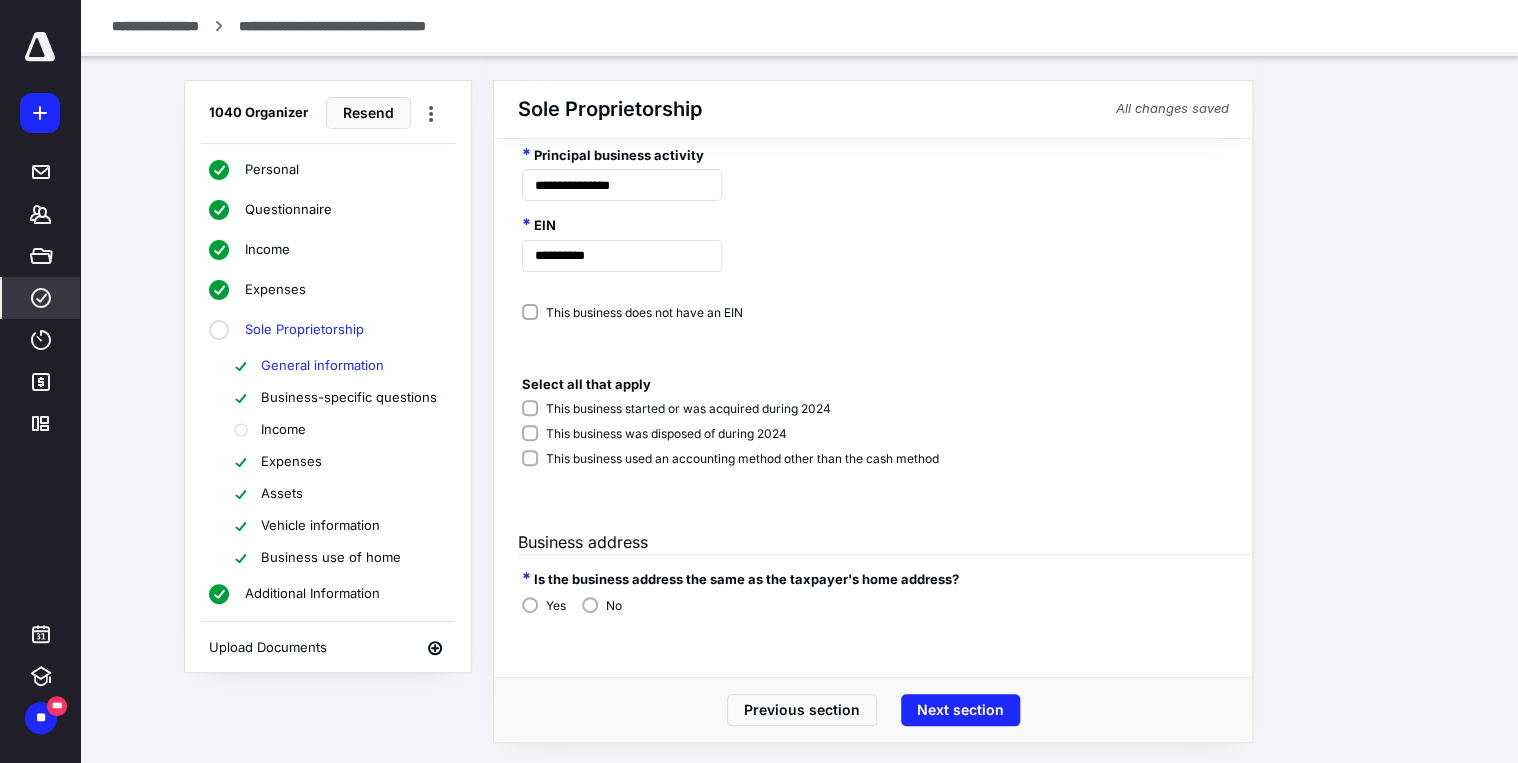 scroll, scrollTop: 138, scrollLeft: 0, axis: vertical 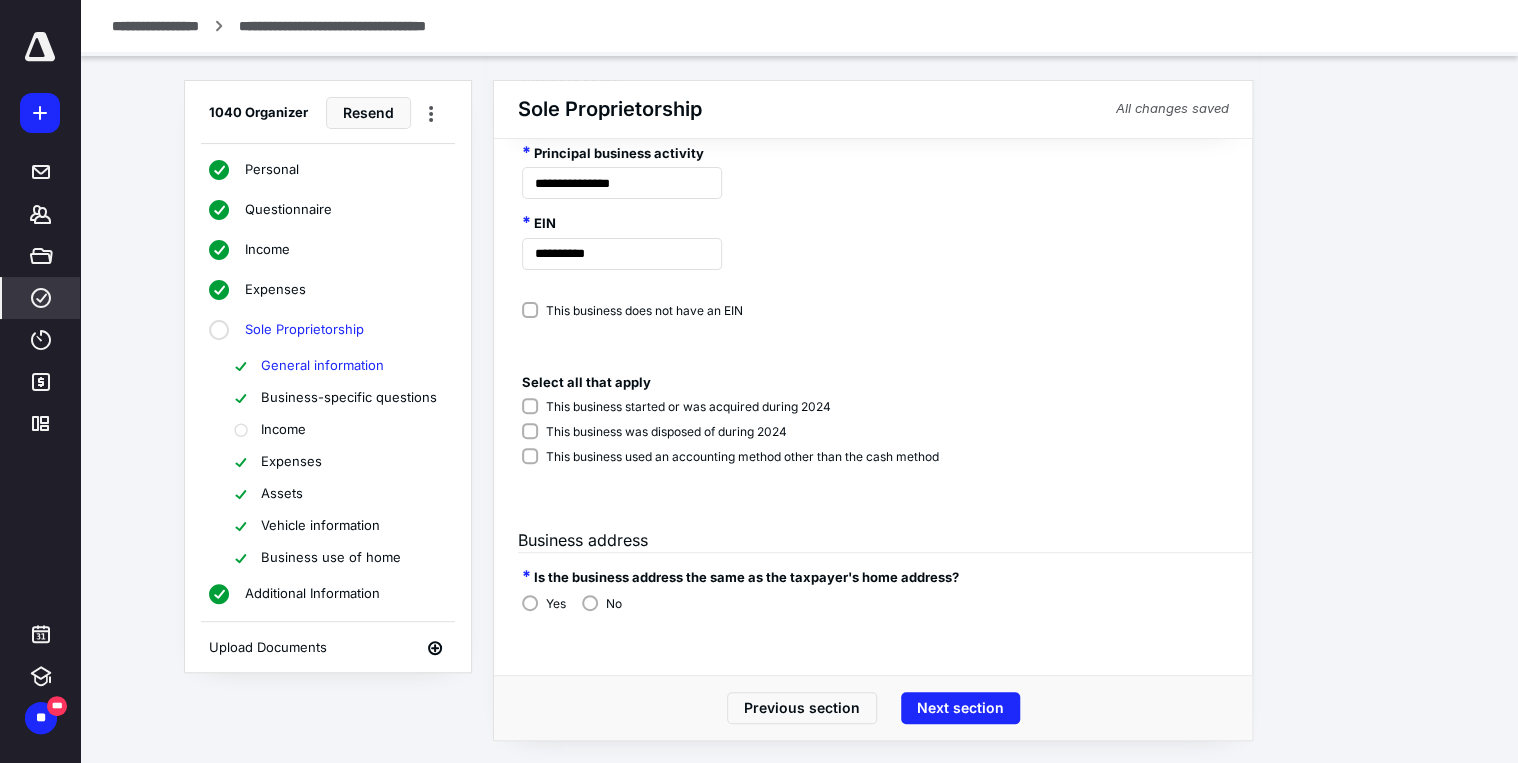 click on "Next section" at bounding box center [960, 708] 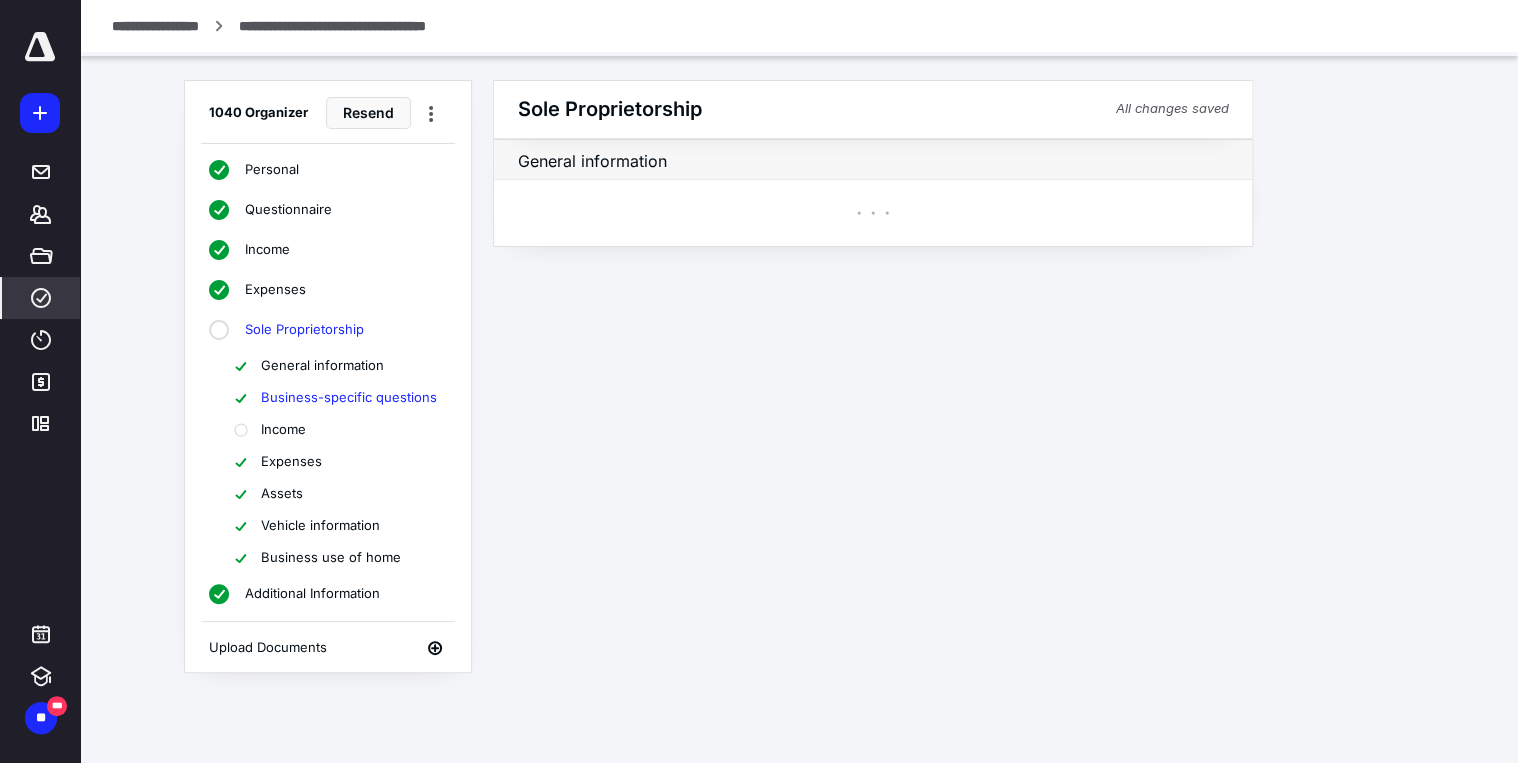 scroll, scrollTop: 0, scrollLeft: 0, axis: both 